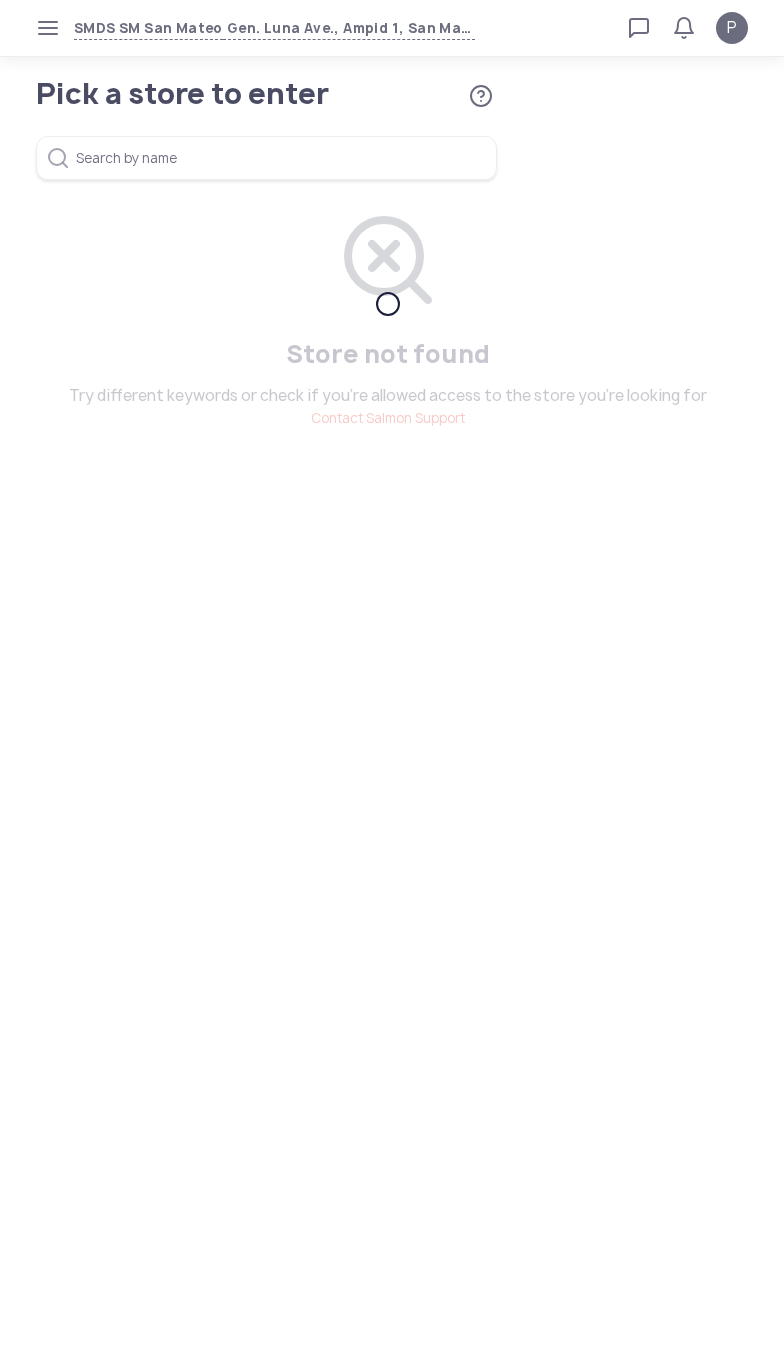 scroll, scrollTop: 0, scrollLeft: 0, axis: both 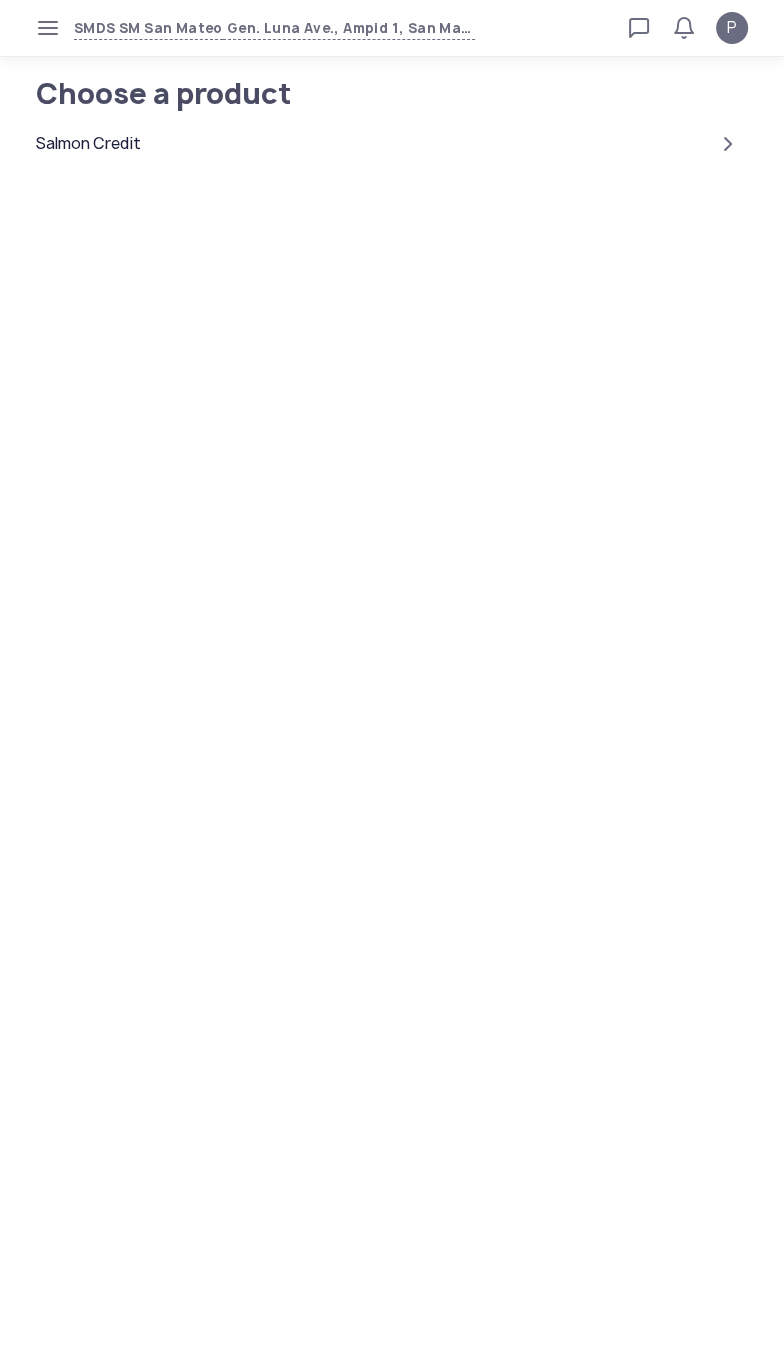 click on "Salmon Credit" 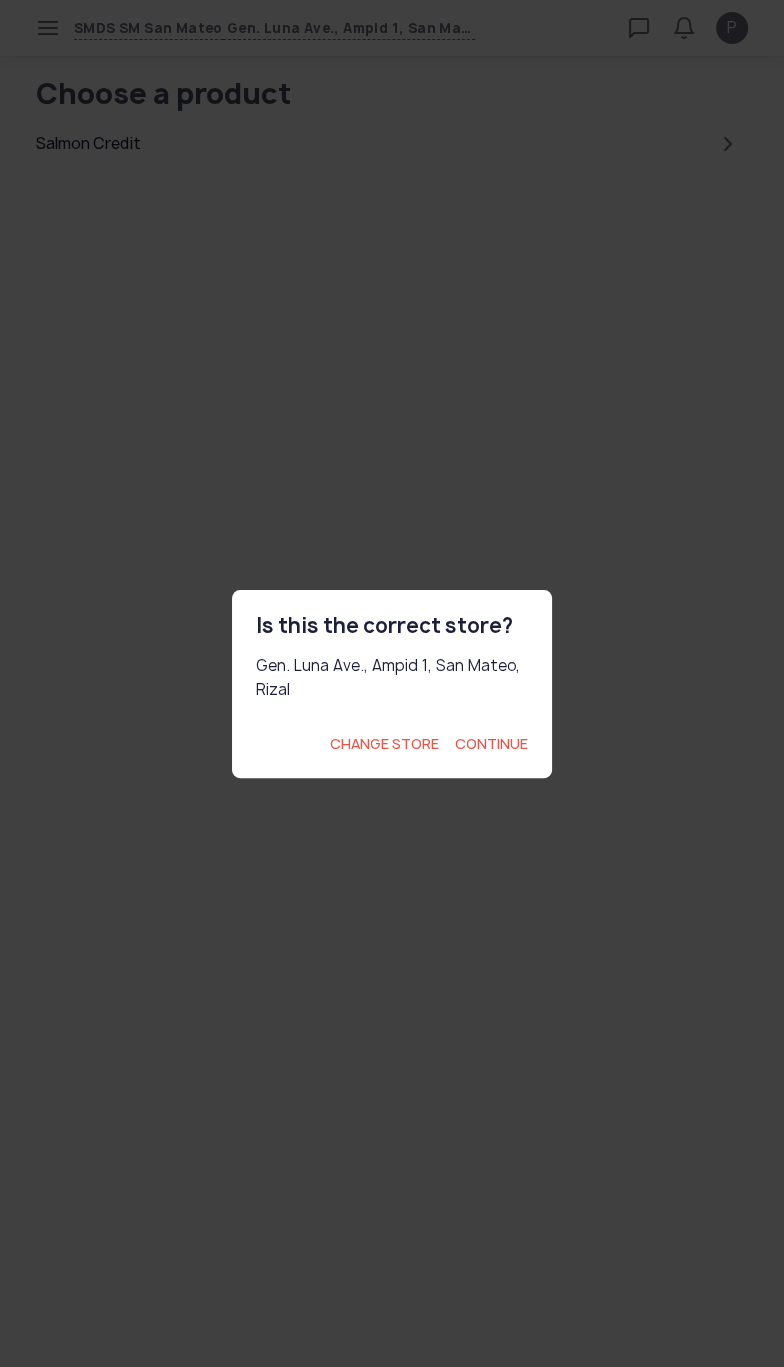 click on "Continue" 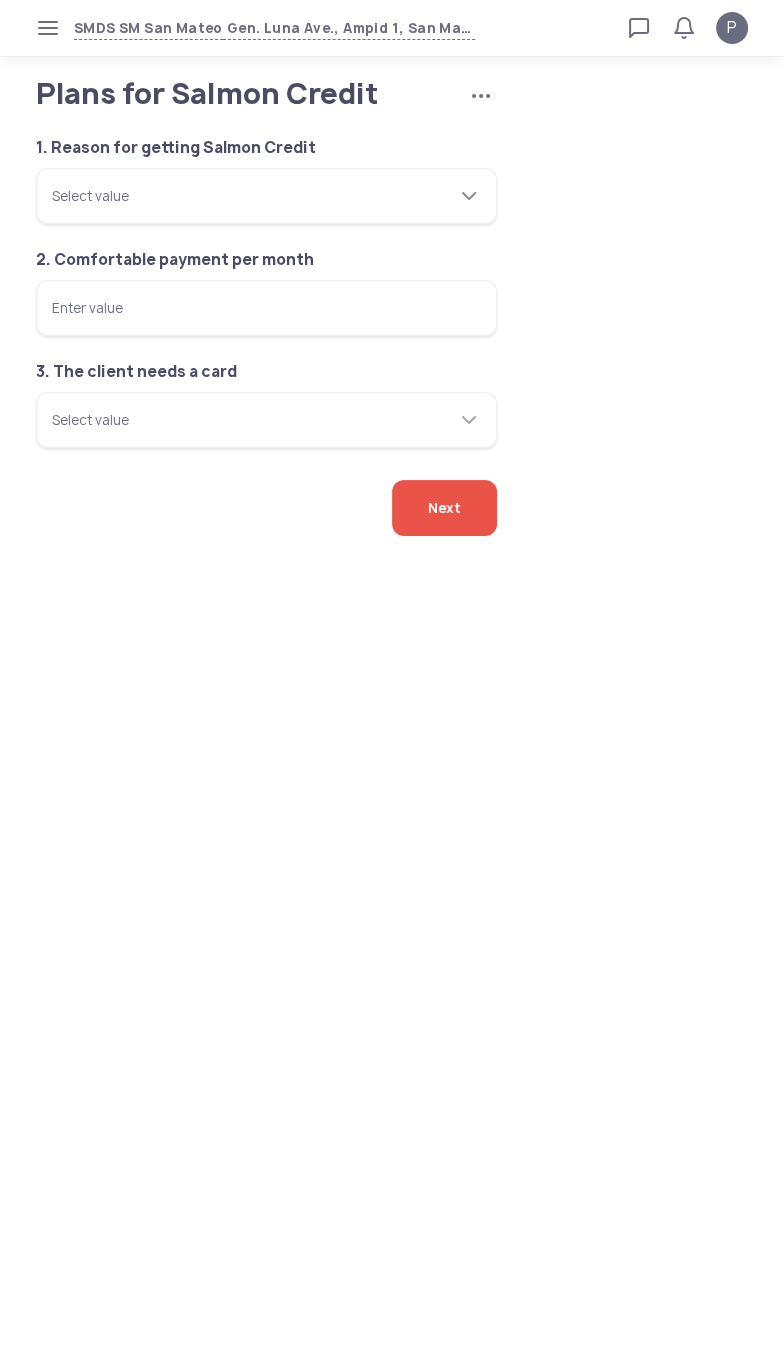 click on "Select value" 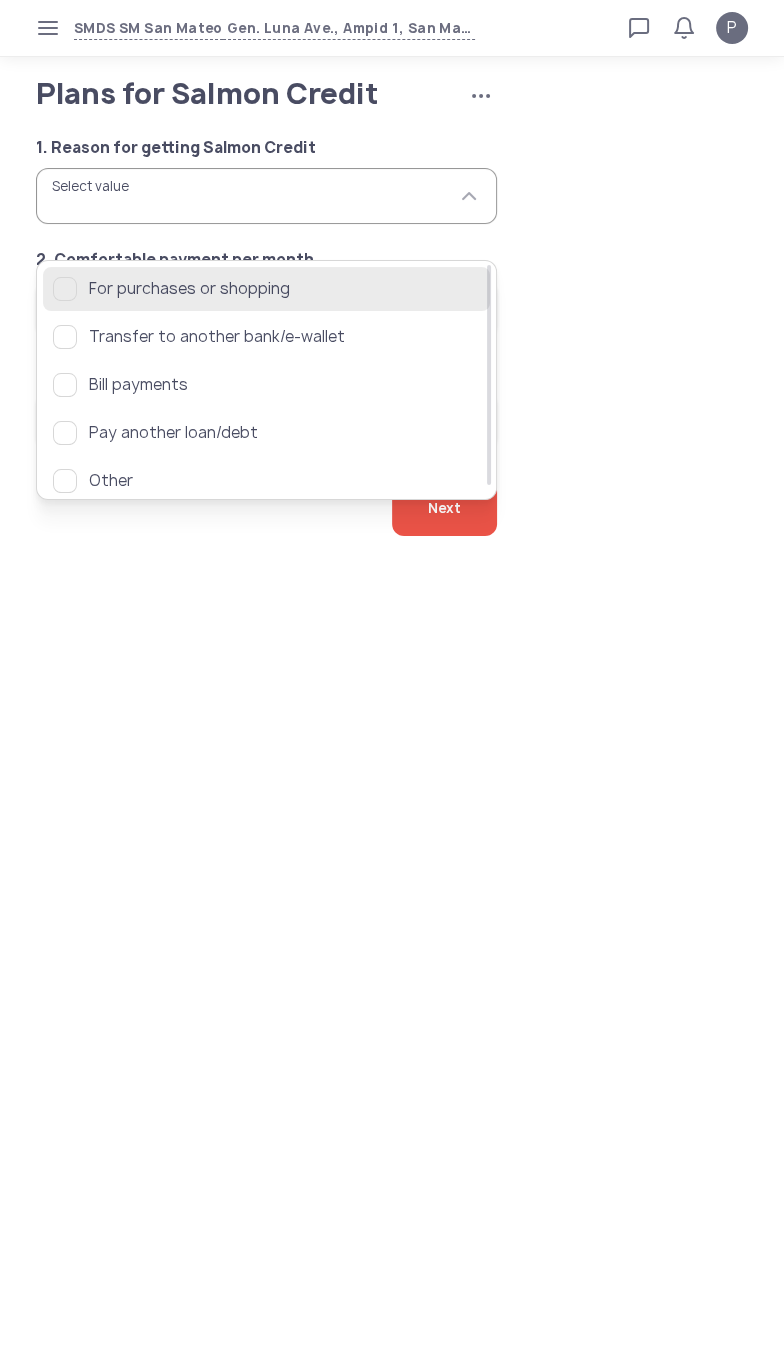 click 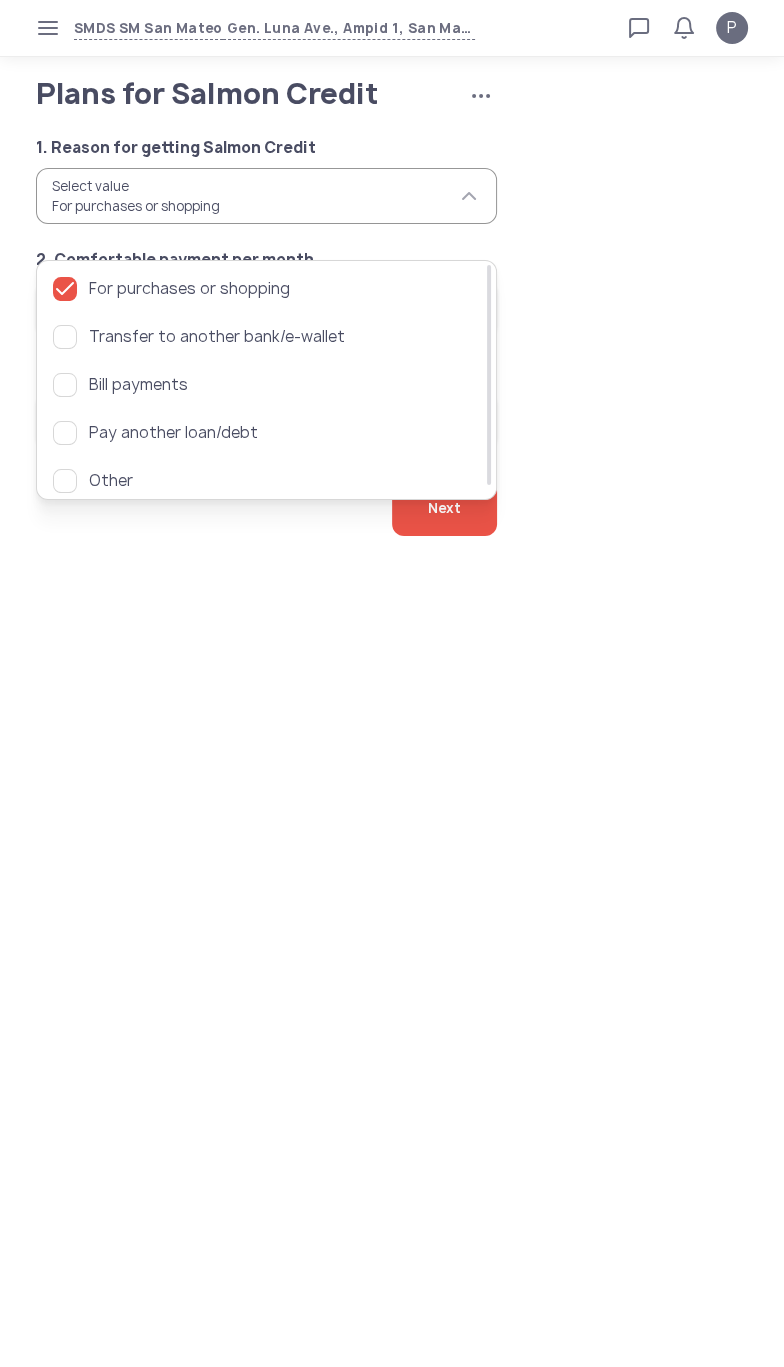 click on "SMDS SM San Mateo Gen. Luna Ave., Ampid 1, San Mateo, Rizal Loan calculator Loan applications FAQs Refund P  Plans for Salmon Credit   Cancel application  P
Verified agent Full name Ma.Kristina Perez Telephone number +63 994 057 85 99 E-mail m.perez@sa.salmon.ph Log out  Plans for Salmon Credit   Cancel application  1. Reason for getting Salmon Credit  Select value  For purchases or shopping 2. Comfortable payment per month  Enter value  3. The client needs a card  Select value   Next   For purchases or shopping   Transfer to another bank/e-wallet   Bill payments   Pay another loan/debt   Other" at bounding box center [392, 683] 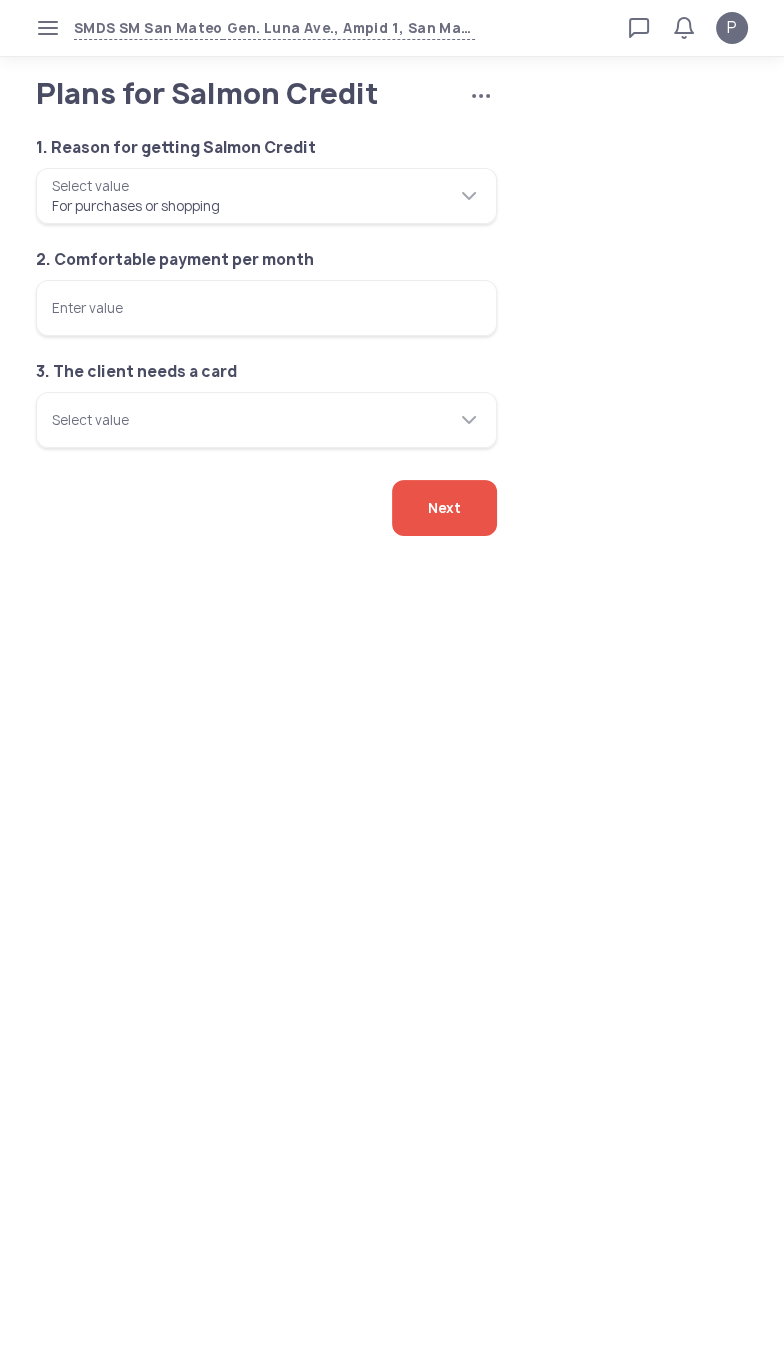 click on "Enter value" at bounding box center (266, 308) 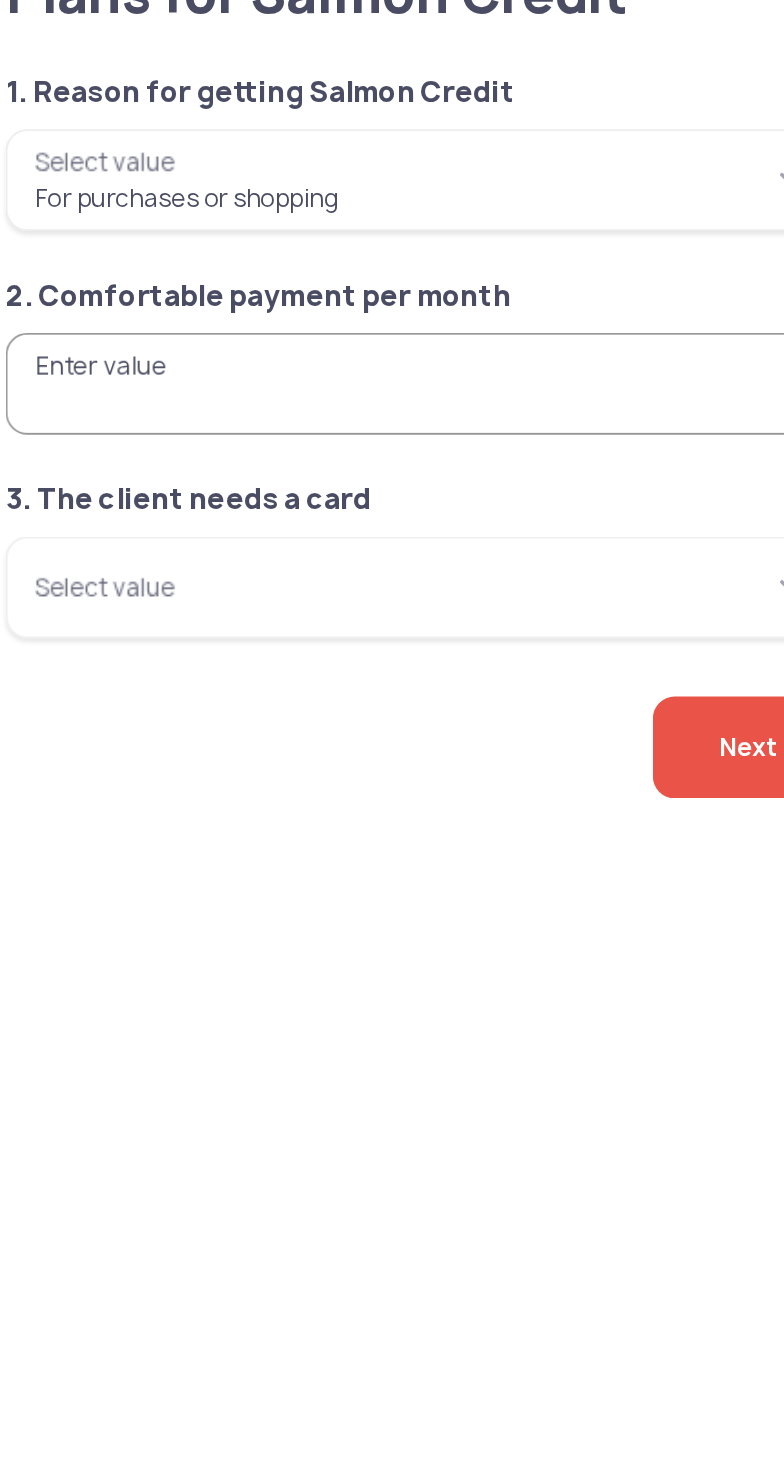 click on "Enter value" at bounding box center (266, 308) 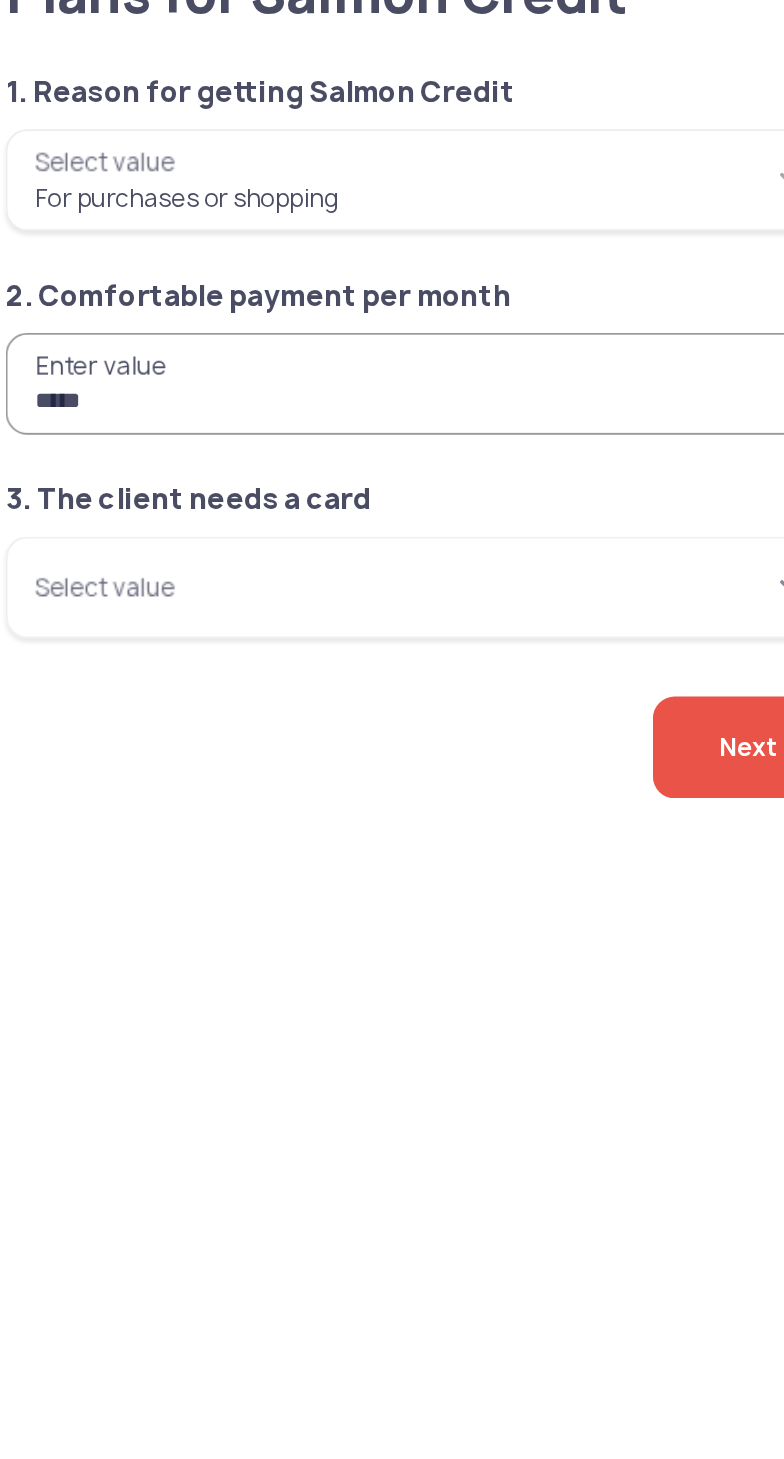 type on "*****" 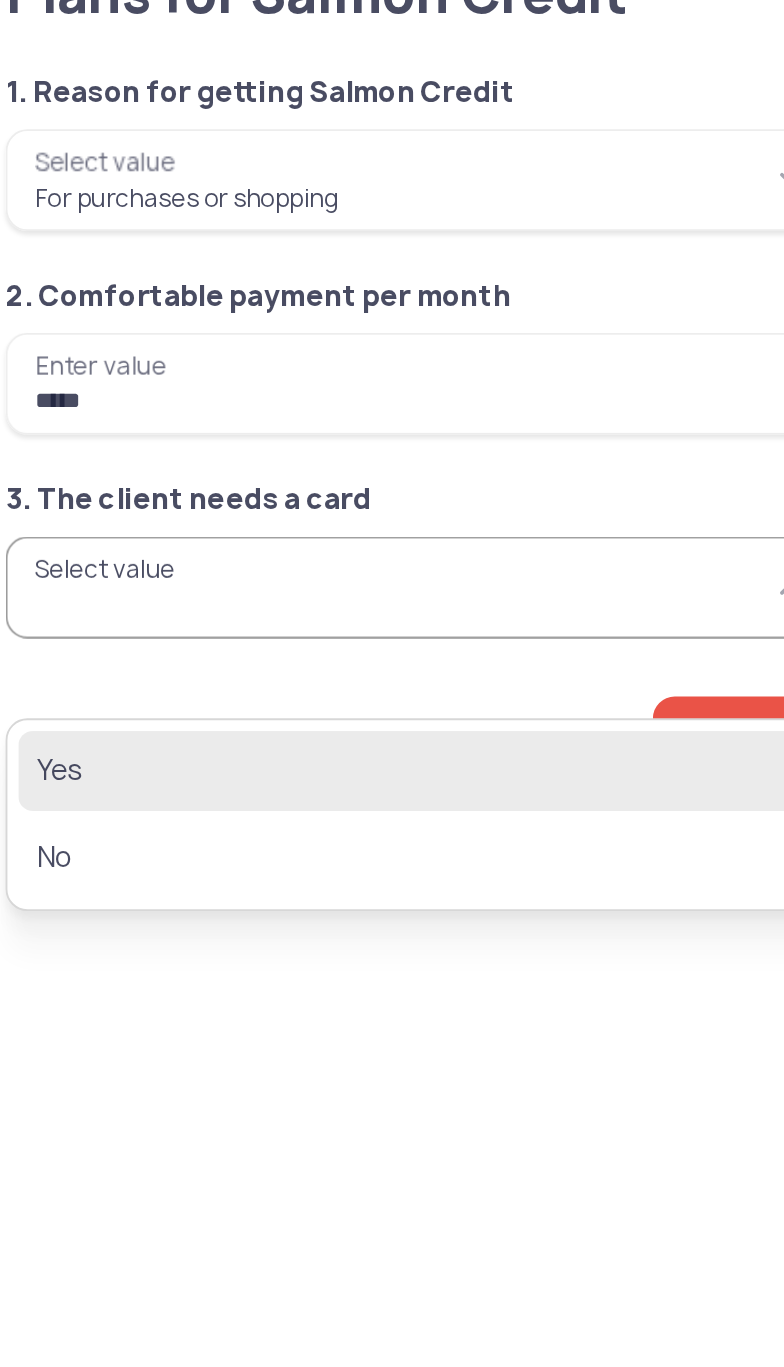 click on "Yes" 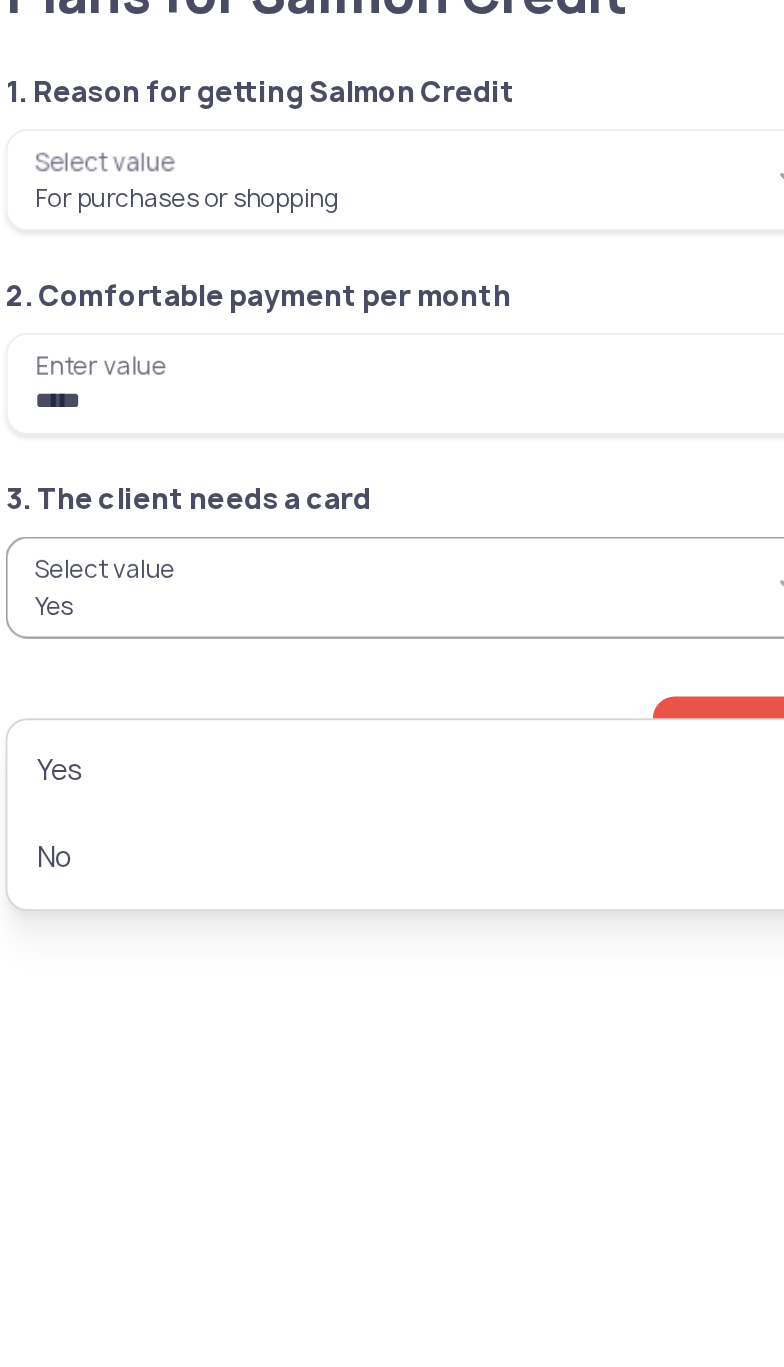 type on "***" 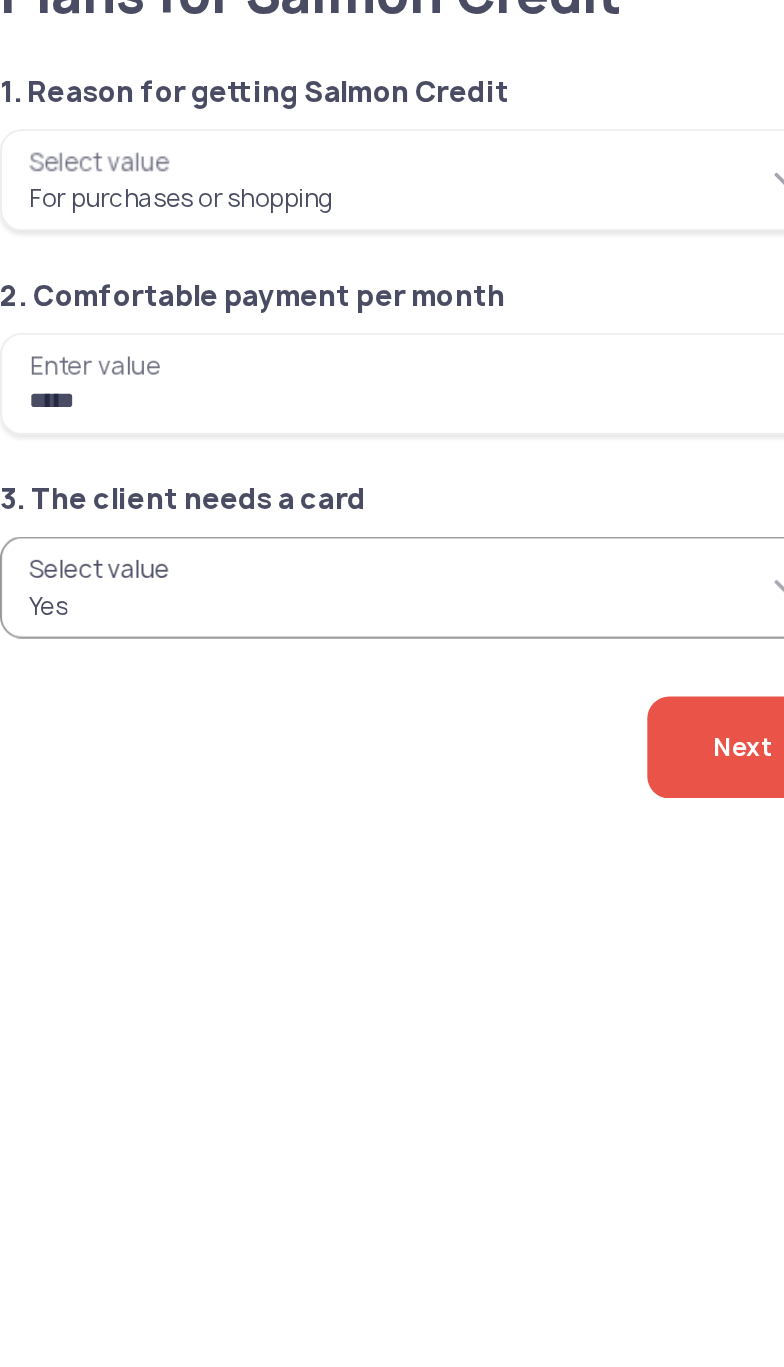 click on "Next" 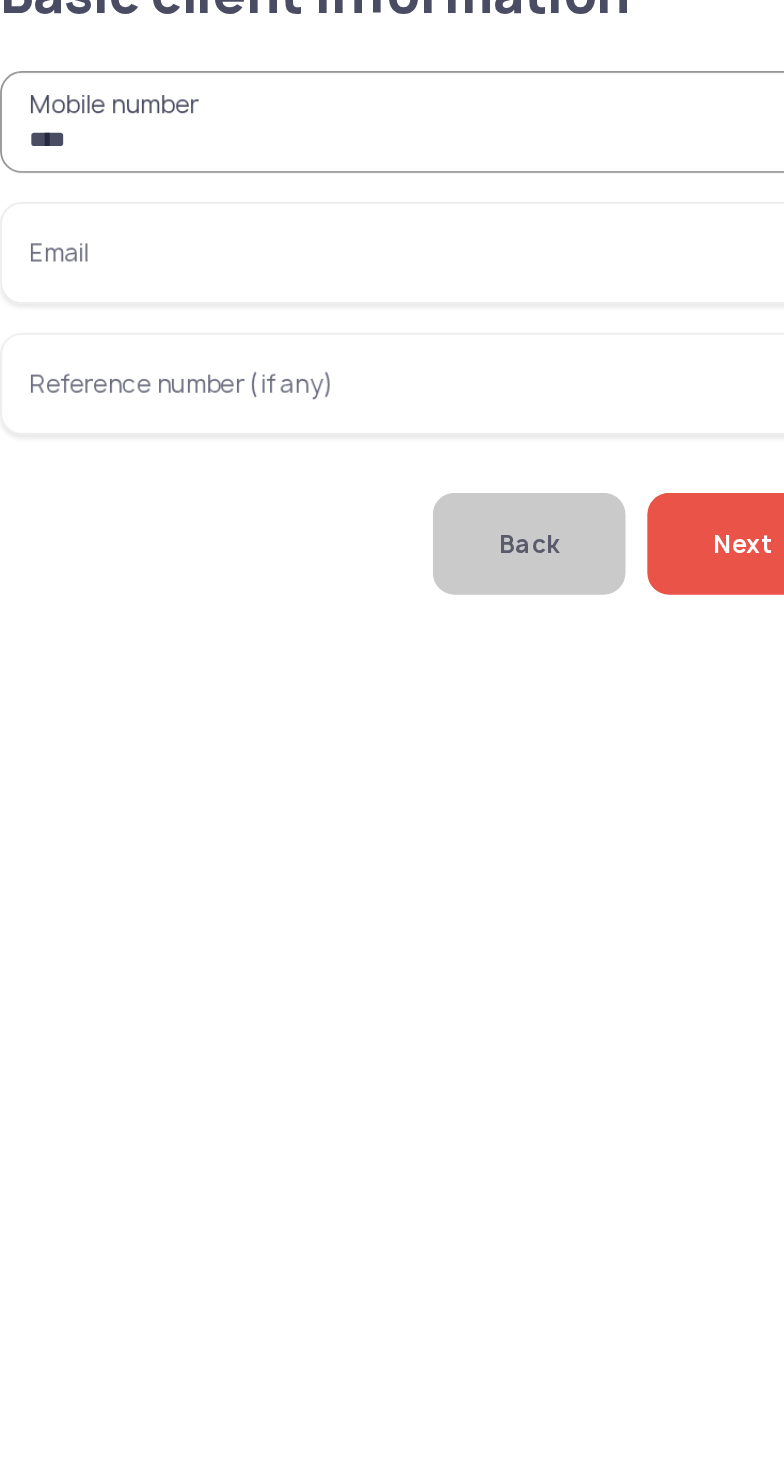 click on "***" at bounding box center [266, 164] 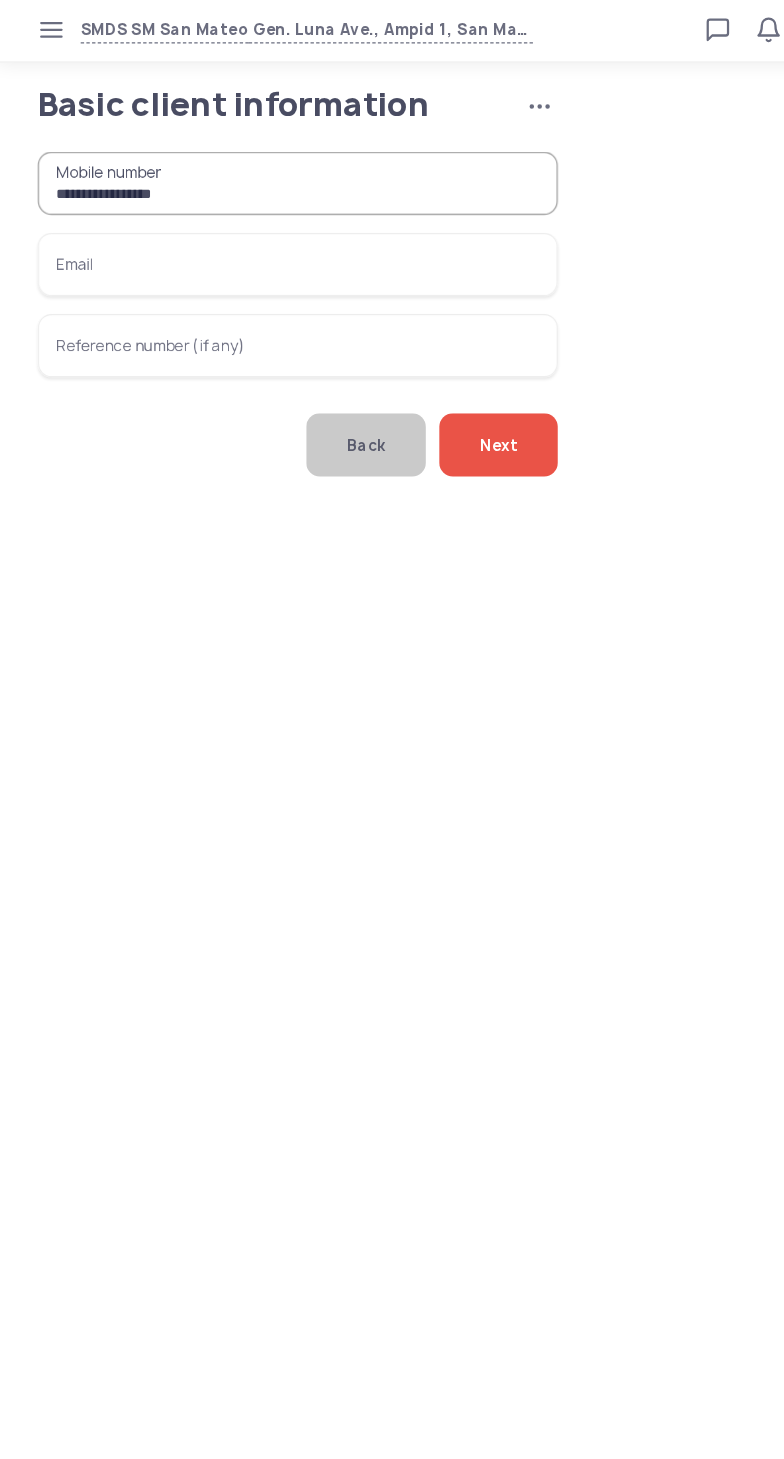 type on "**********" 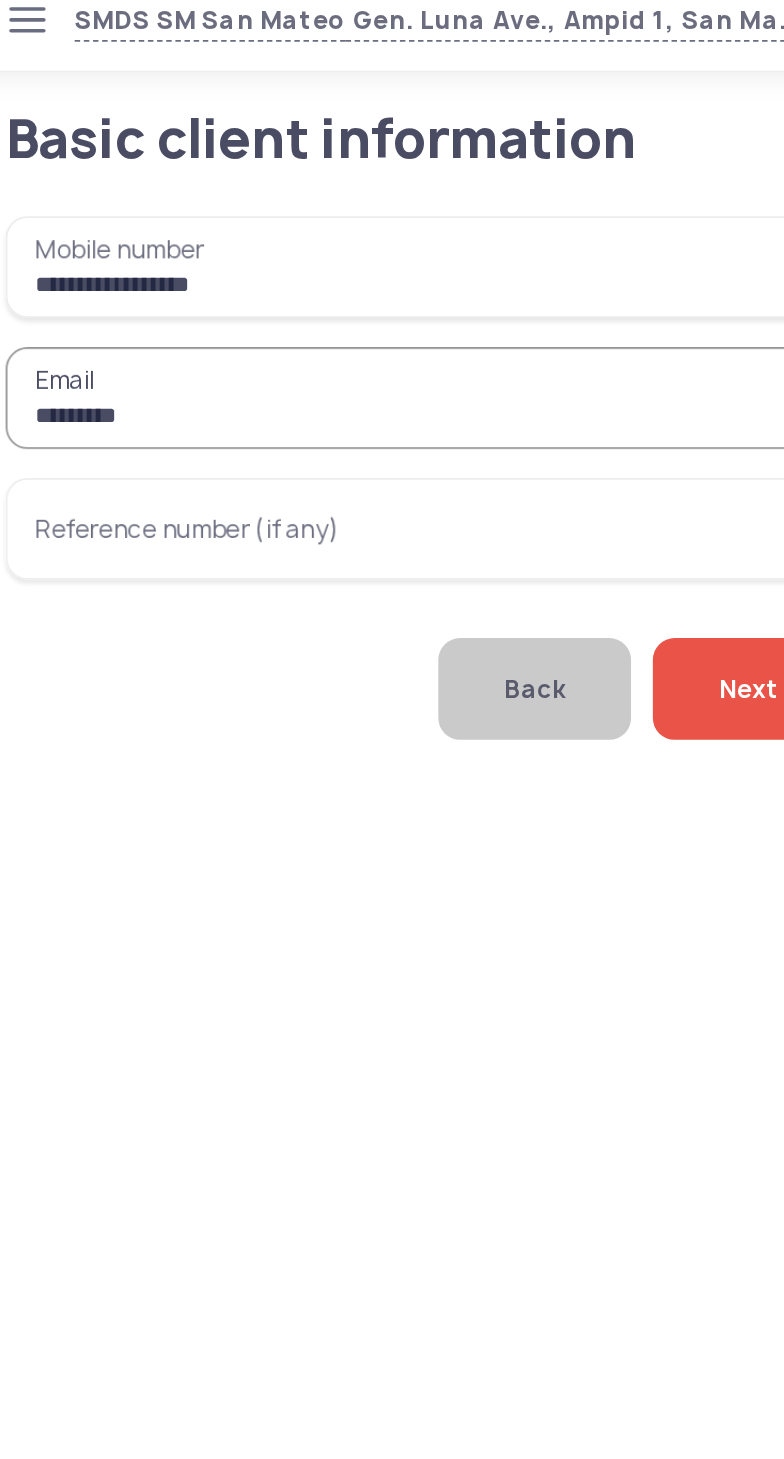 click on "*********" at bounding box center [266, 236] 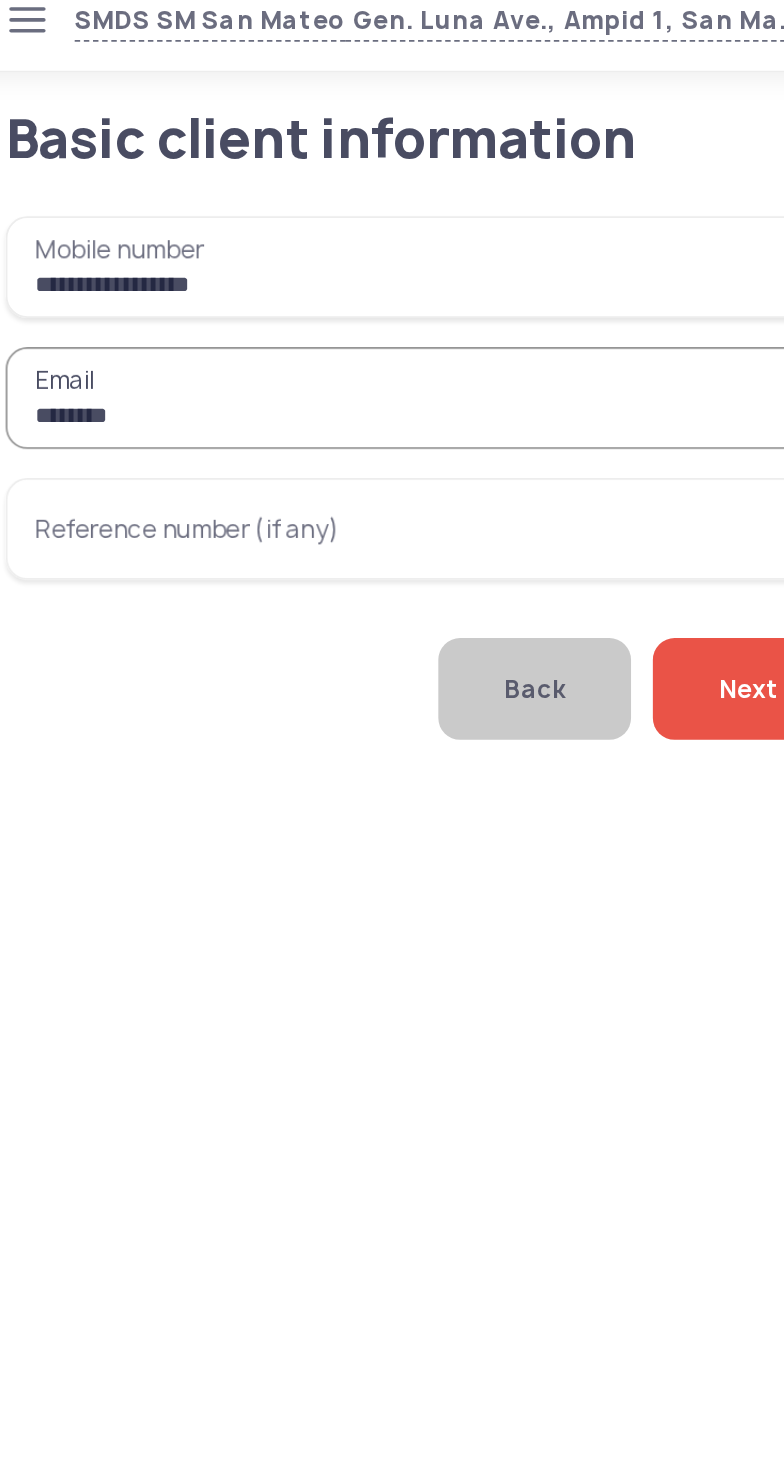 click on "********" at bounding box center (266, 236) 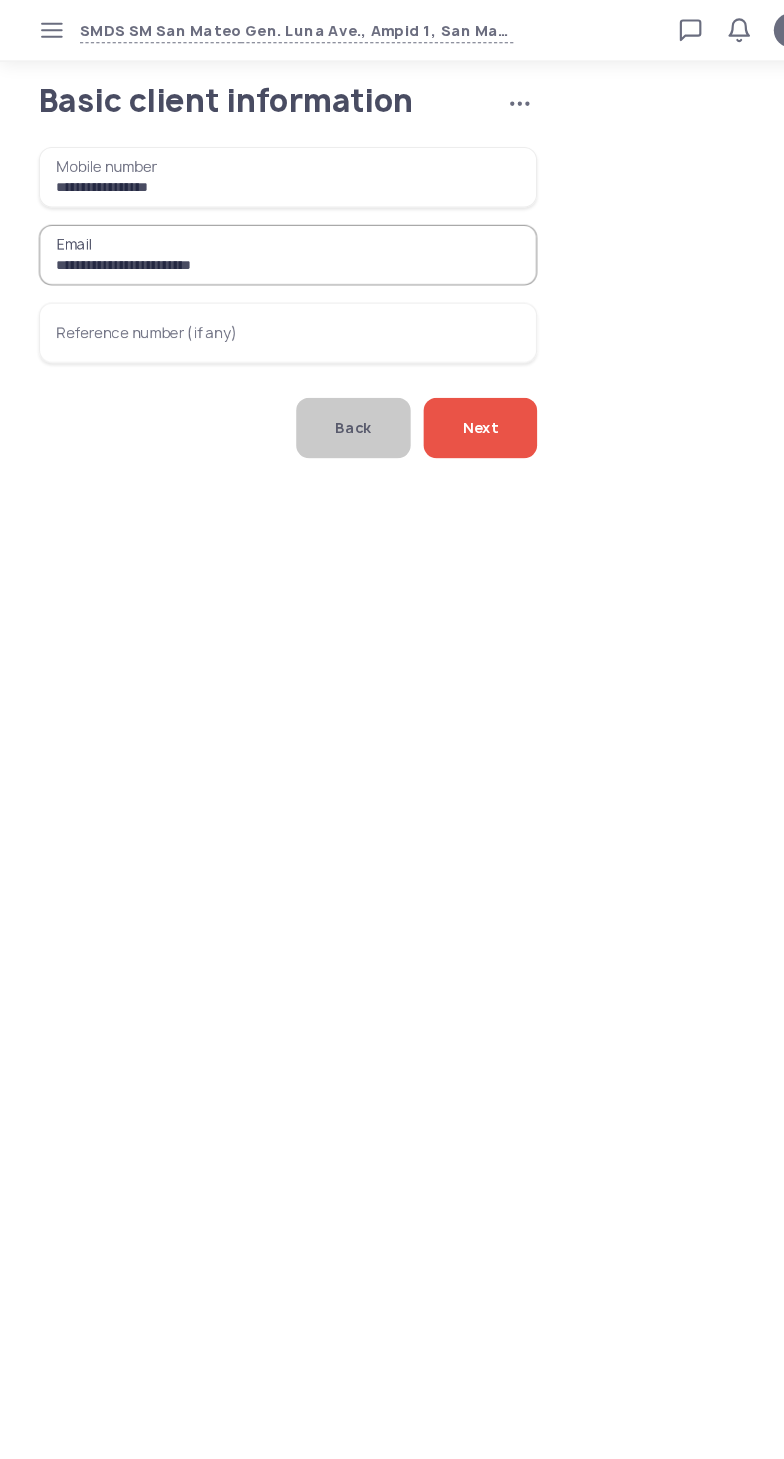 type on "**********" 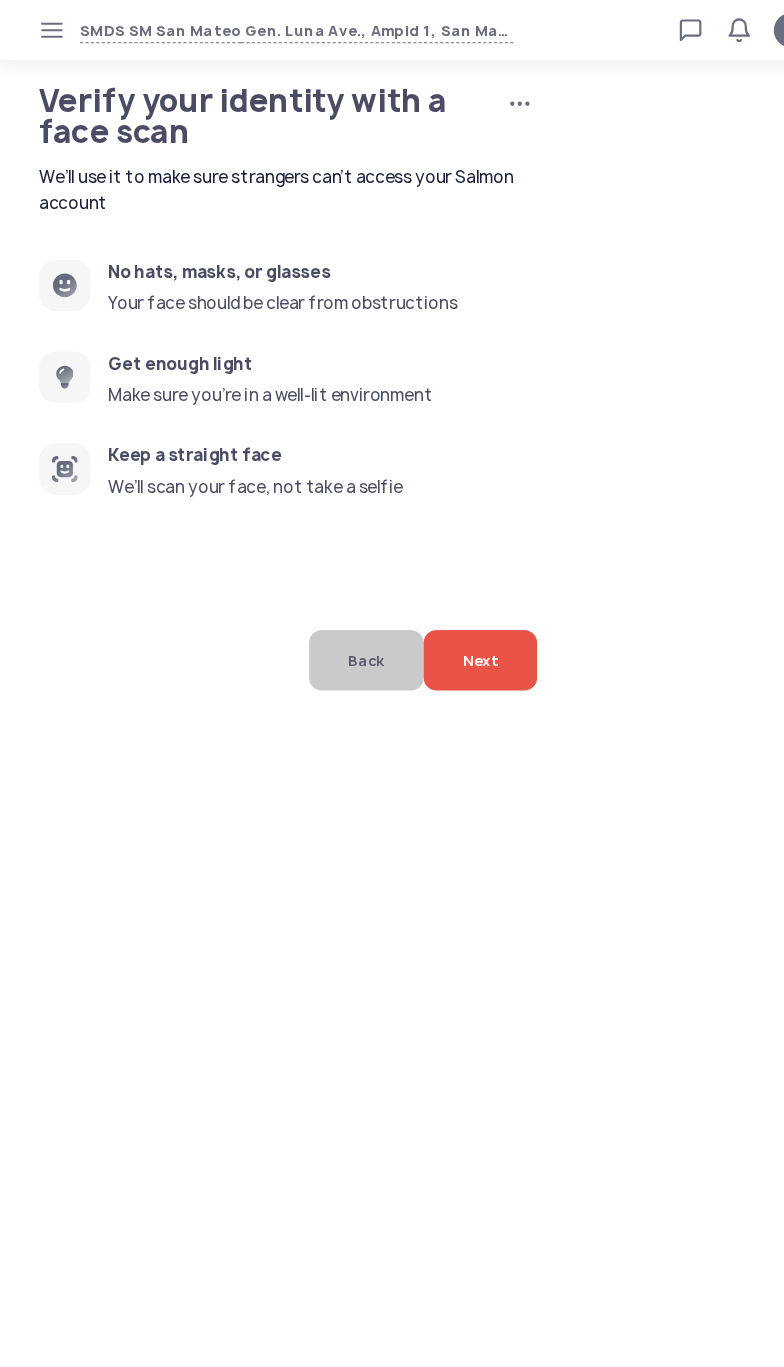 click on "Next" 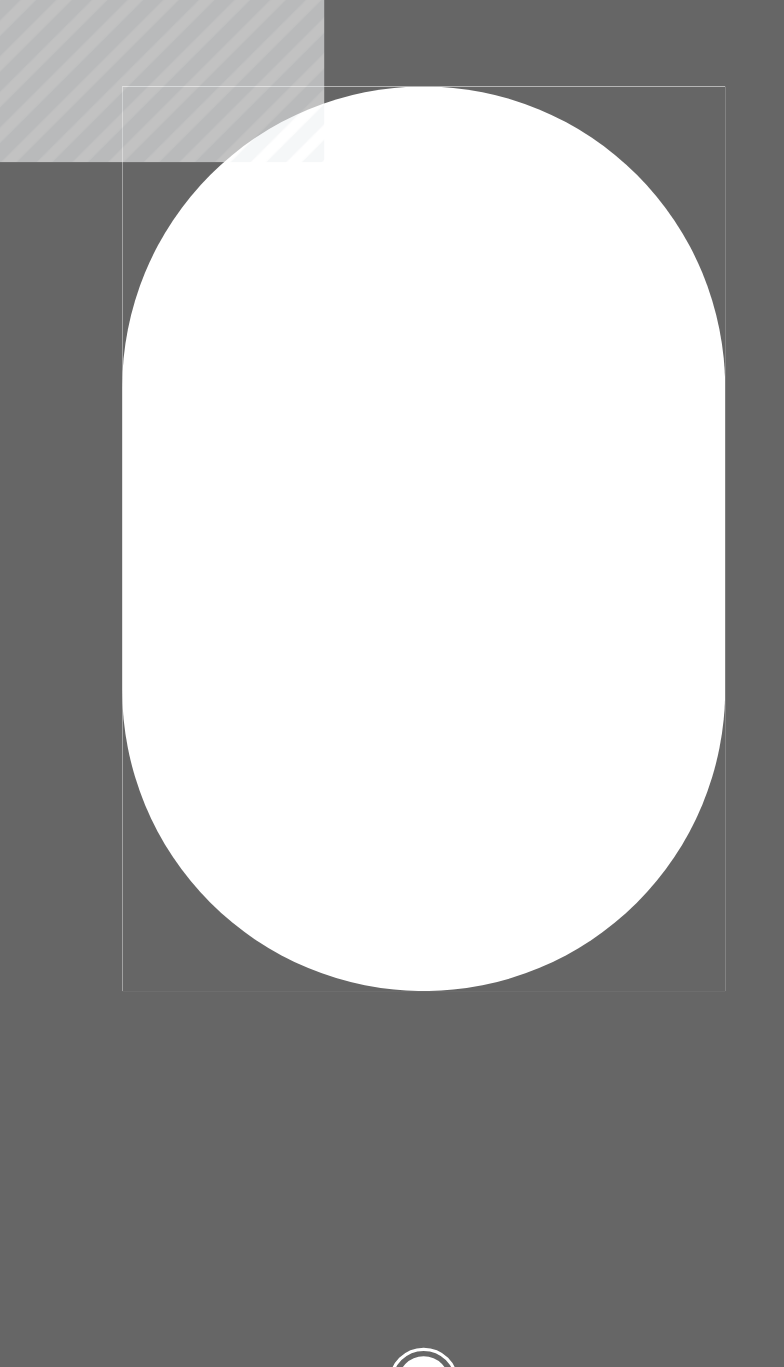 click 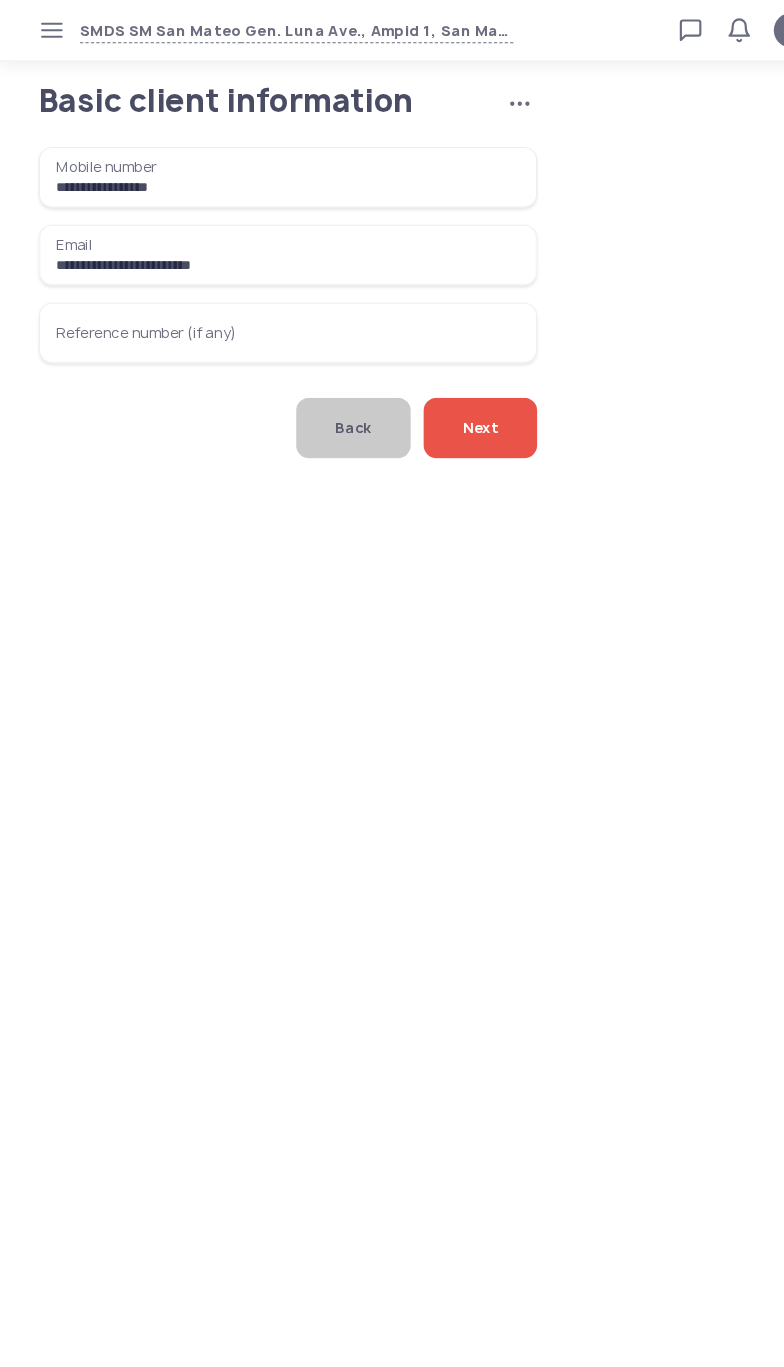 click on "Next" 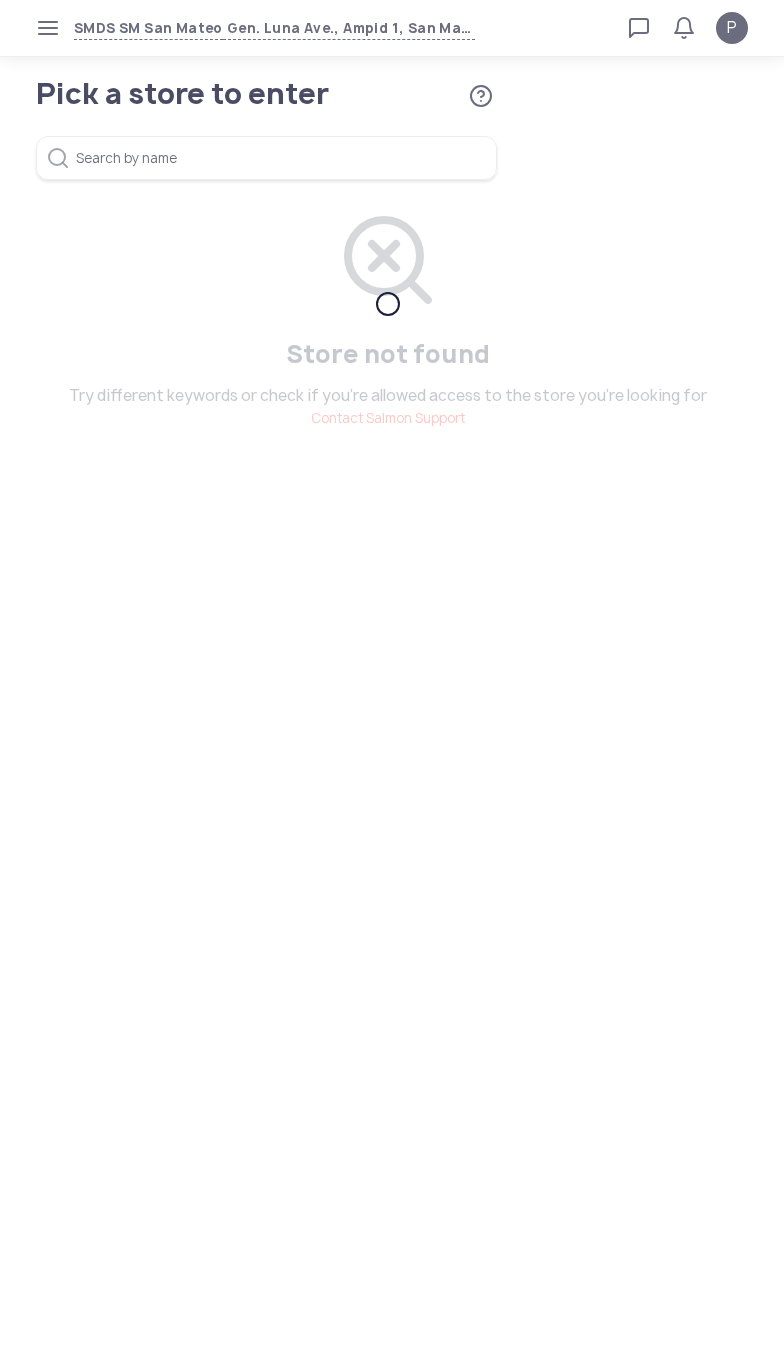 scroll, scrollTop: 0, scrollLeft: 0, axis: both 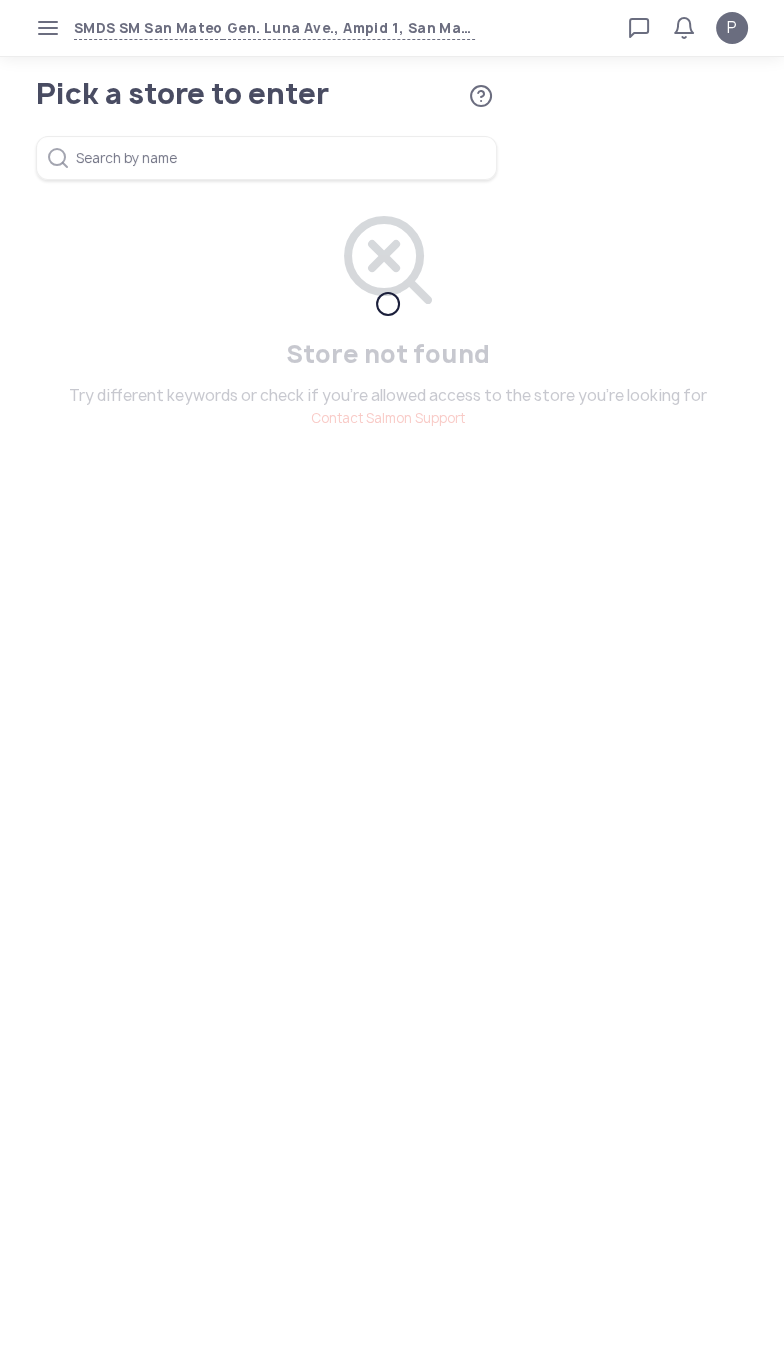 click 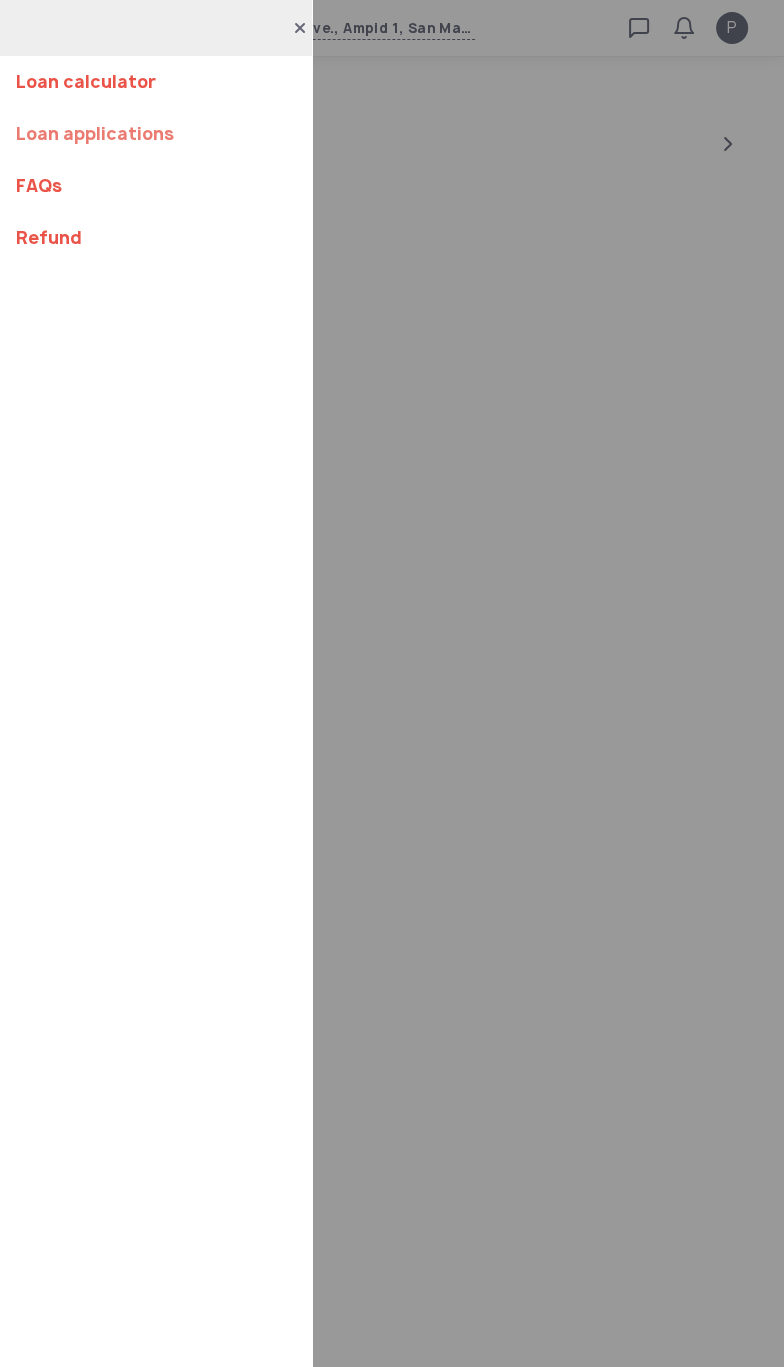 click on "Loan applications" 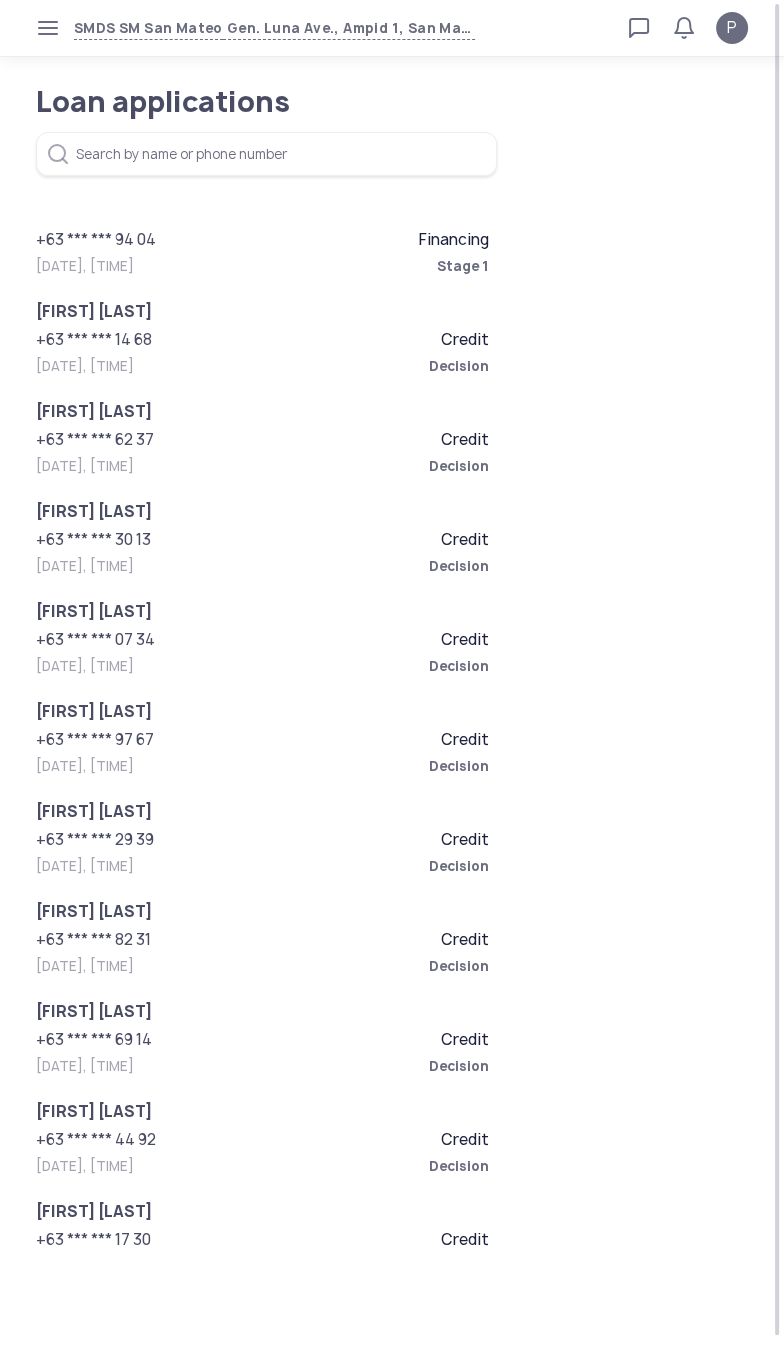 click on "Stage 1" 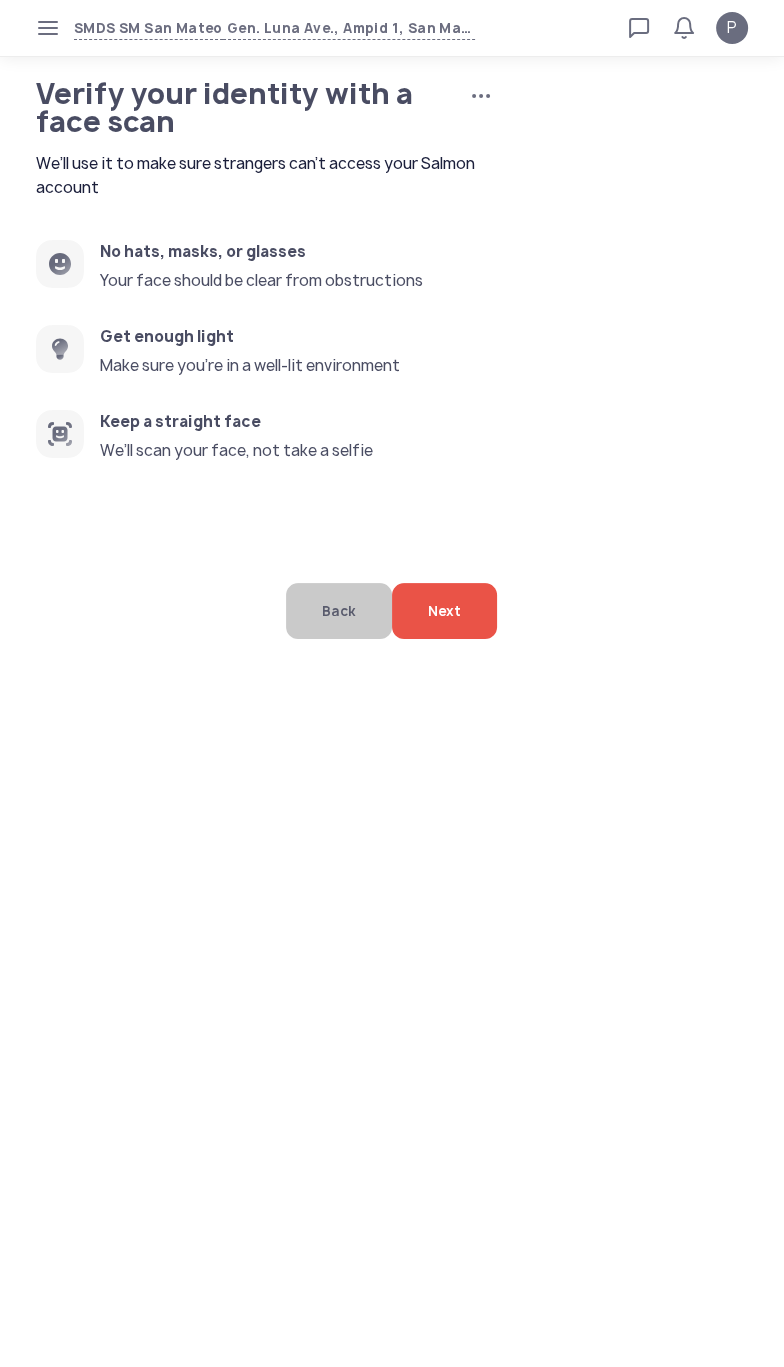click on "Next" 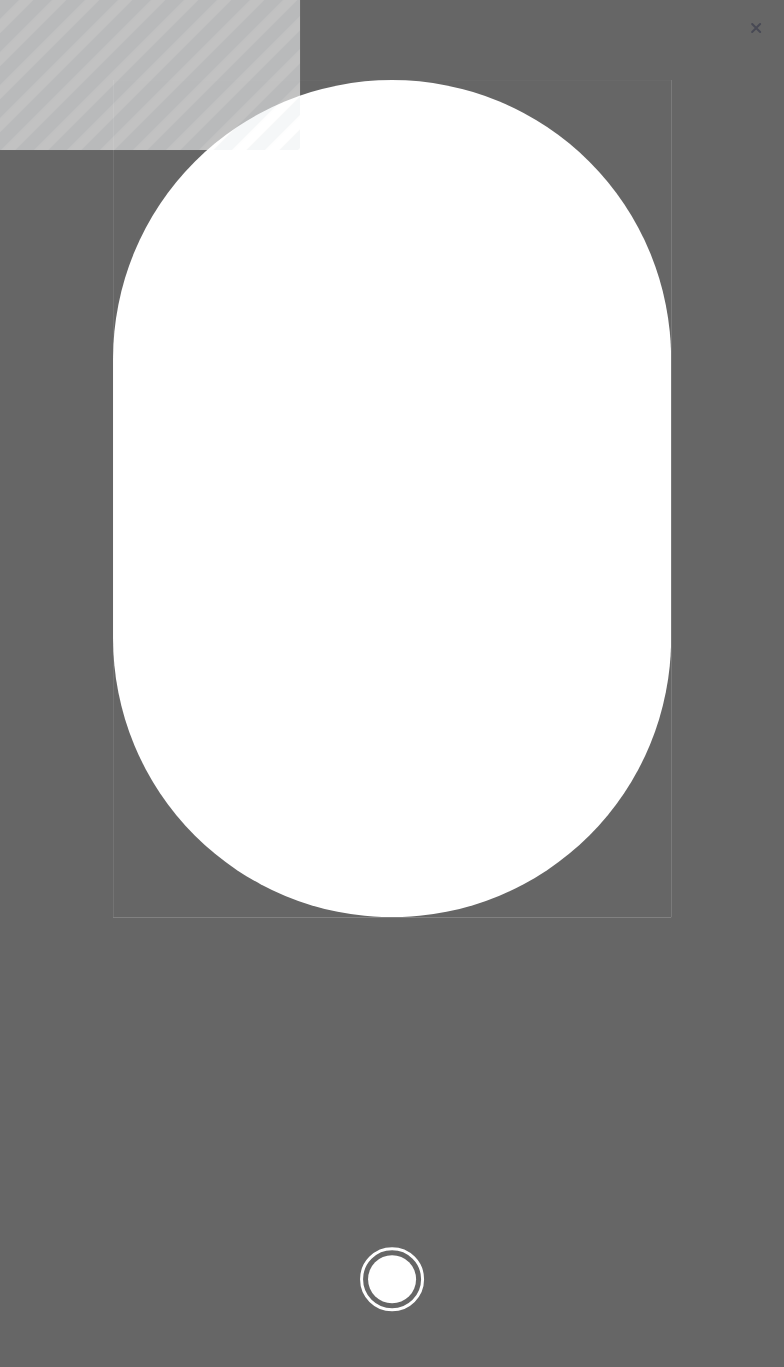 click 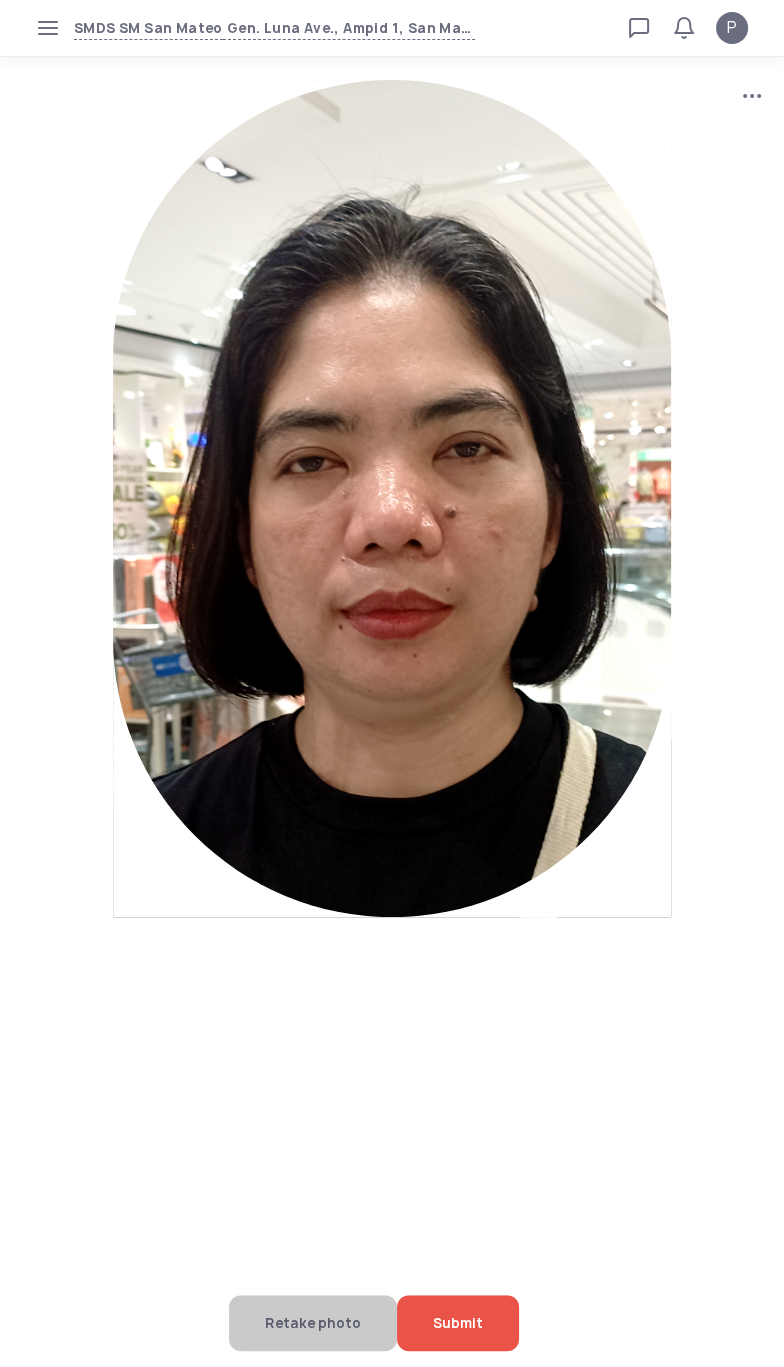 click on "Submit" 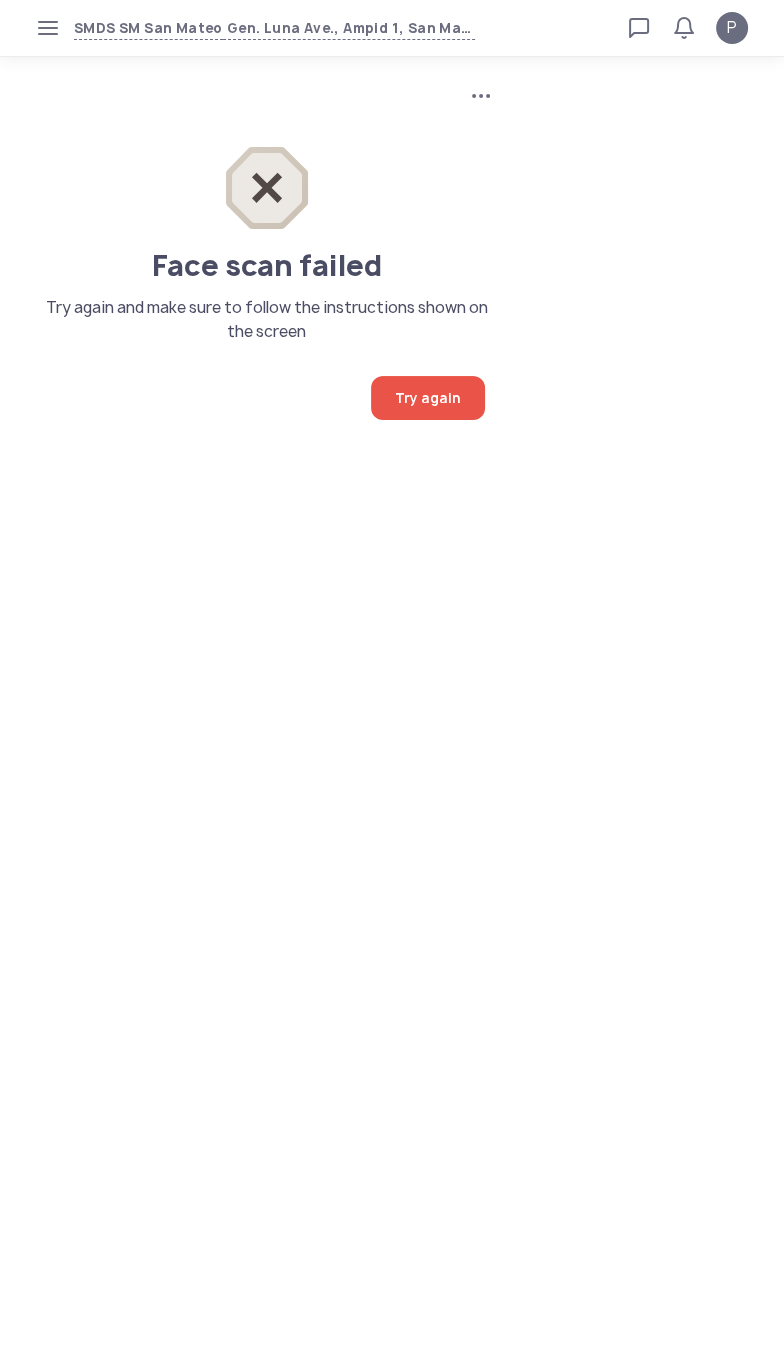click on "Try again" 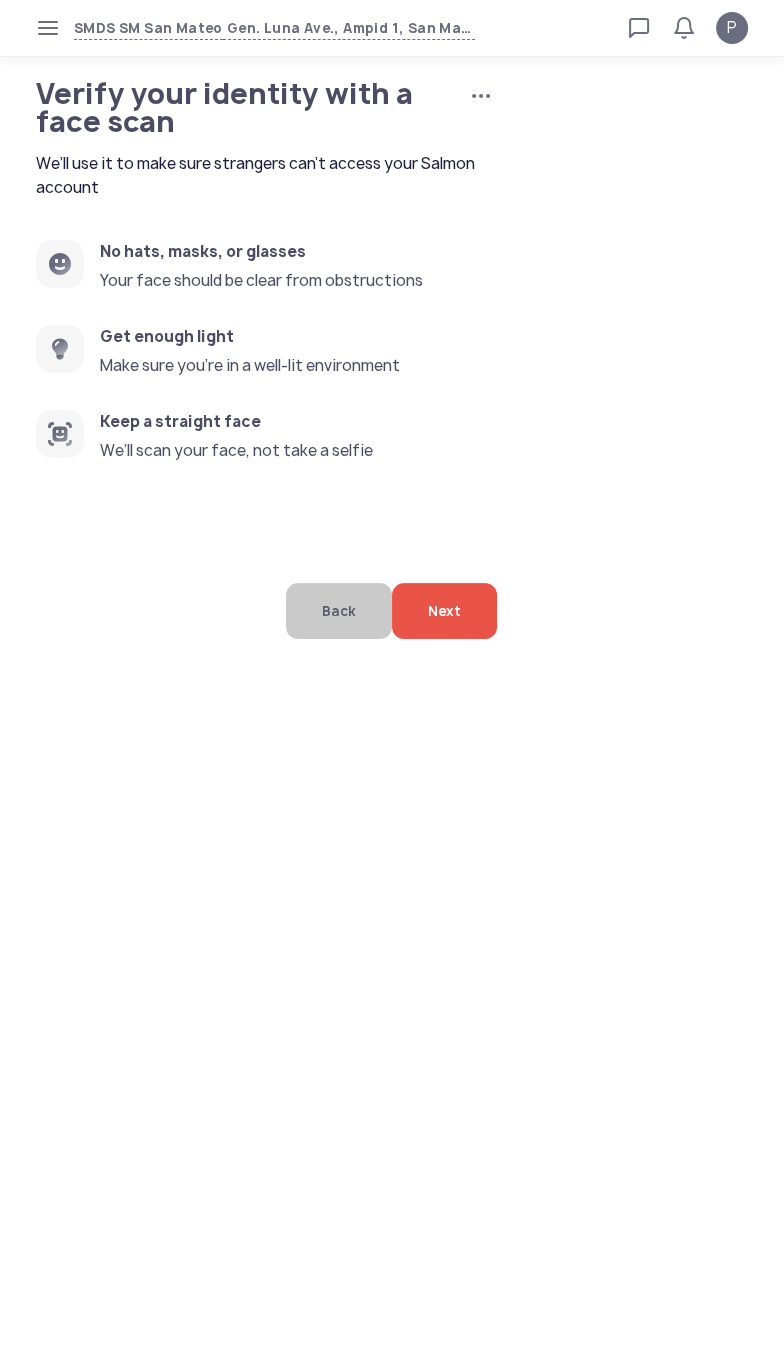 click on "Next" 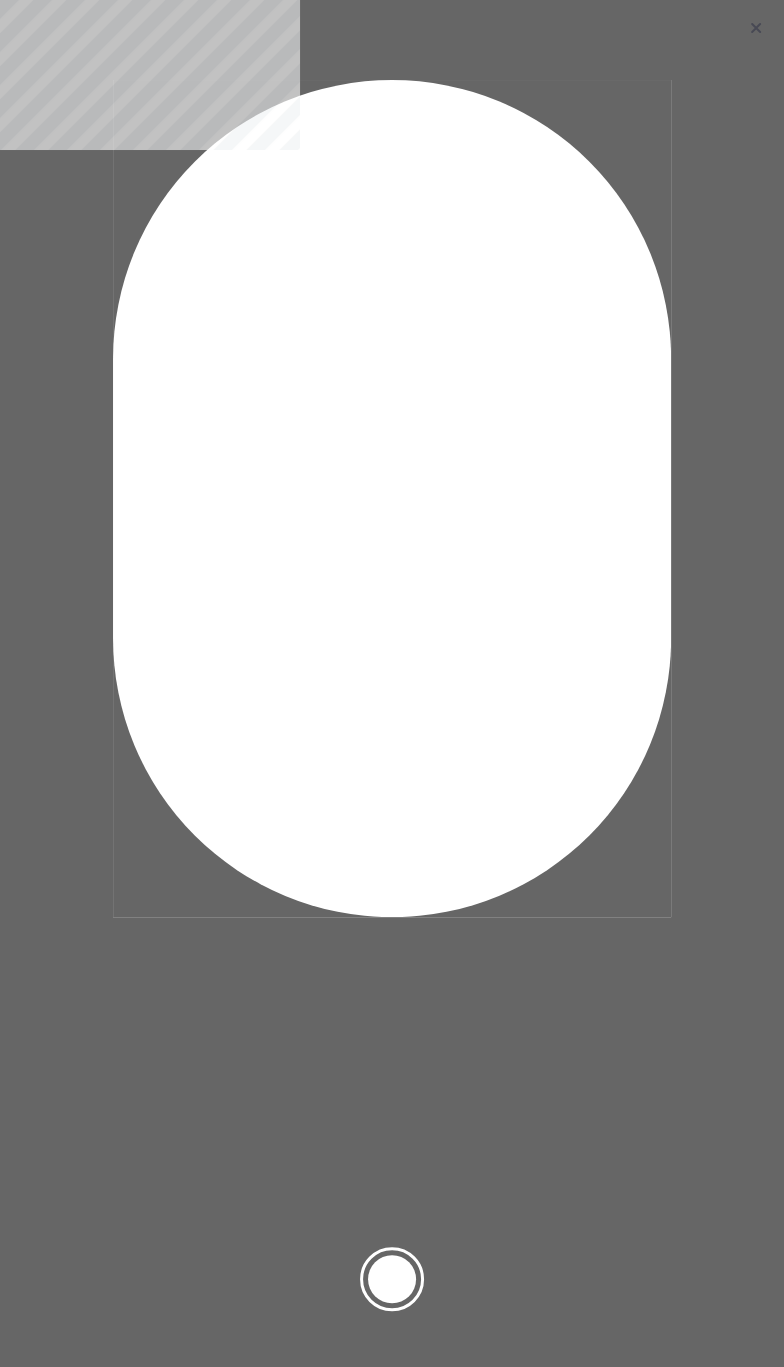 click 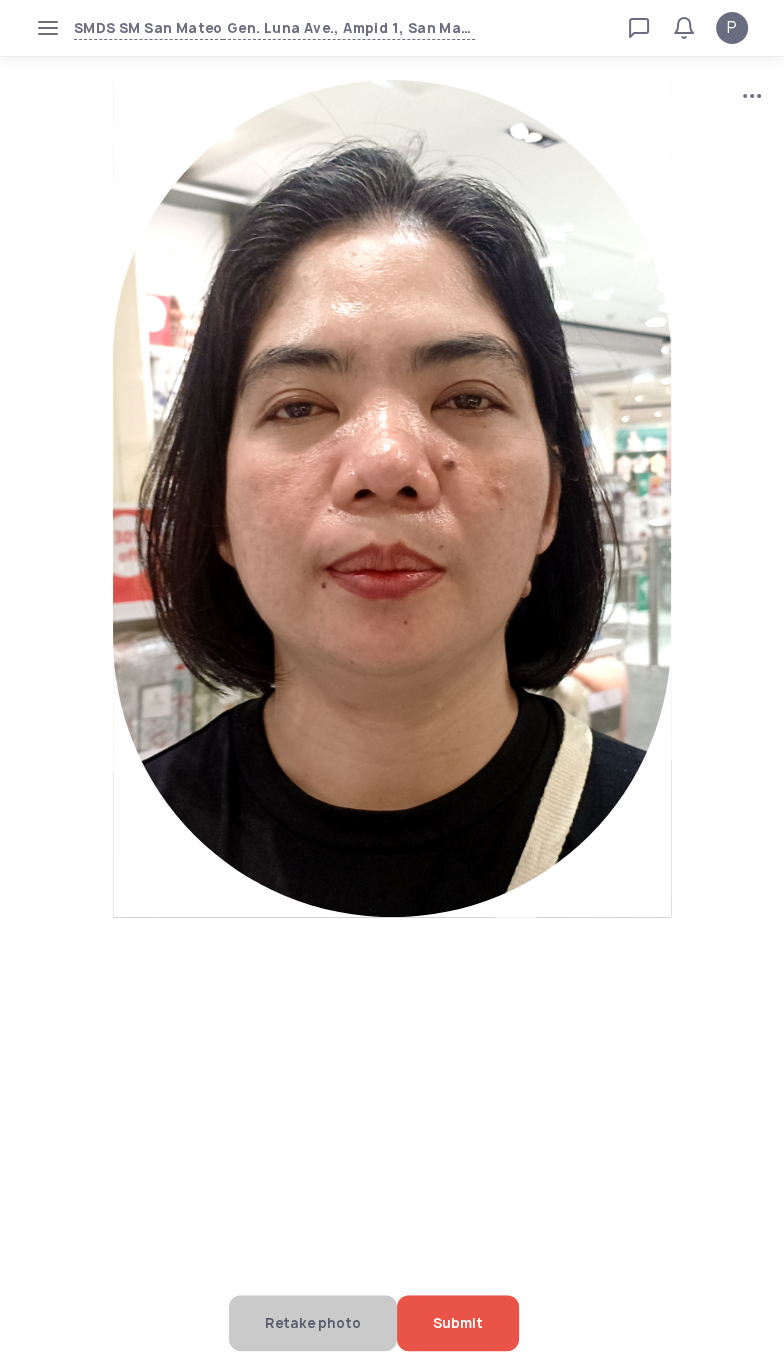 click on "Submit" 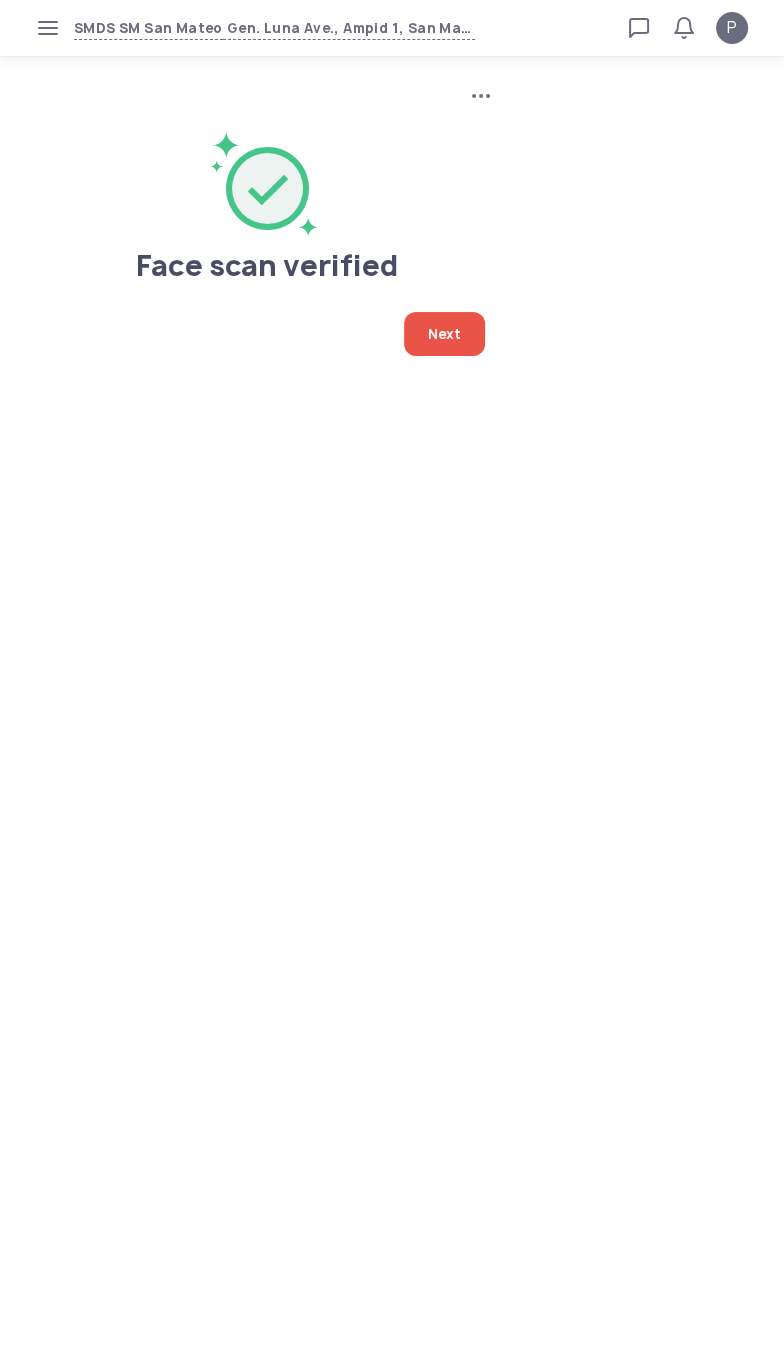 click on "Next" 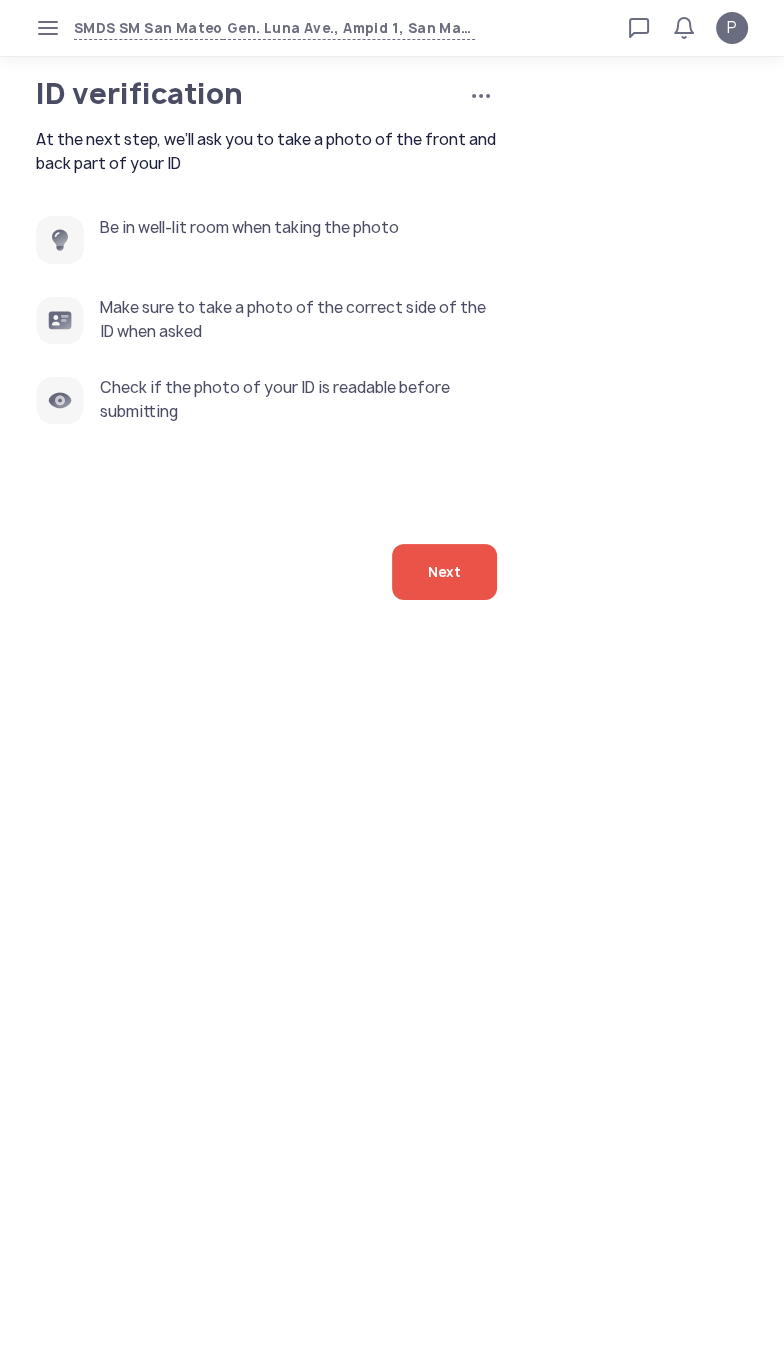 click on "Next" 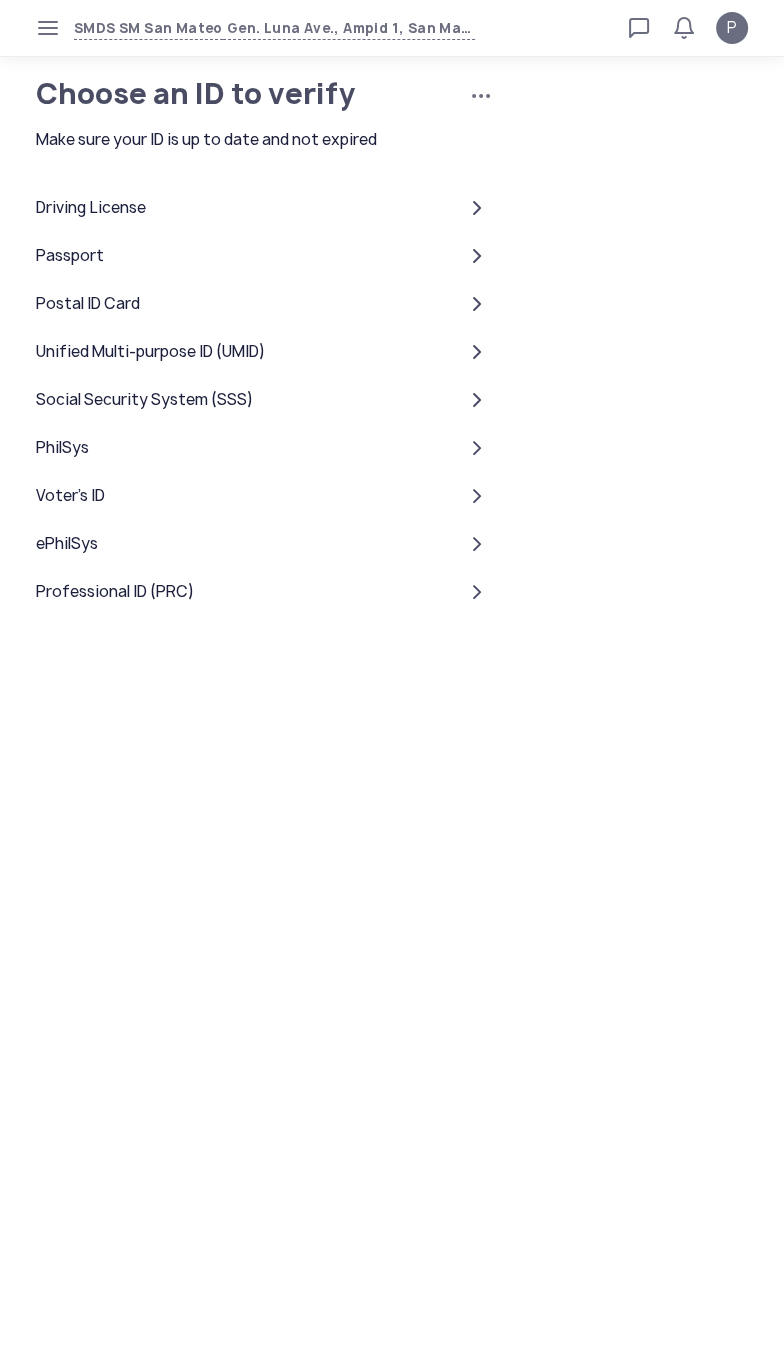 click on "Social Security System (SSS)" 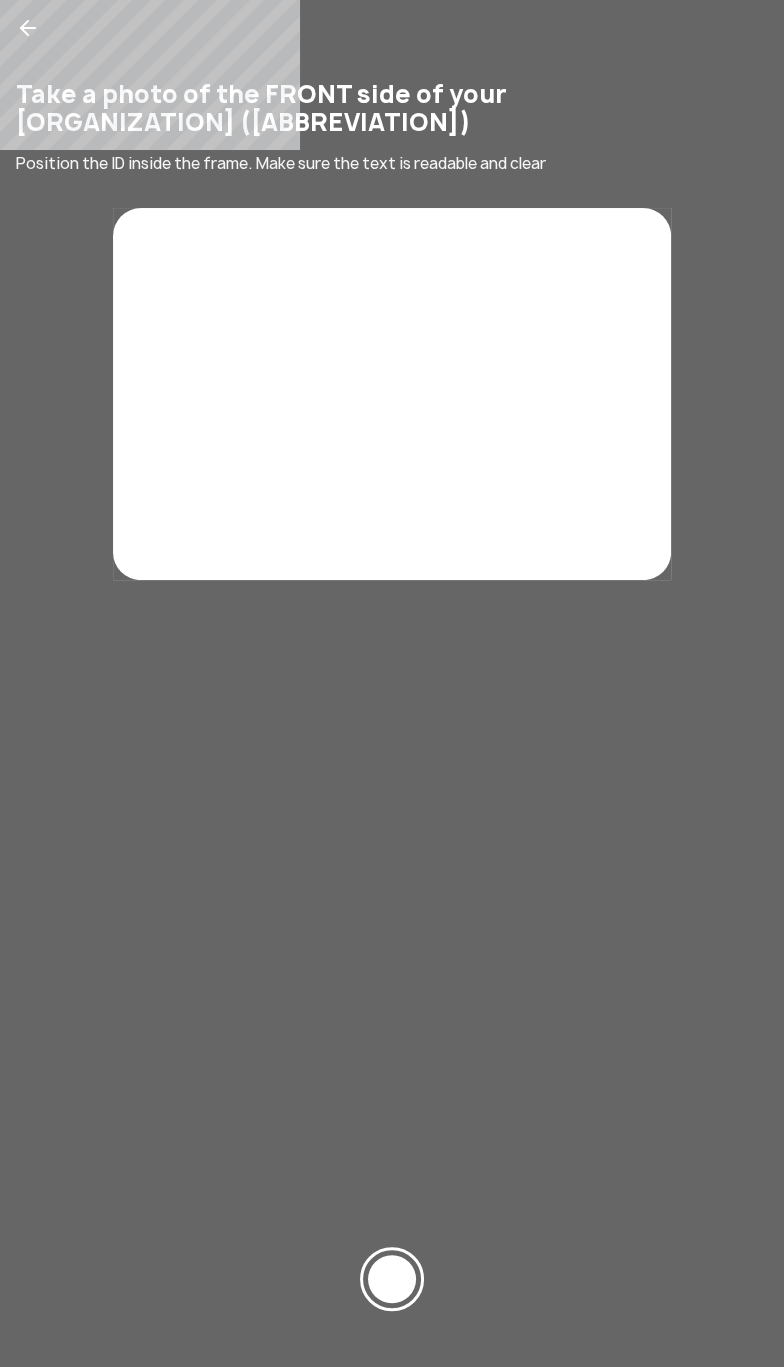 click 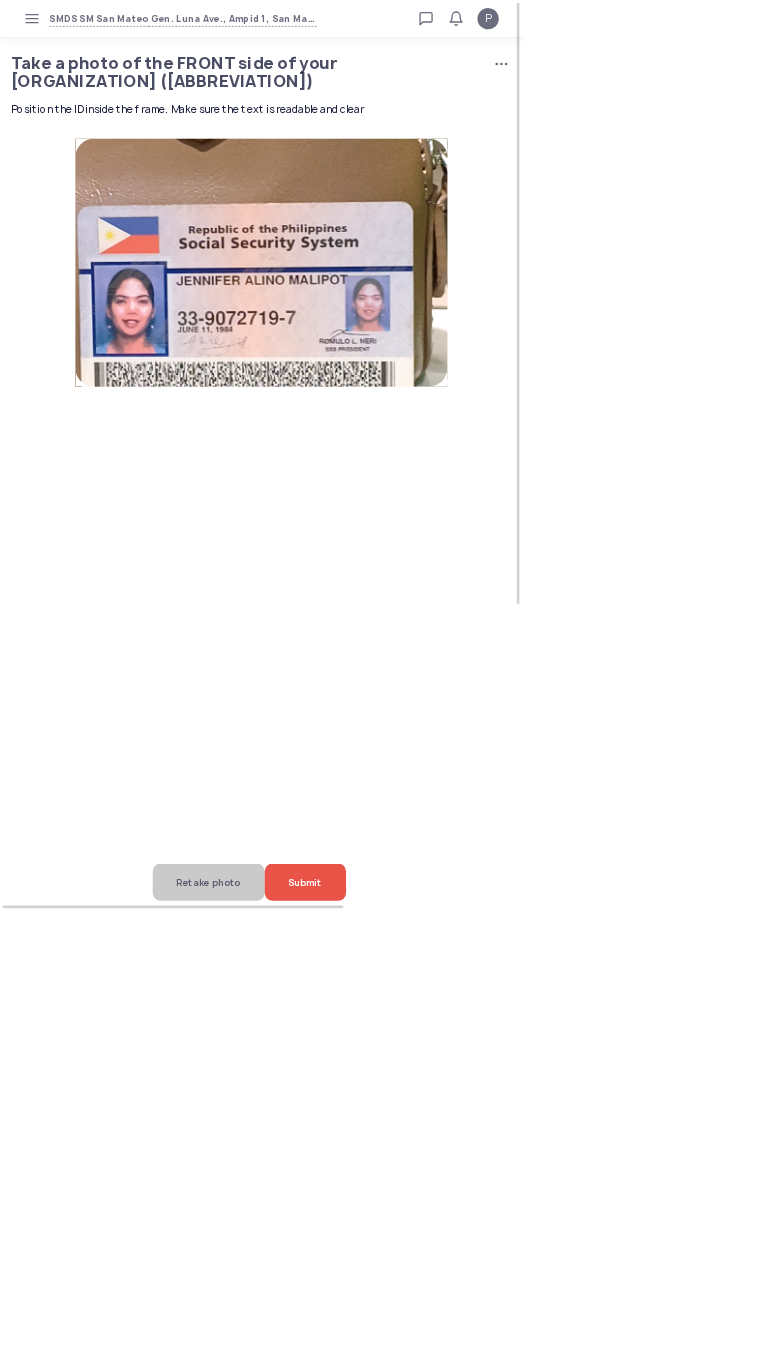 click on "Submit" 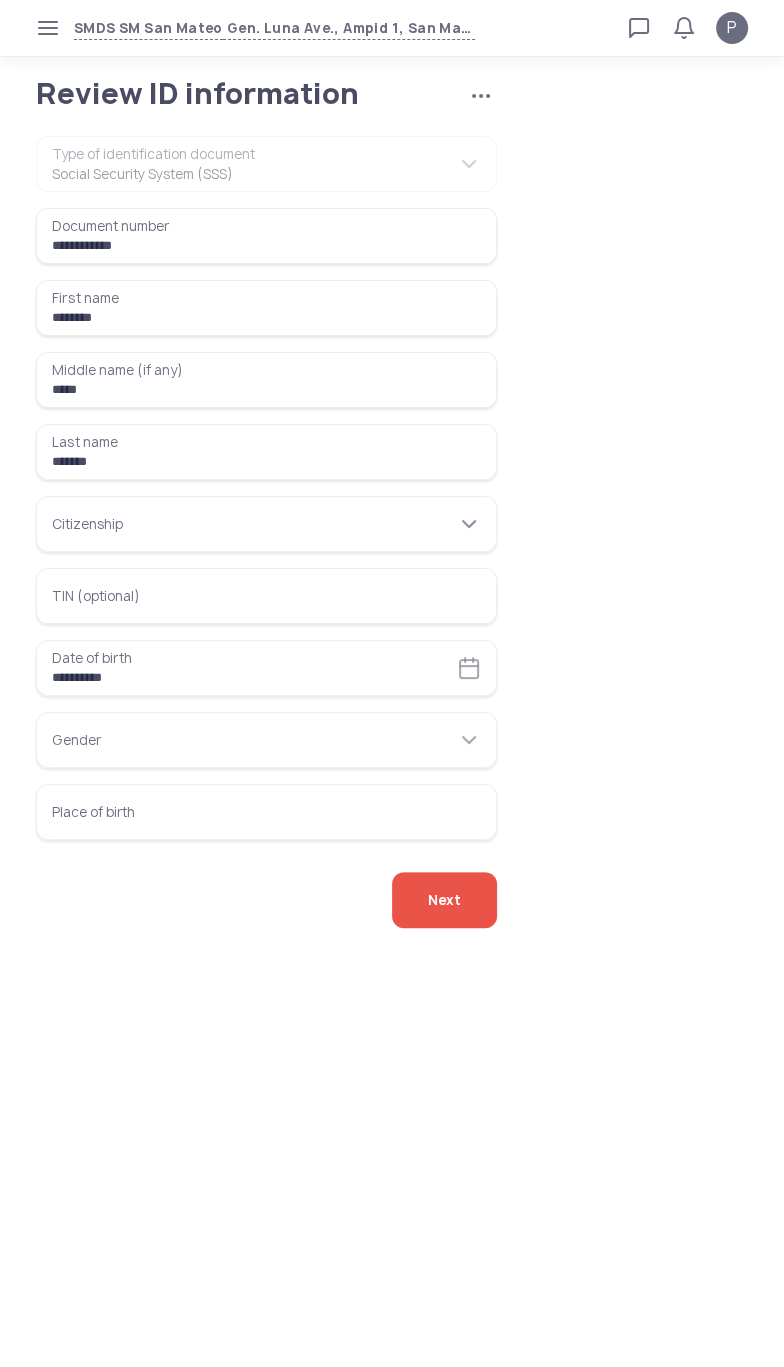 click on "Citizenship" at bounding box center (266, 524) 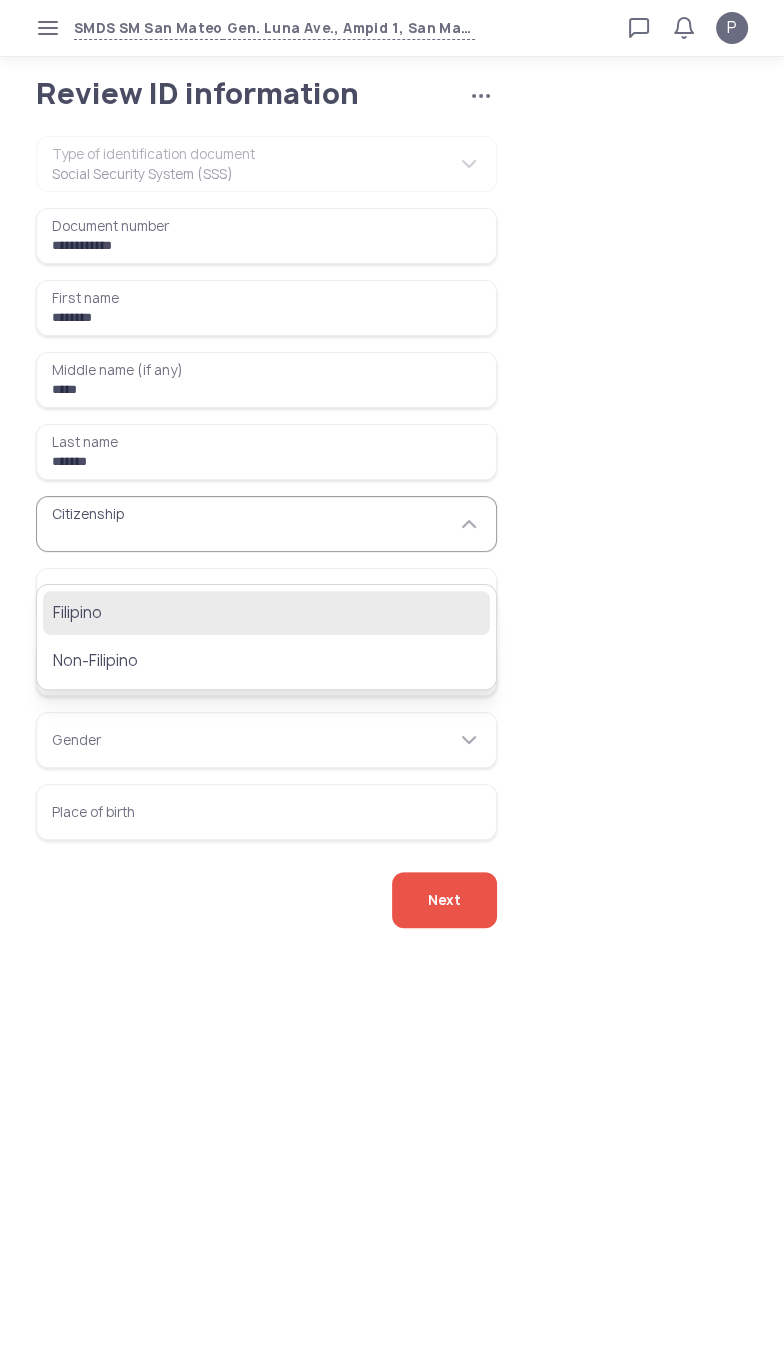click on "Filipino" 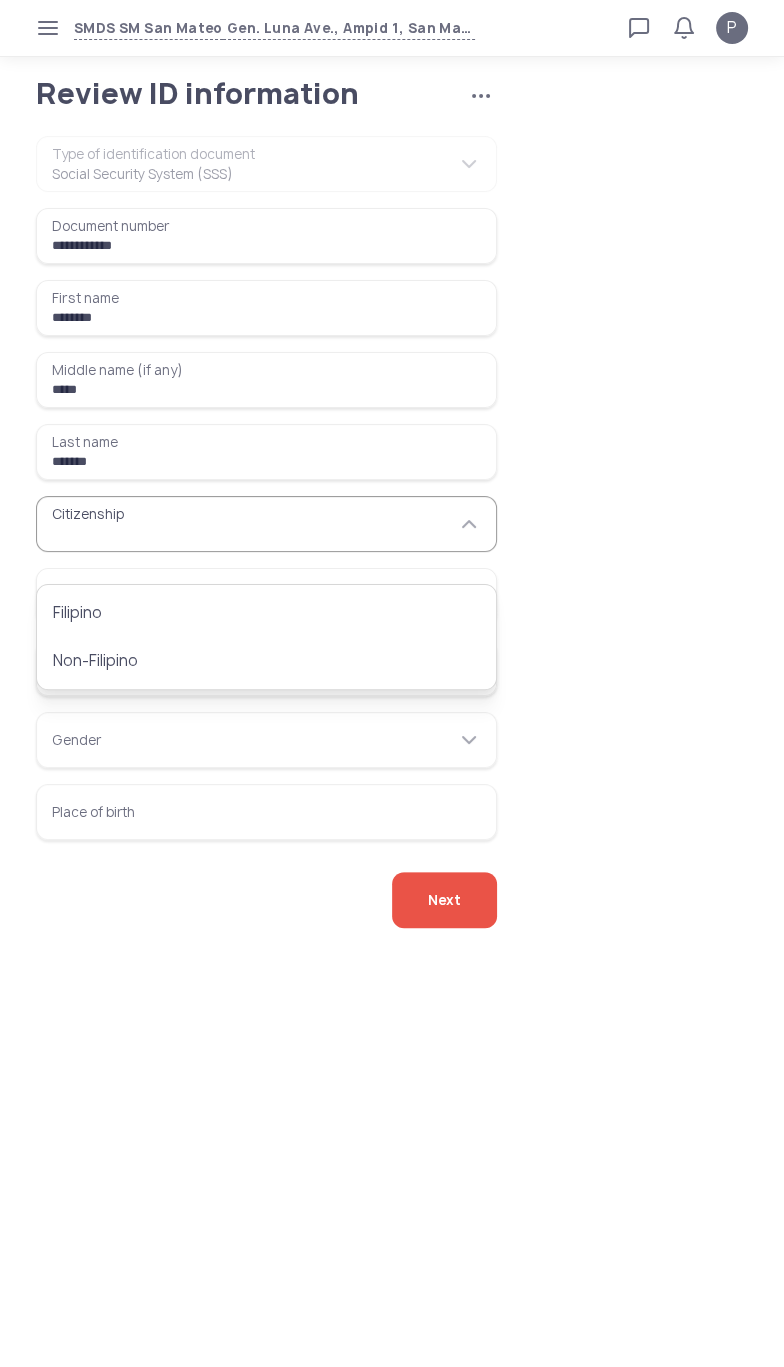 type on "********" 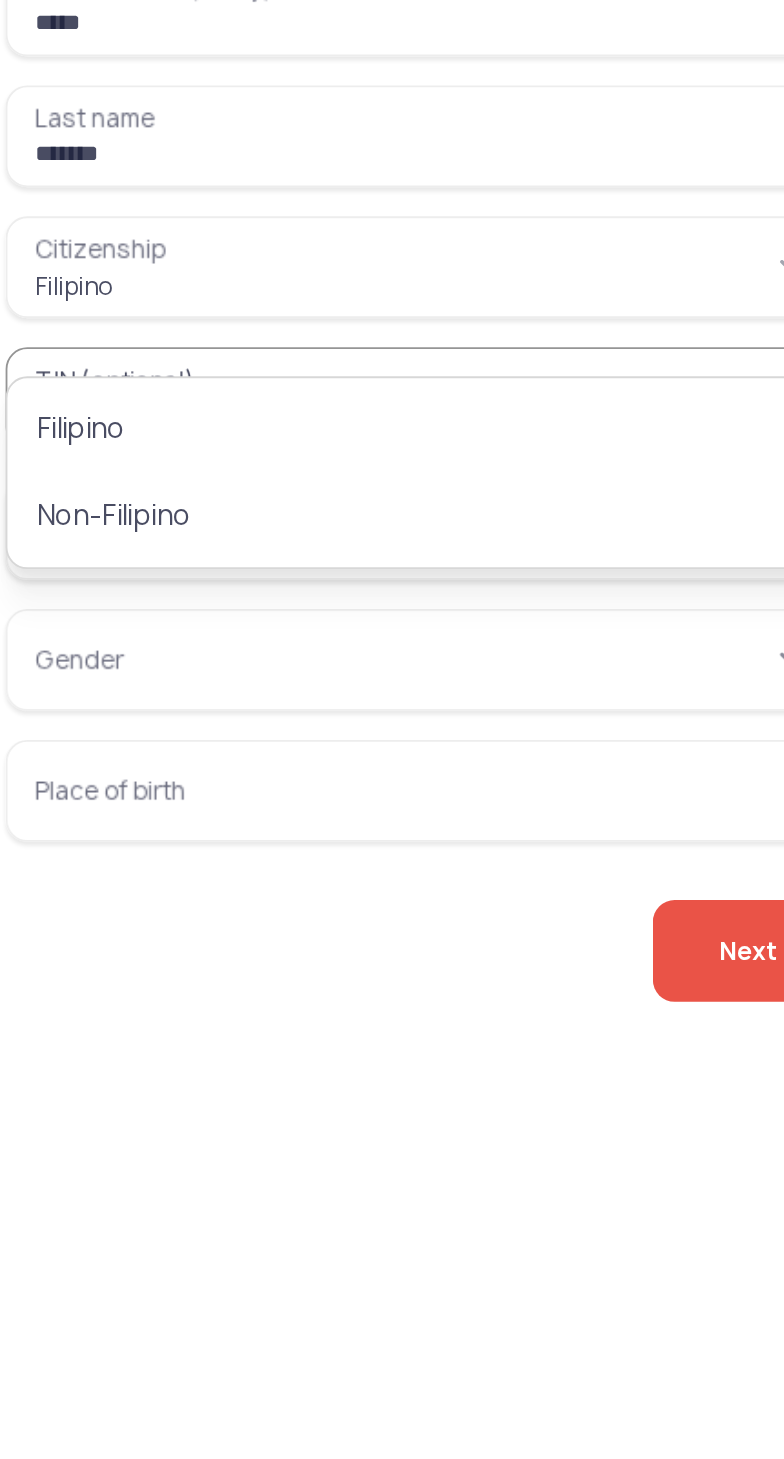 click on "Gender" at bounding box center (266, 740) 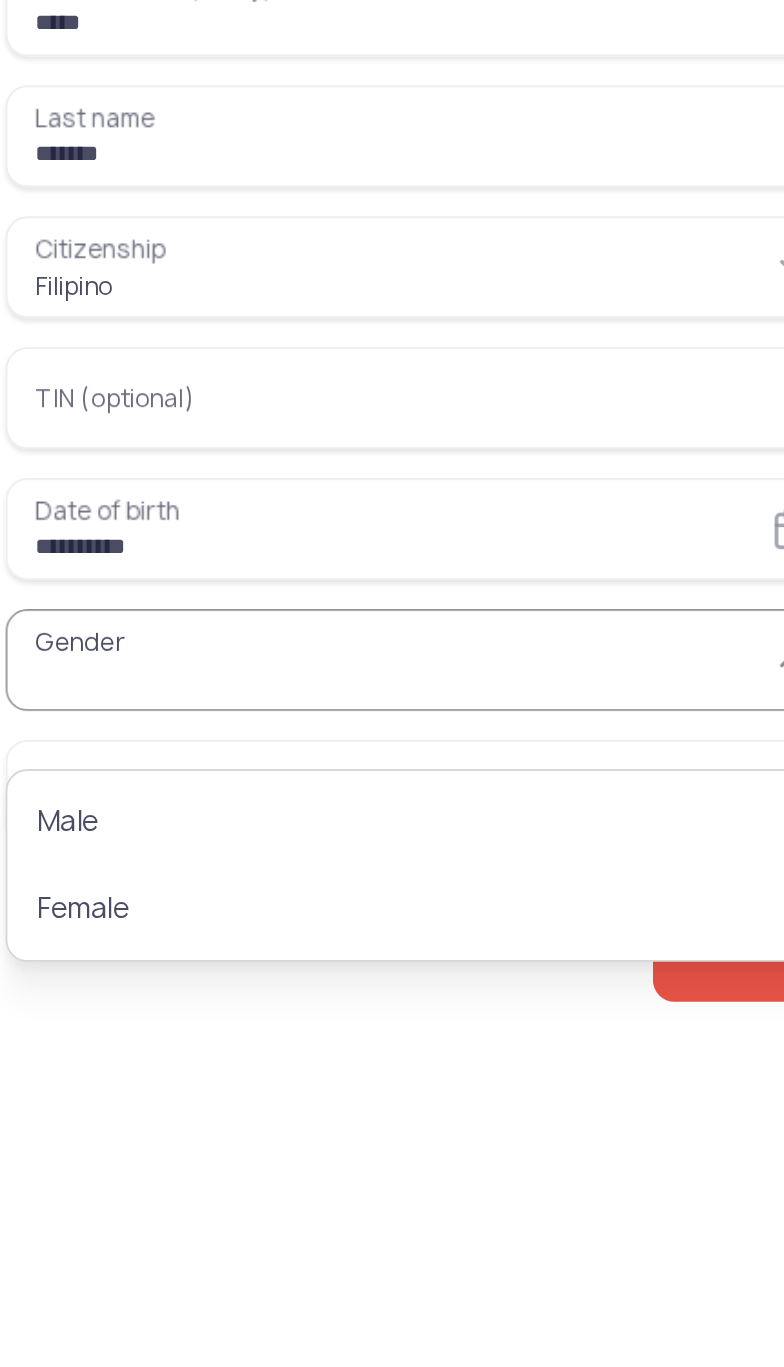click on "Gender" at bounding box center [266, 740] 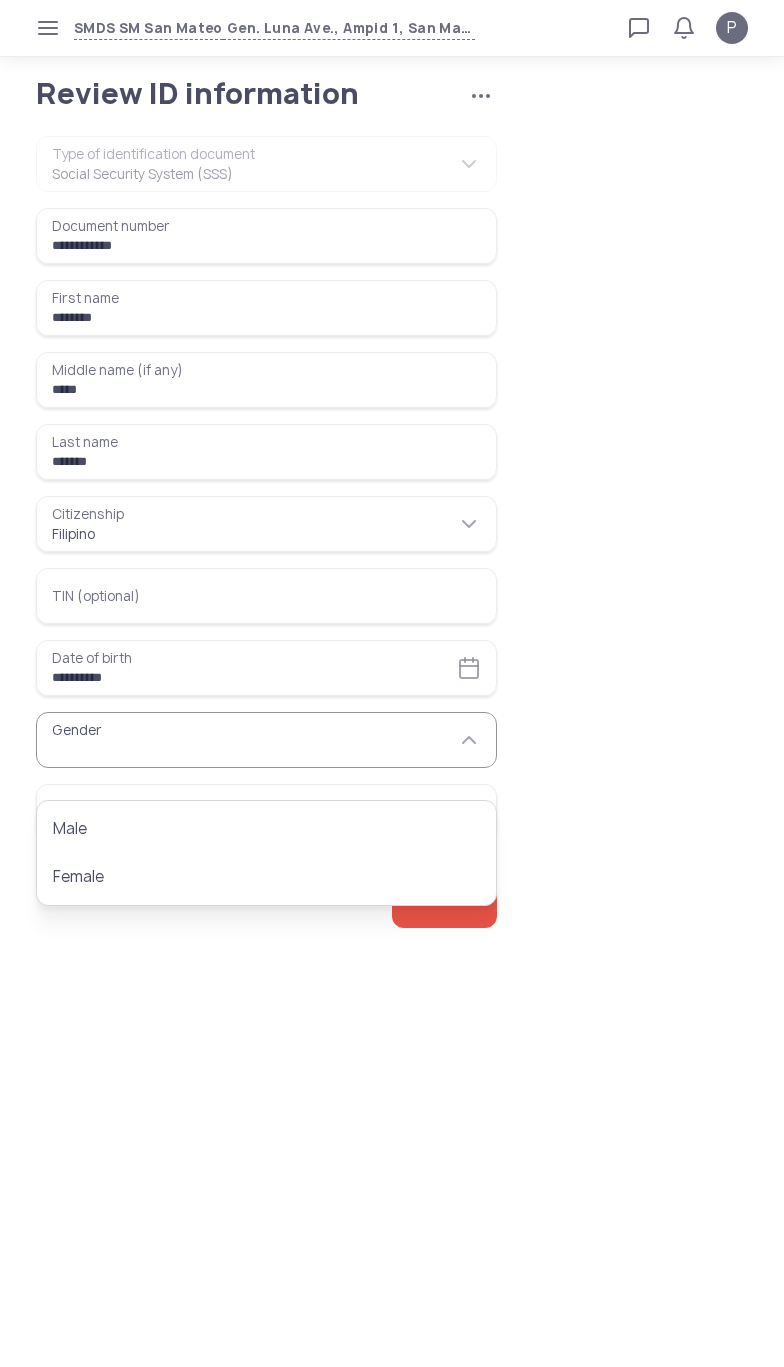 scroll, scrollTop: 0, scrollLeft: 0, axis: both 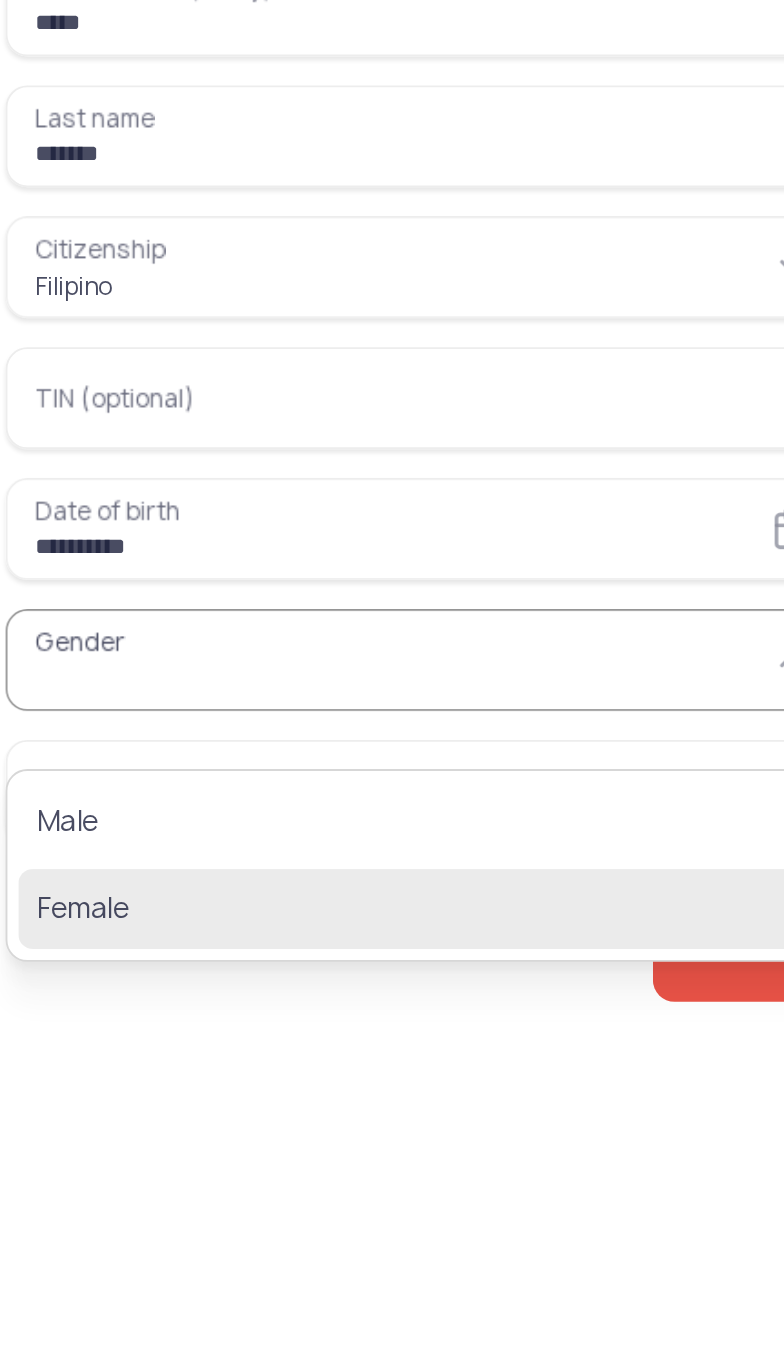click on "Female" 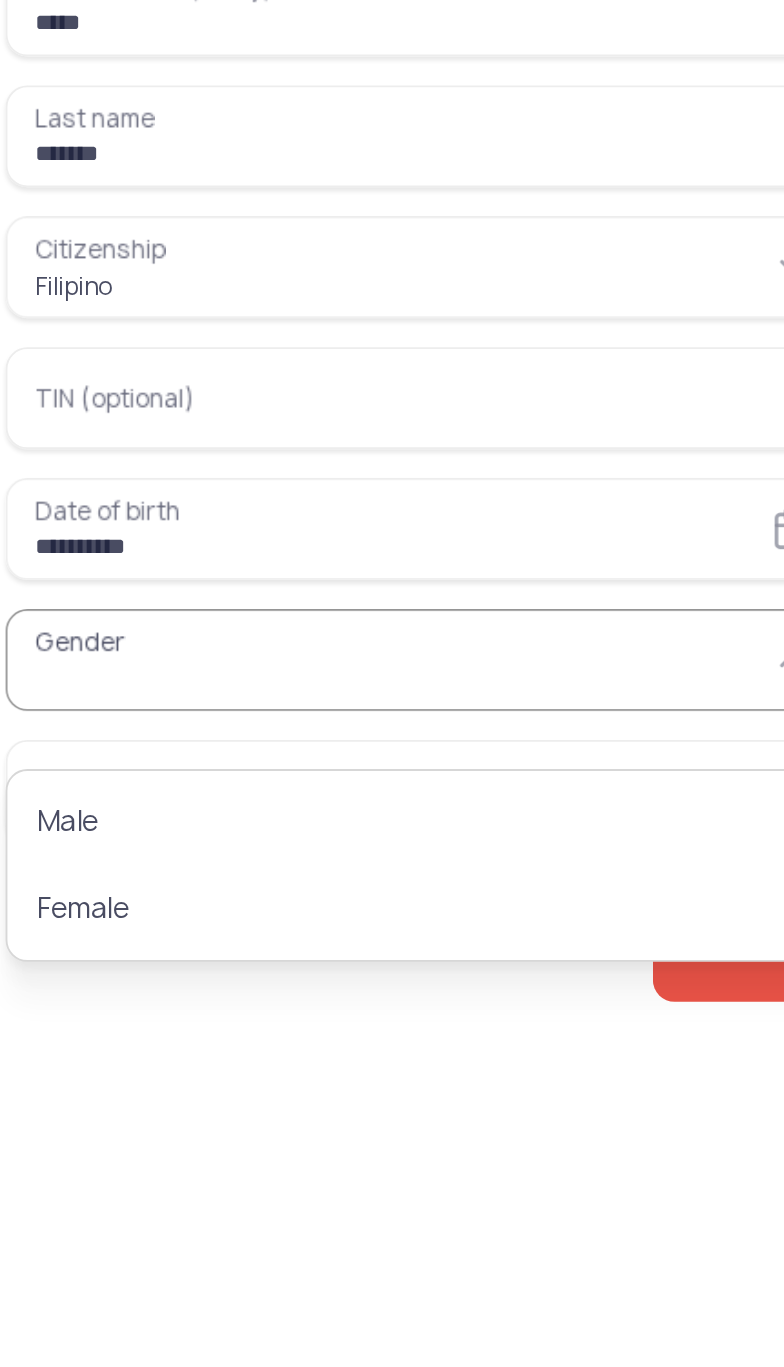 type on "******" 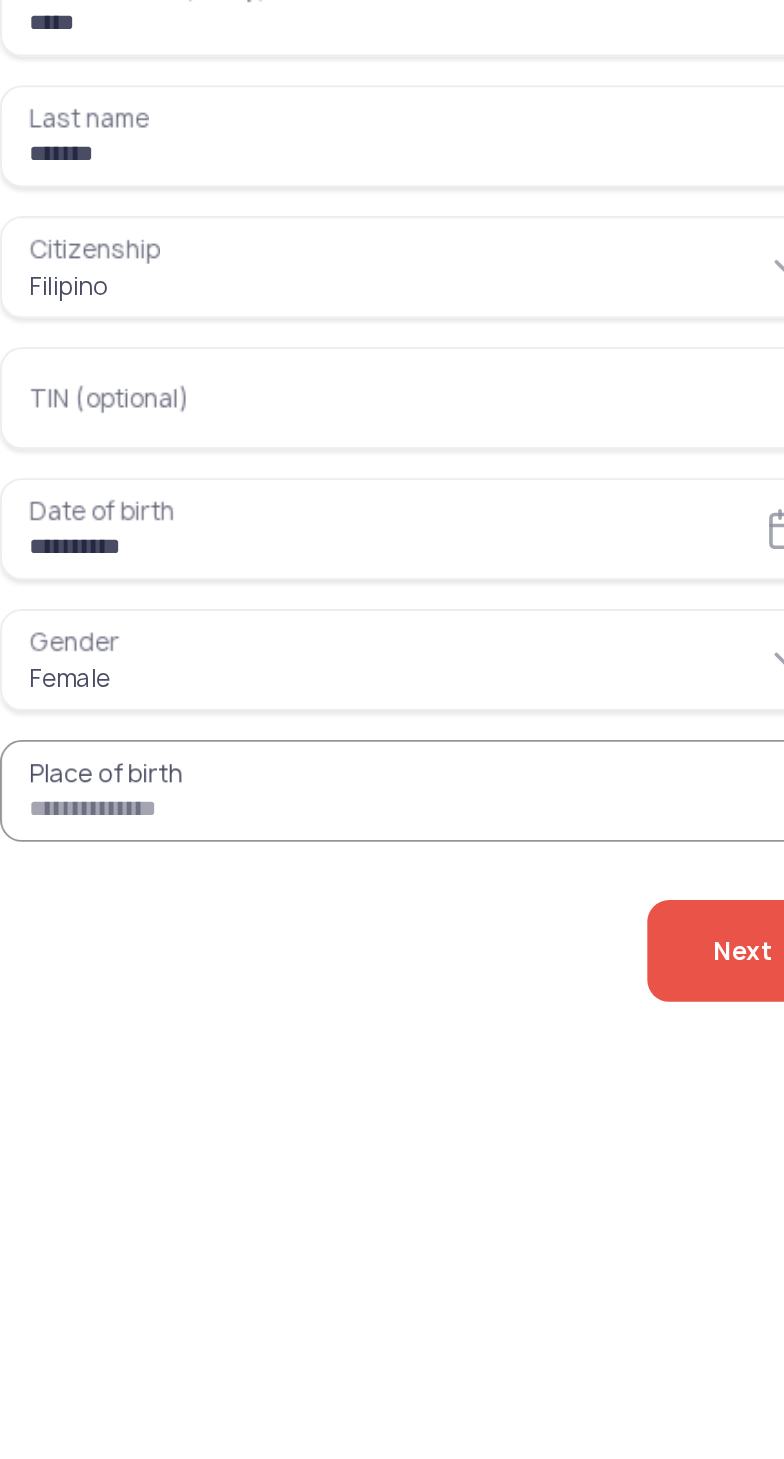 click on "Place of birth" at bounding box center (266, 812) 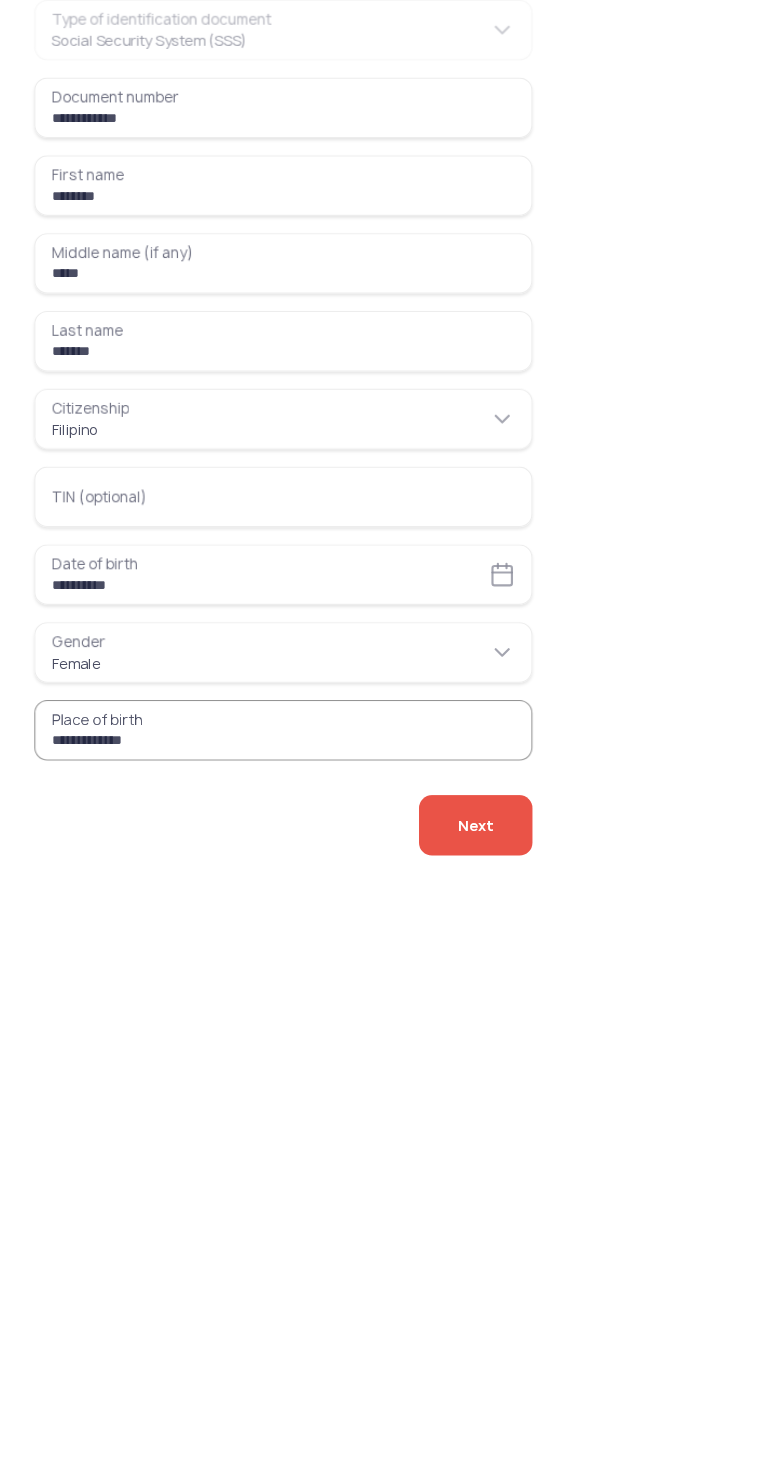 type on "**********" 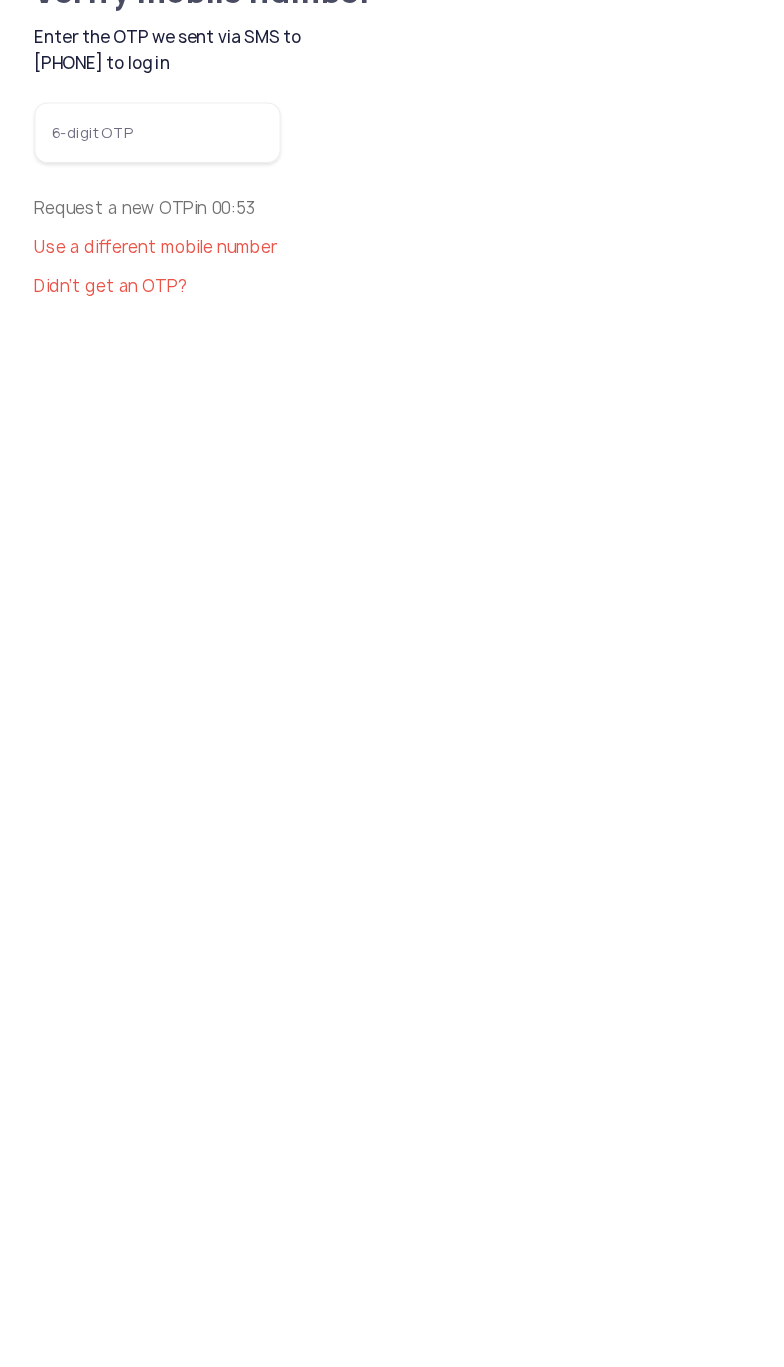 click on "6-digit OTP" at bounding box center [150, 224] 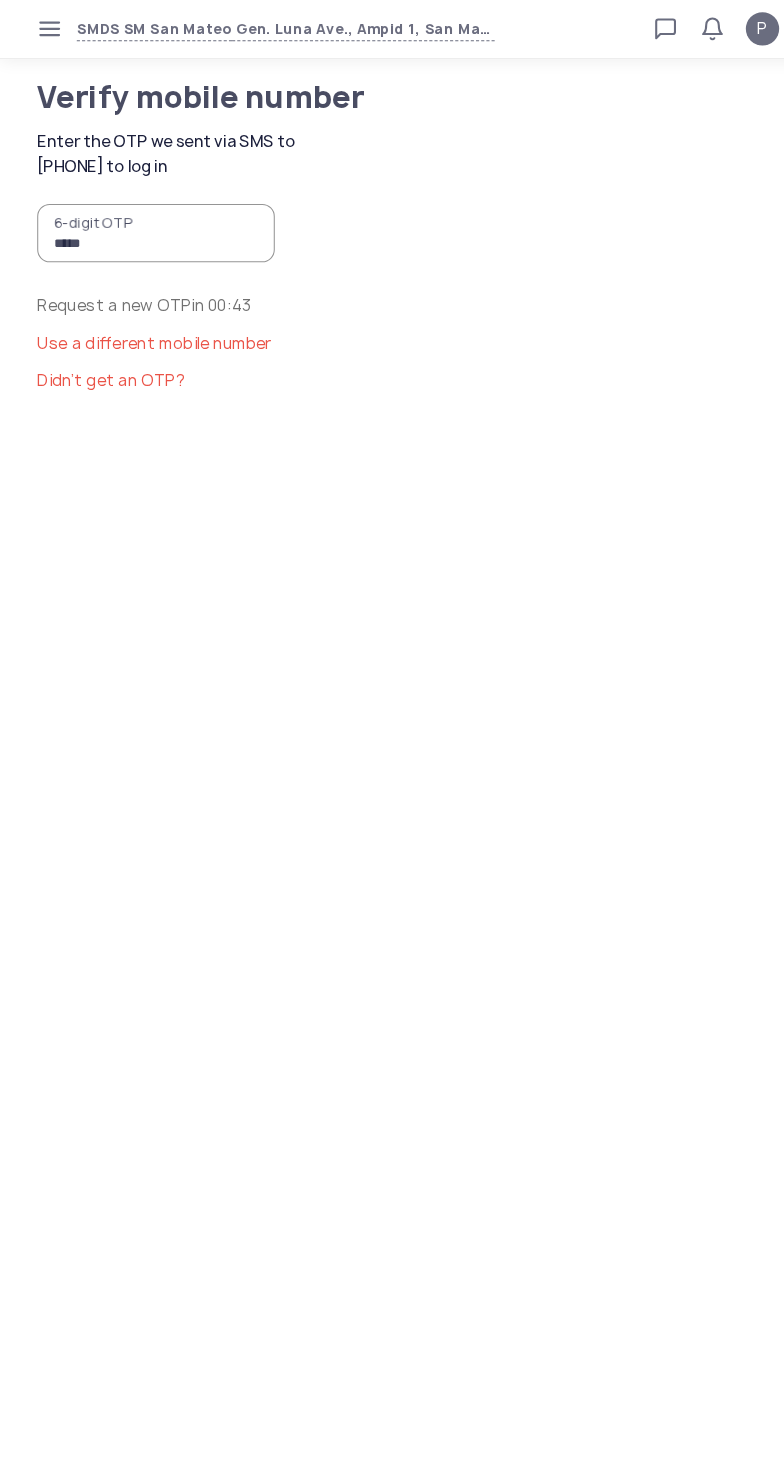 type on "******" 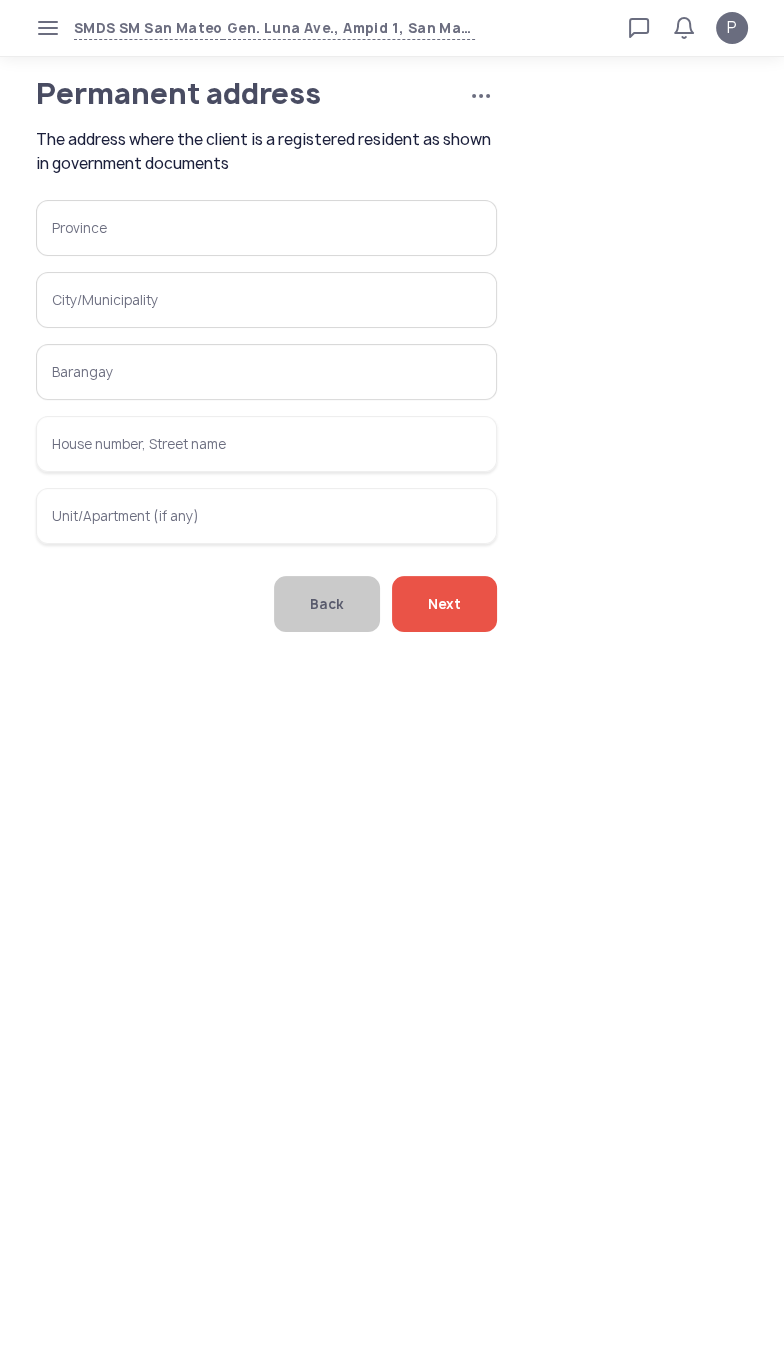 click on "Province" at bounding box center (266, 228) 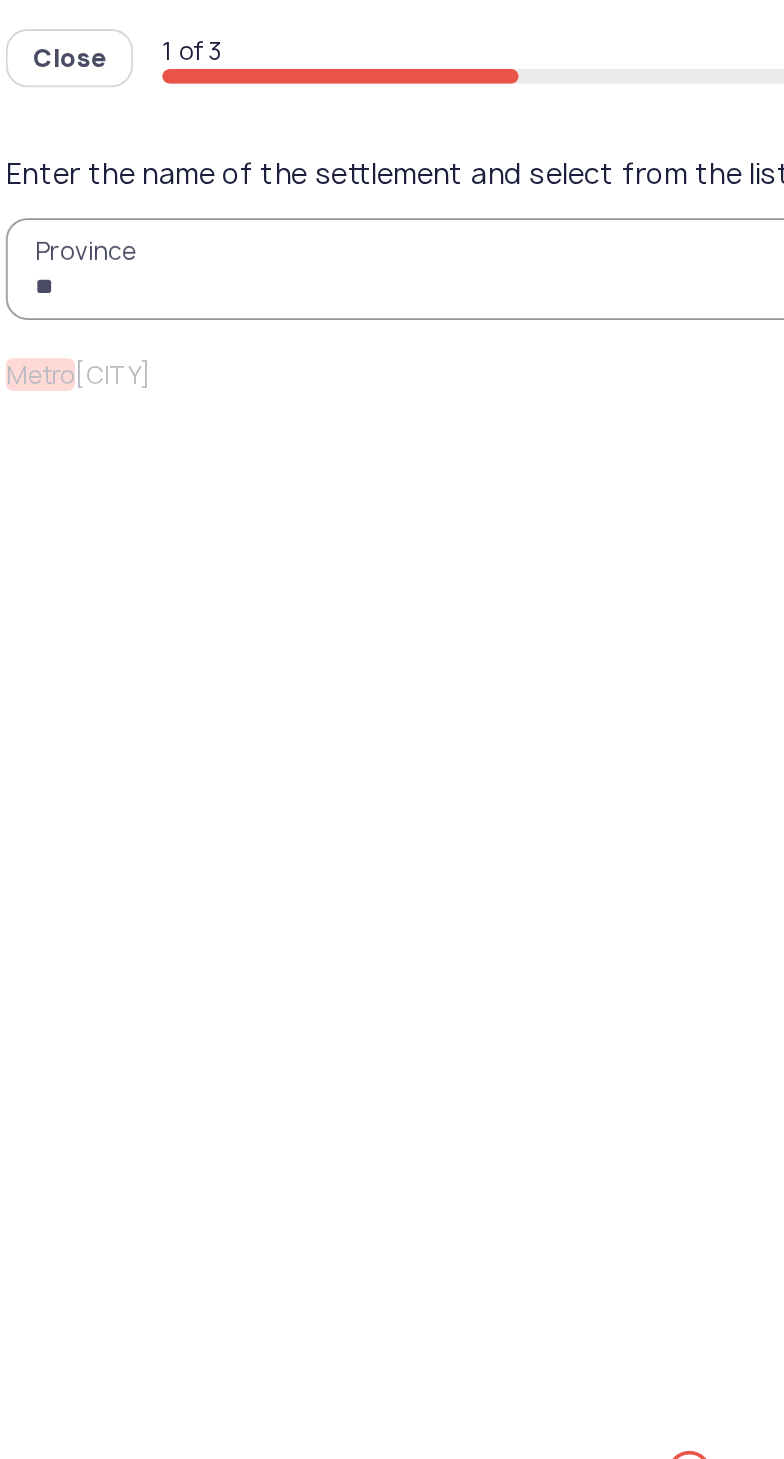 type on "*" 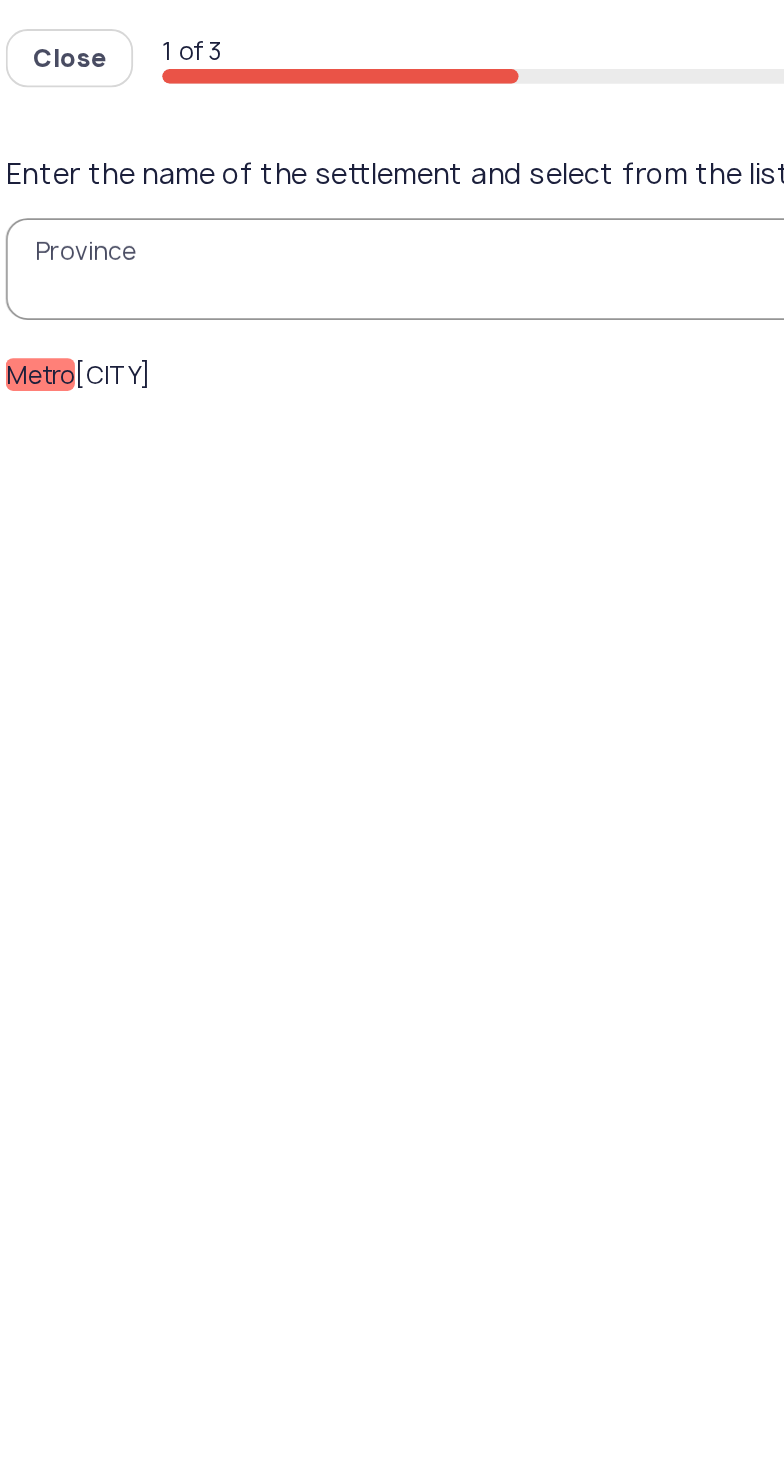 type on "*" 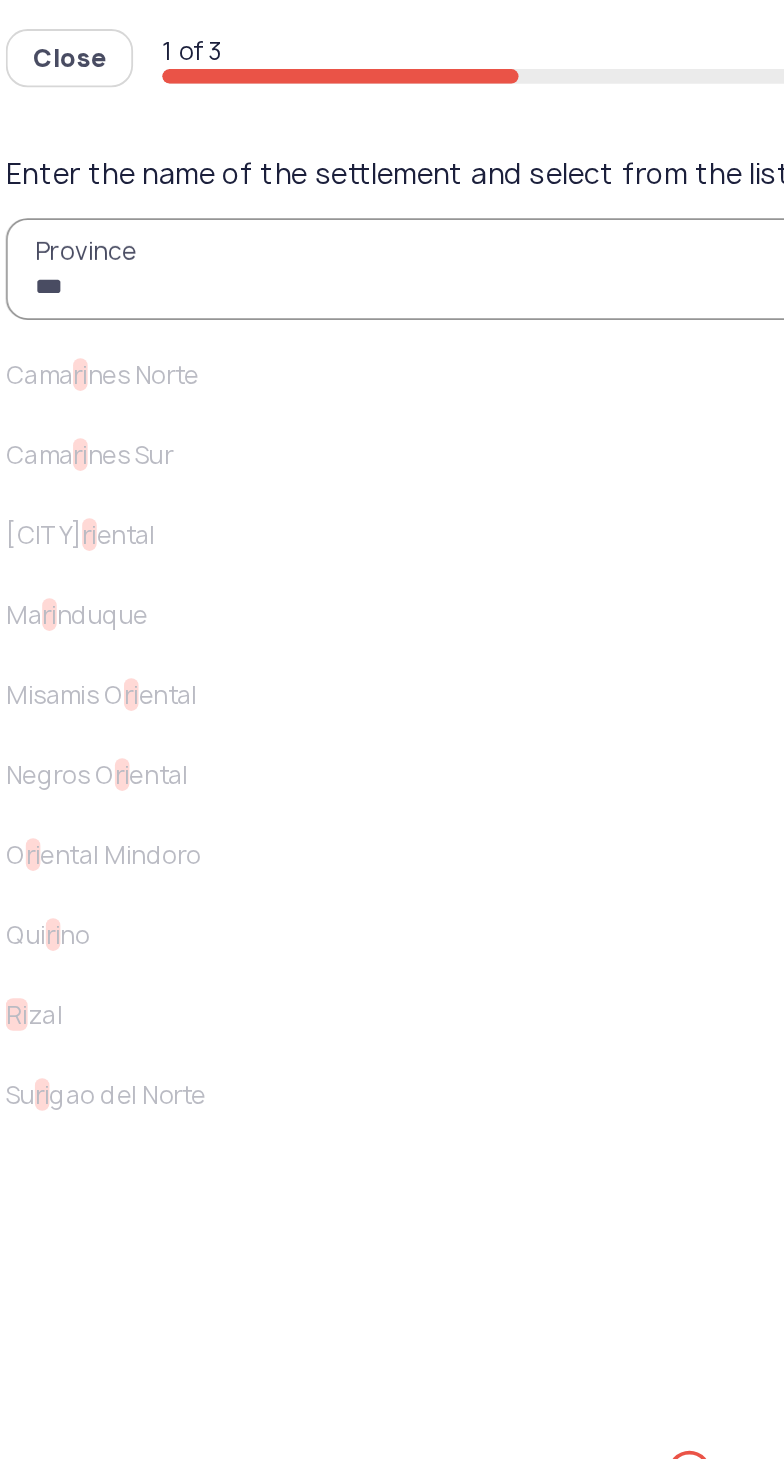 type on "****" 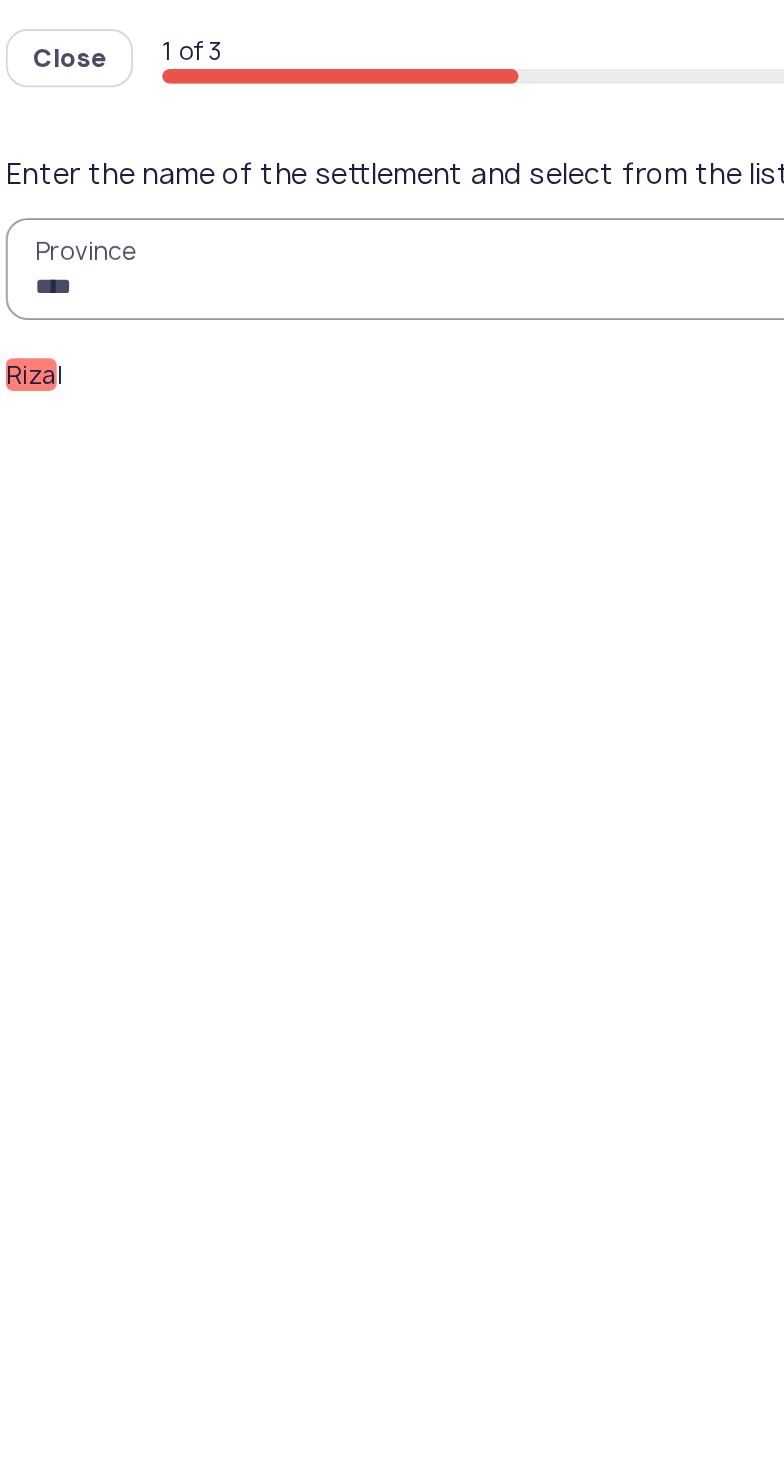 click on "Riza" 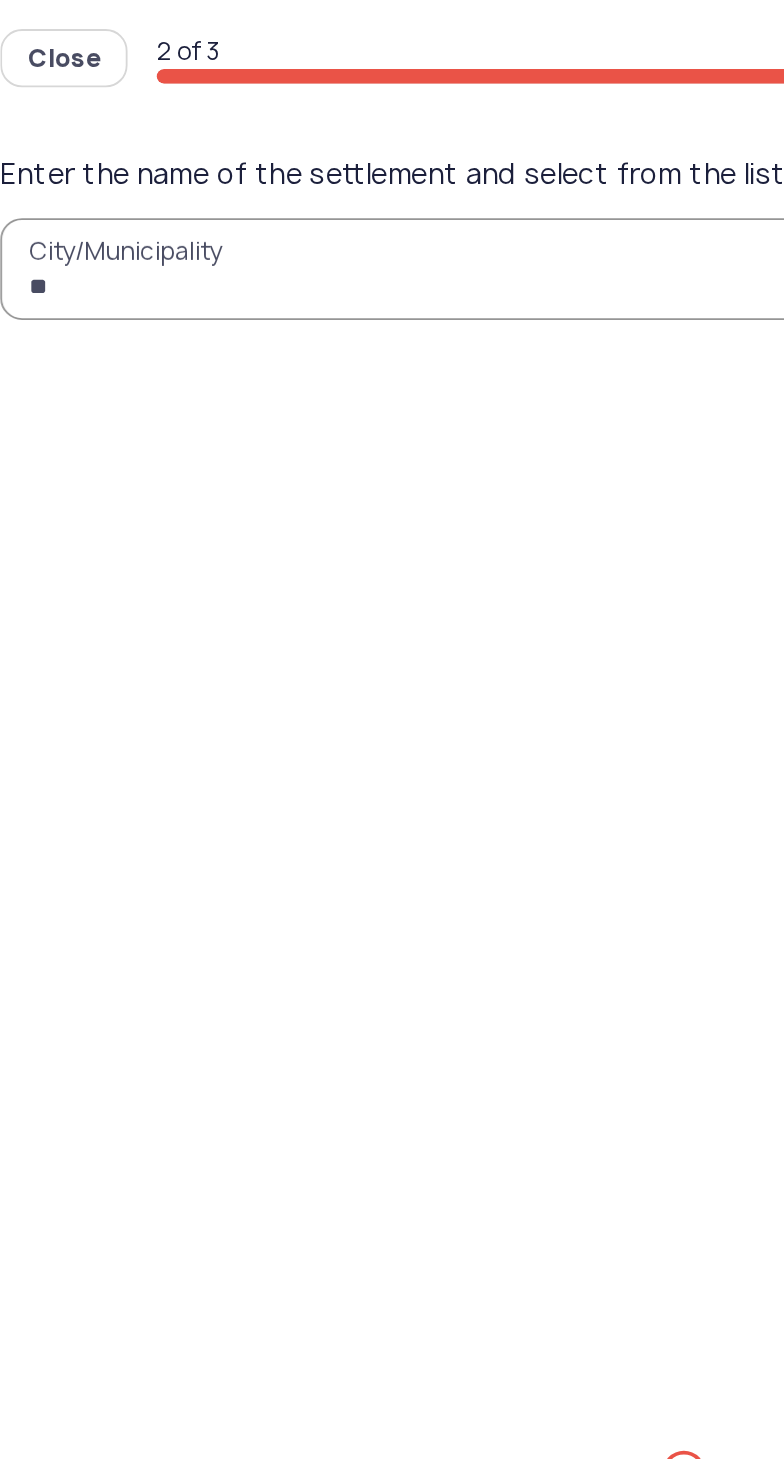 type on "***" 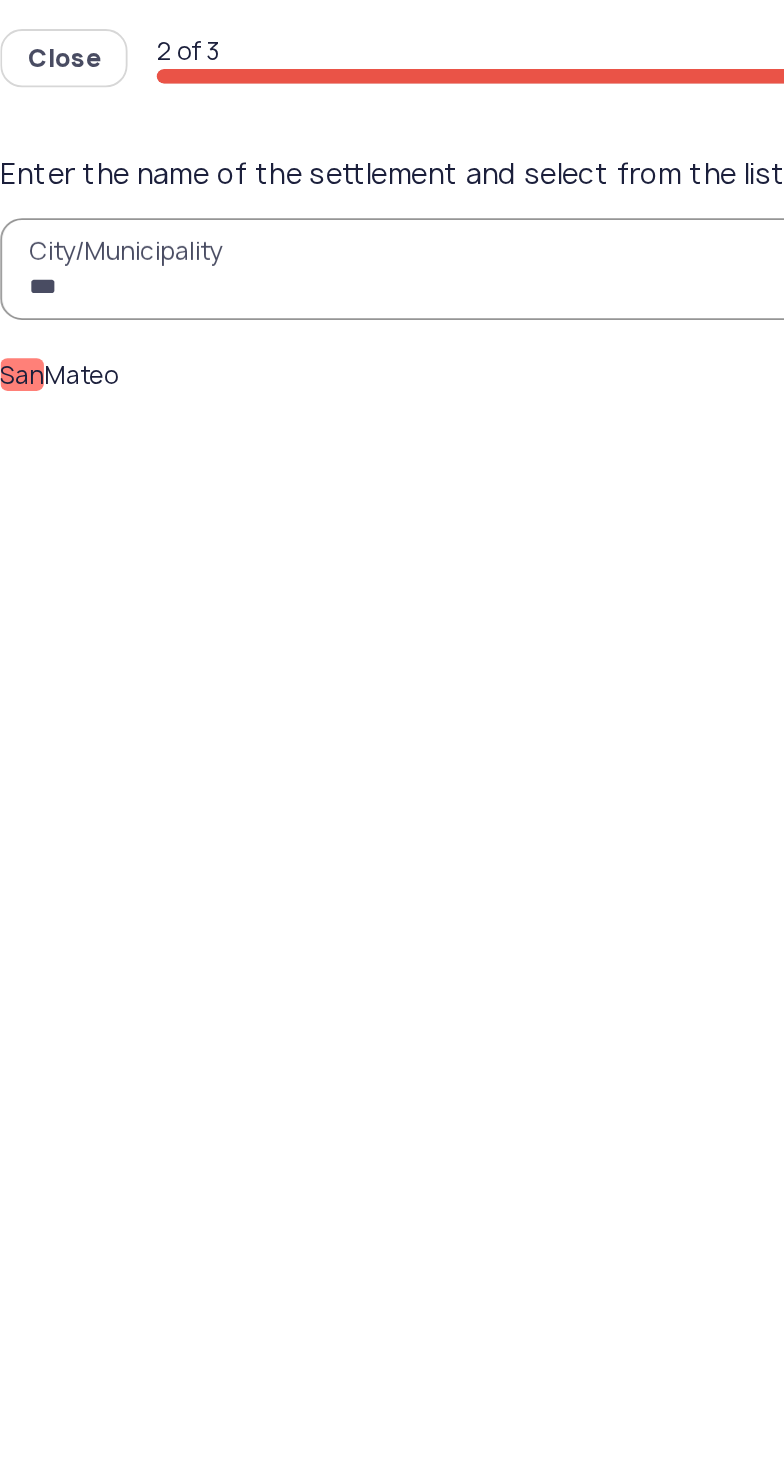click on "San" 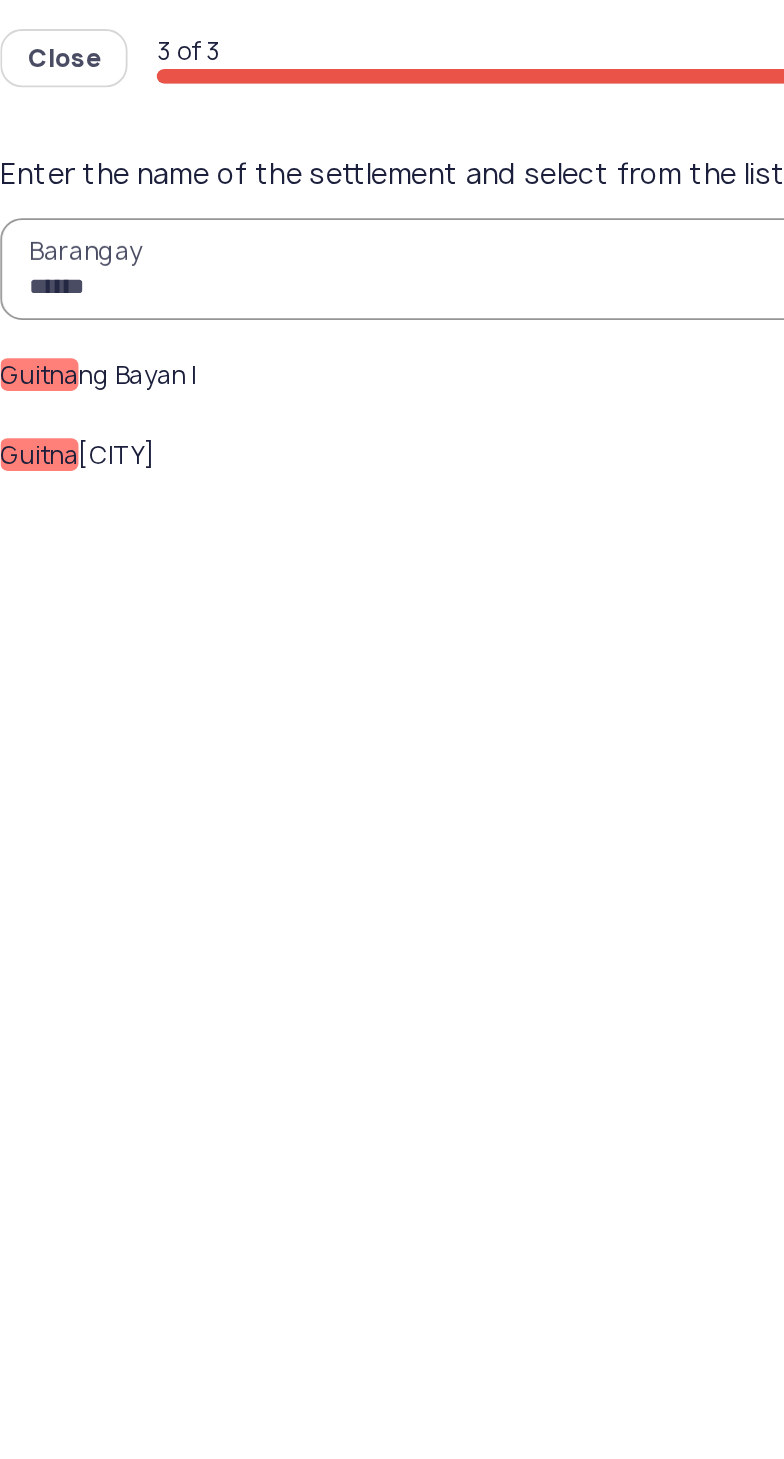 type on "******" 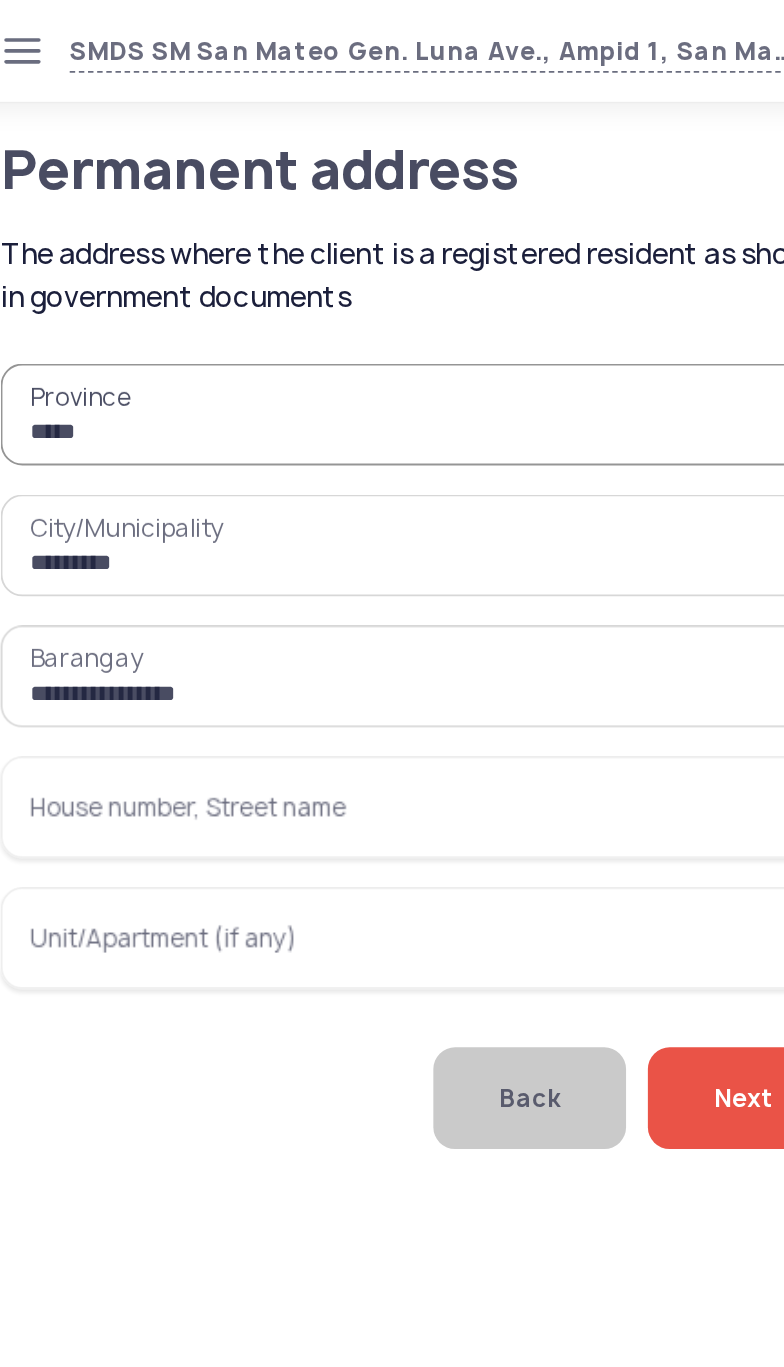 click on "House number, Street name" at bounding box center [266, 444] 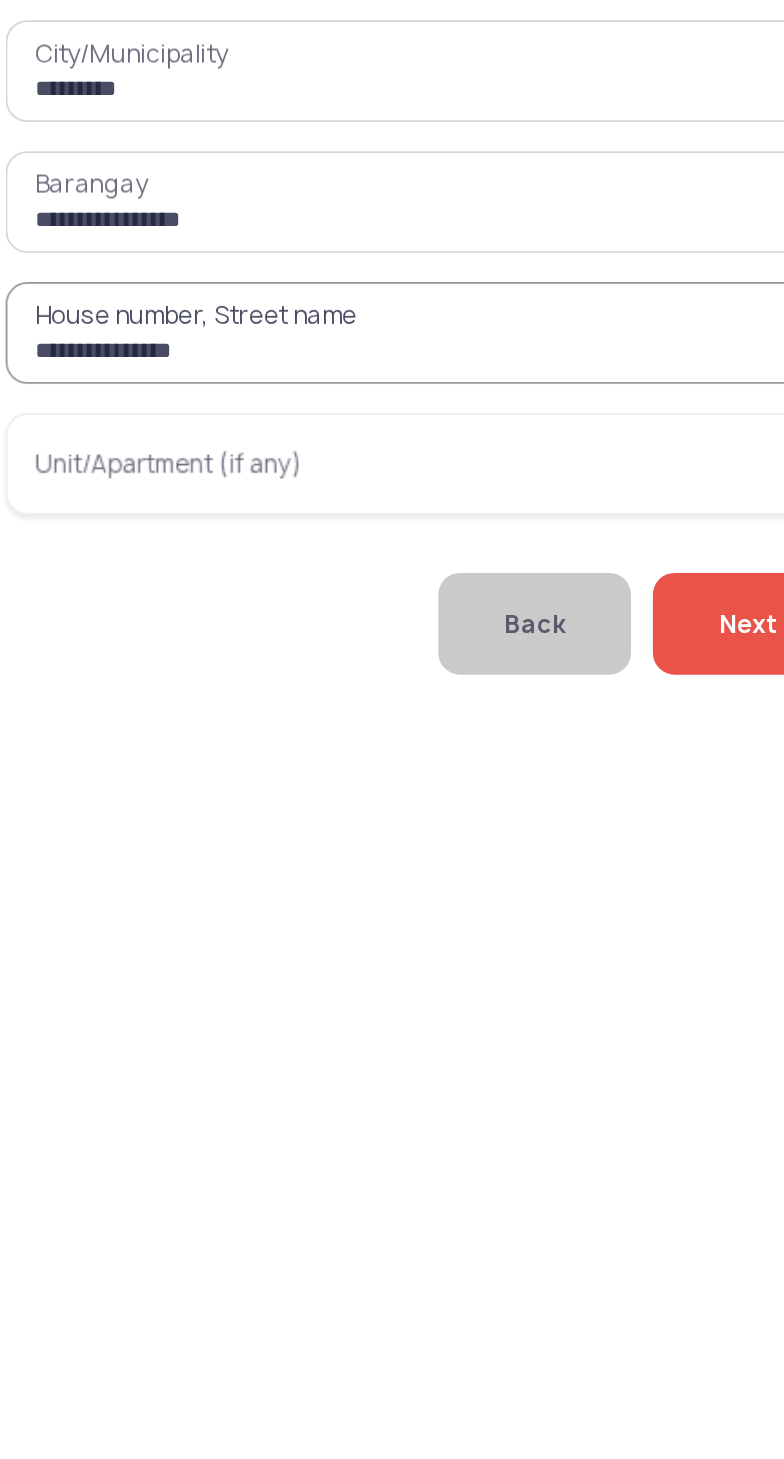 click on "**********" at bounding box center [266, 444] 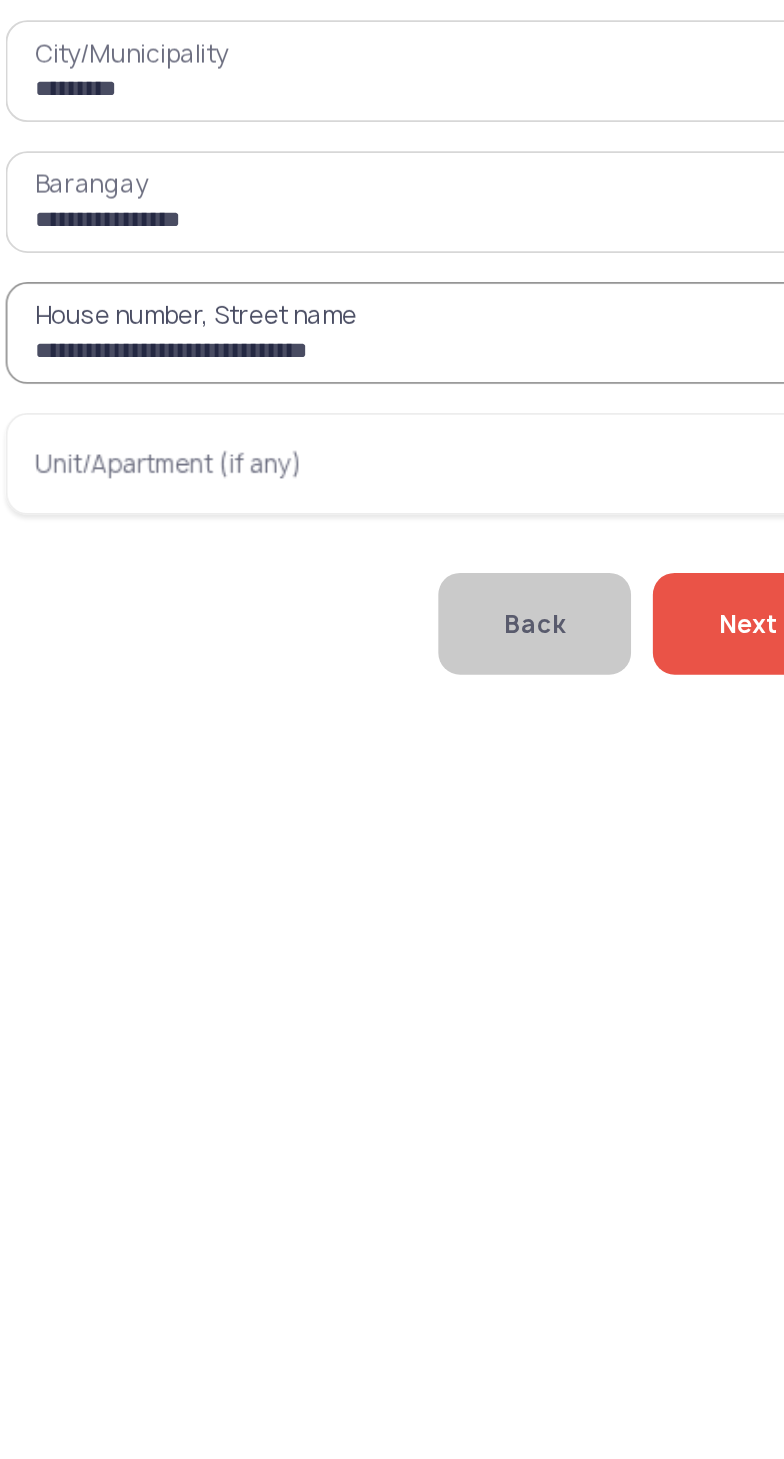type on "**********" 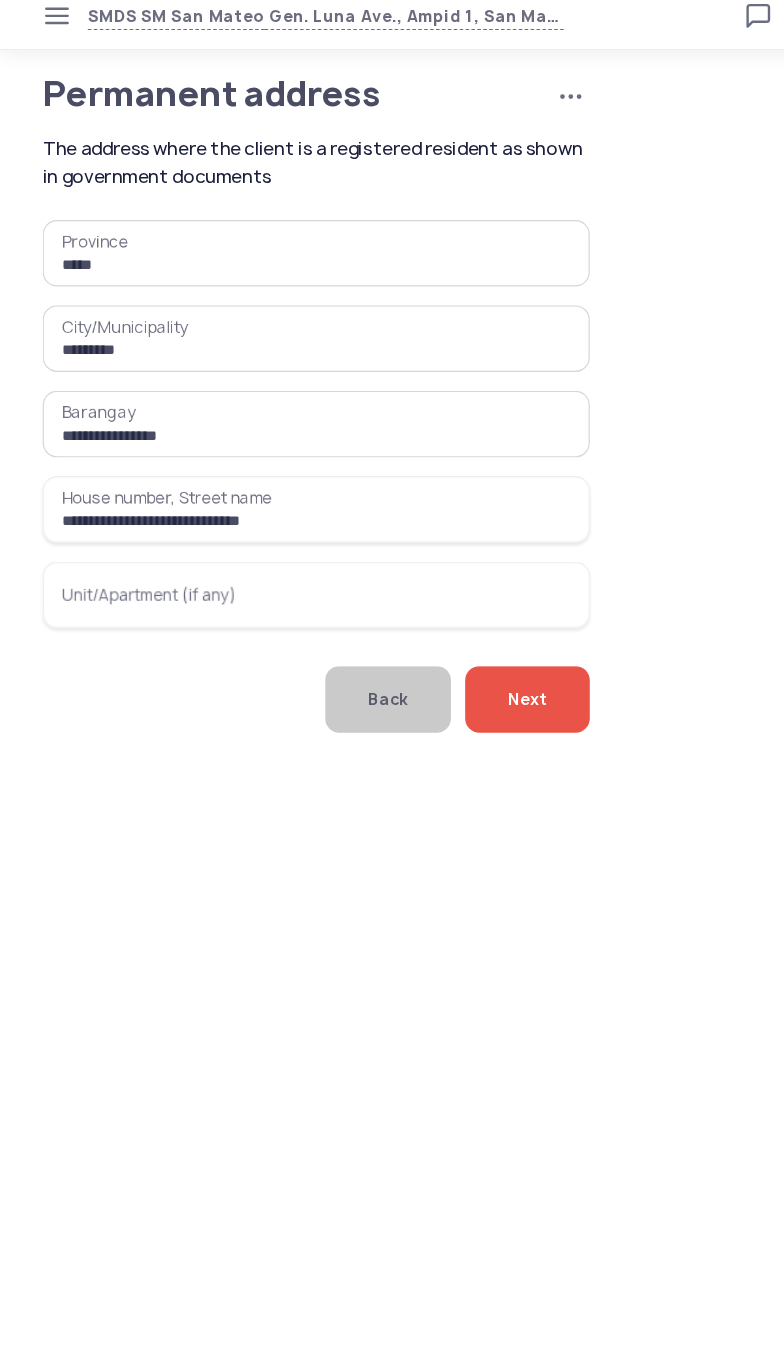 click on "Next" 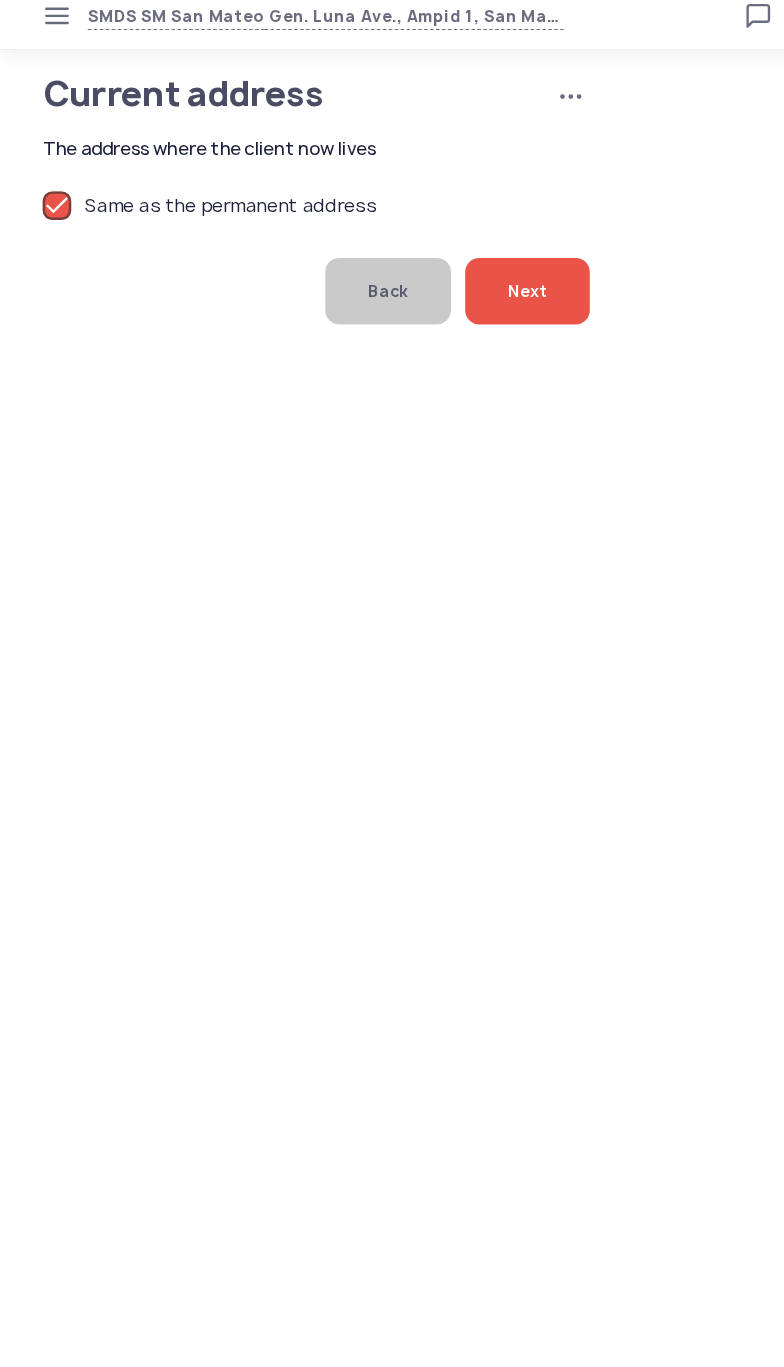 click on "Next" 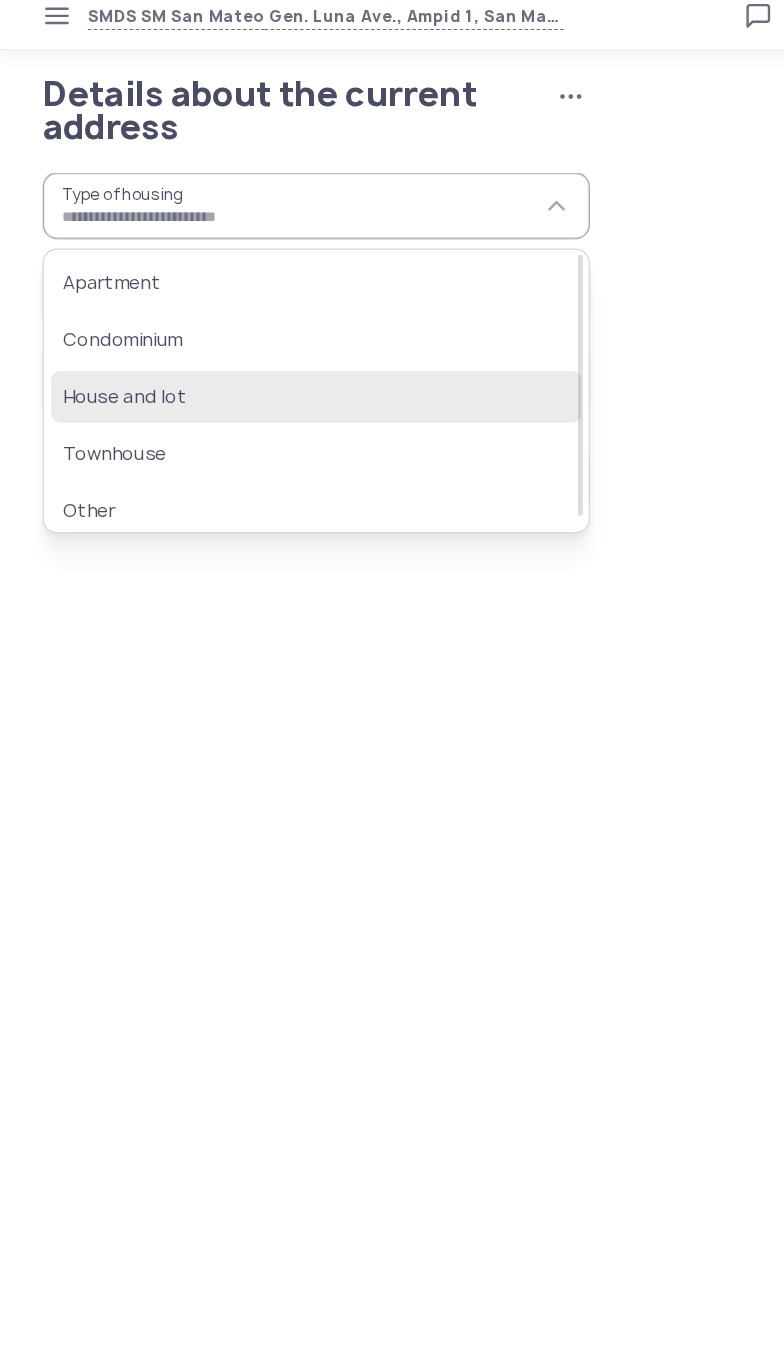 click on "House and lot" 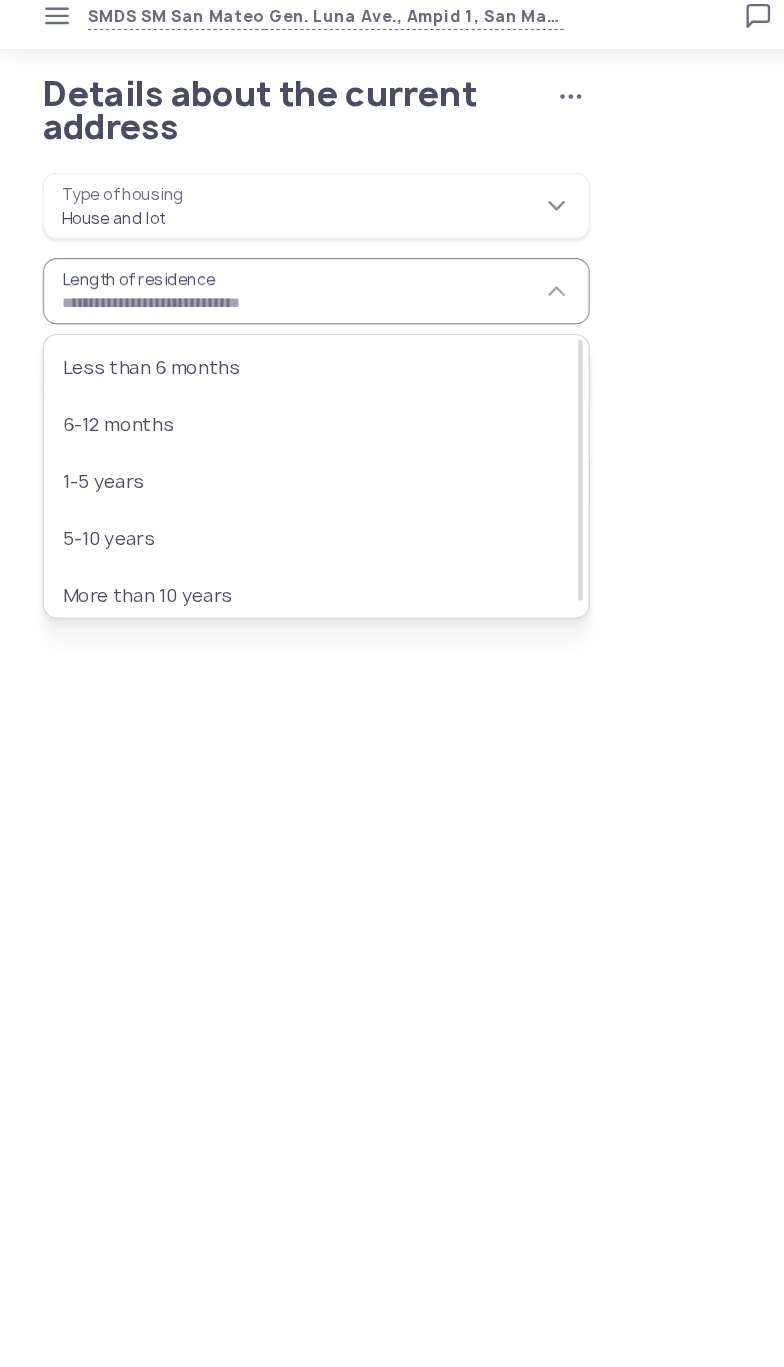 click on "**********" at bounding box center (266, 188) 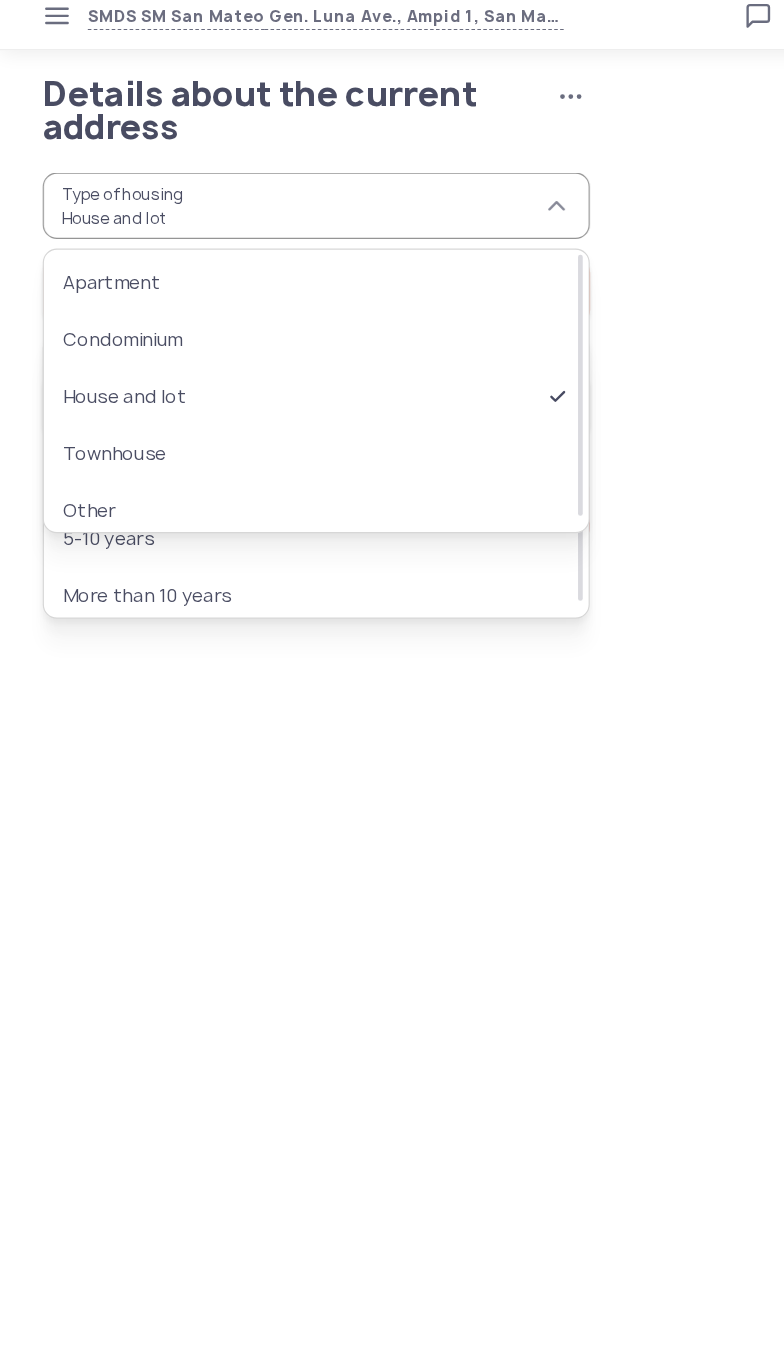 scroll, scrollTop: 4, scrollLeft: 0, axis: vertical 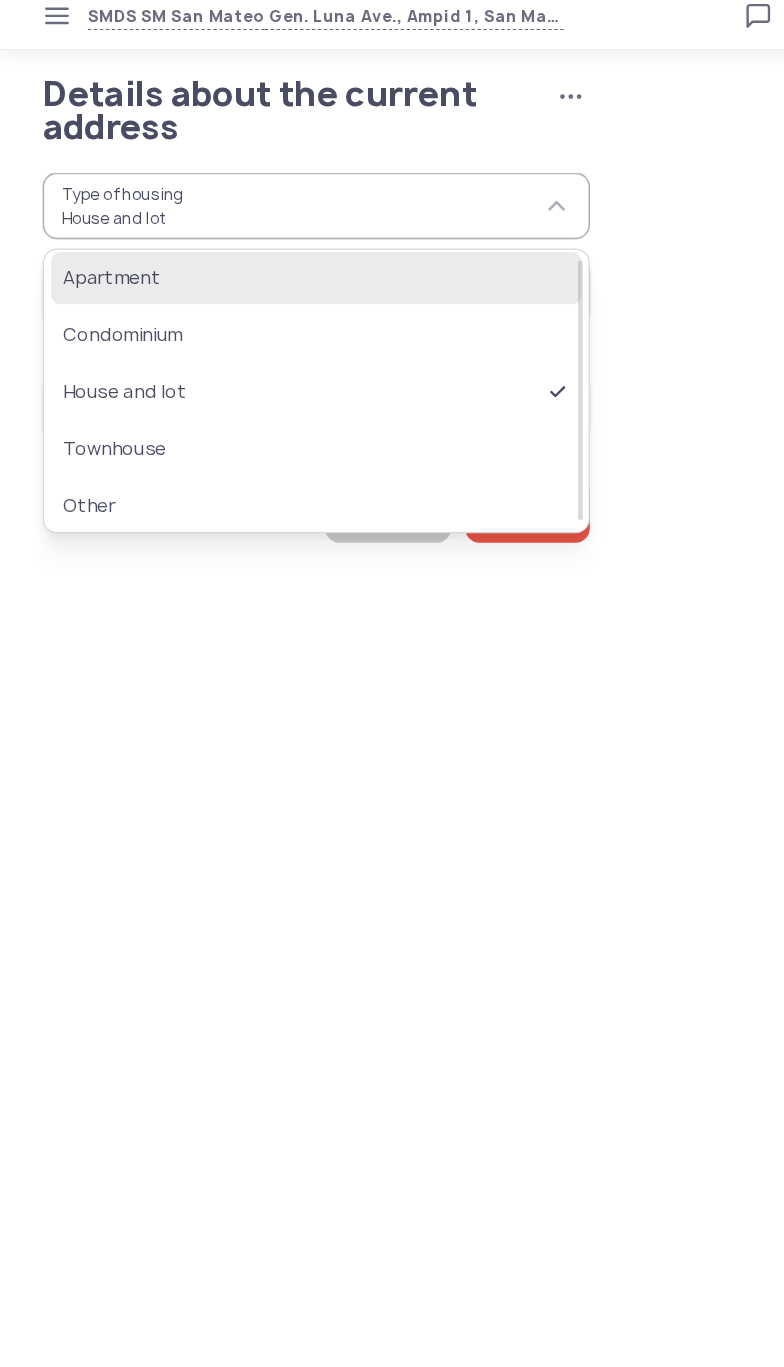 click on "Apartment" 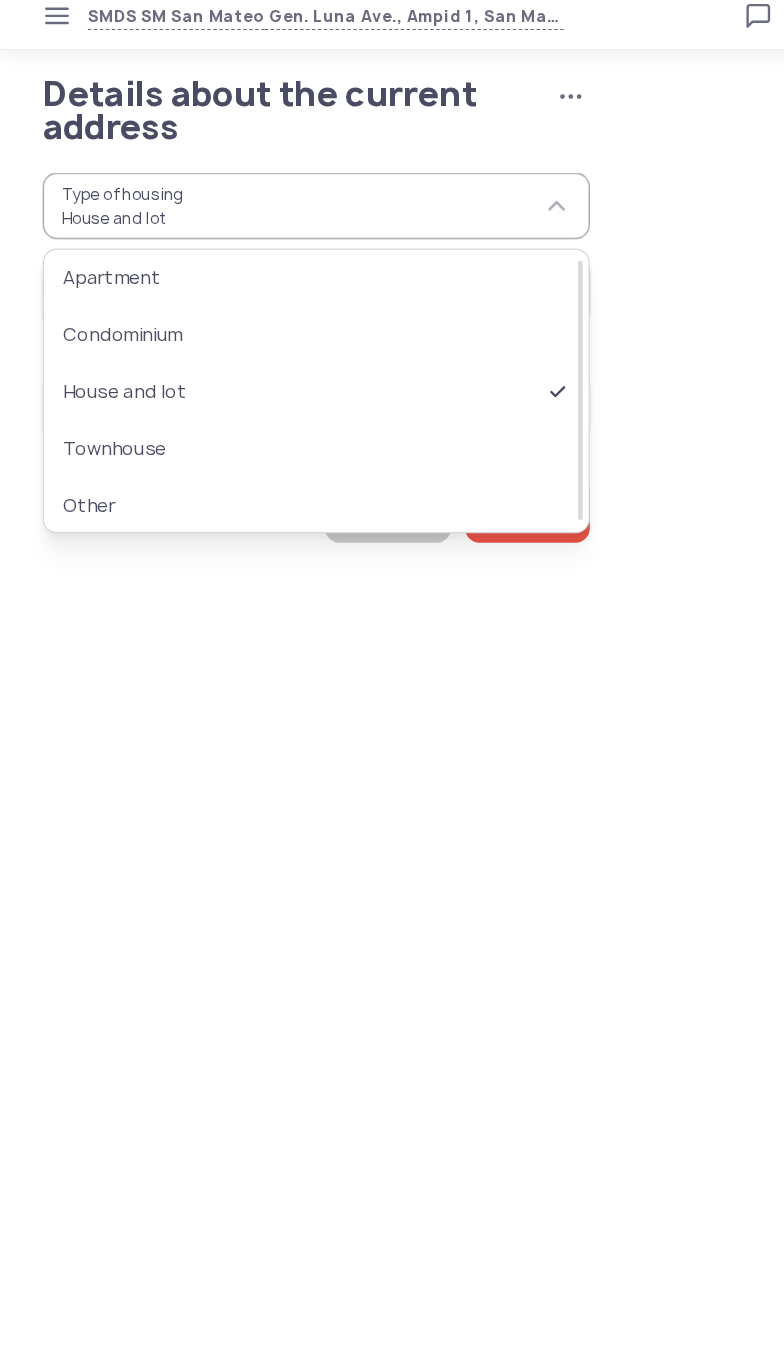 type on "*********" 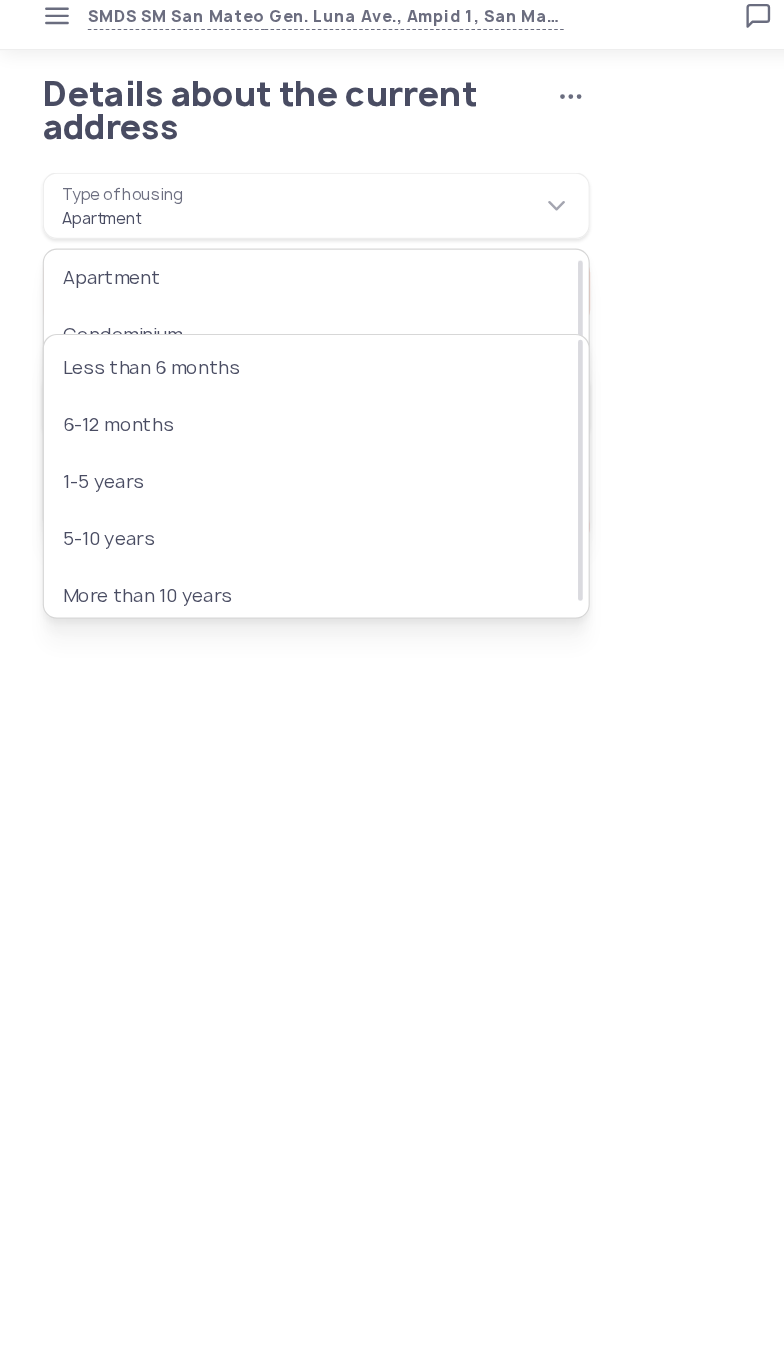 scroll, scrollTop: 0, scrollLeft: 0, axis: both 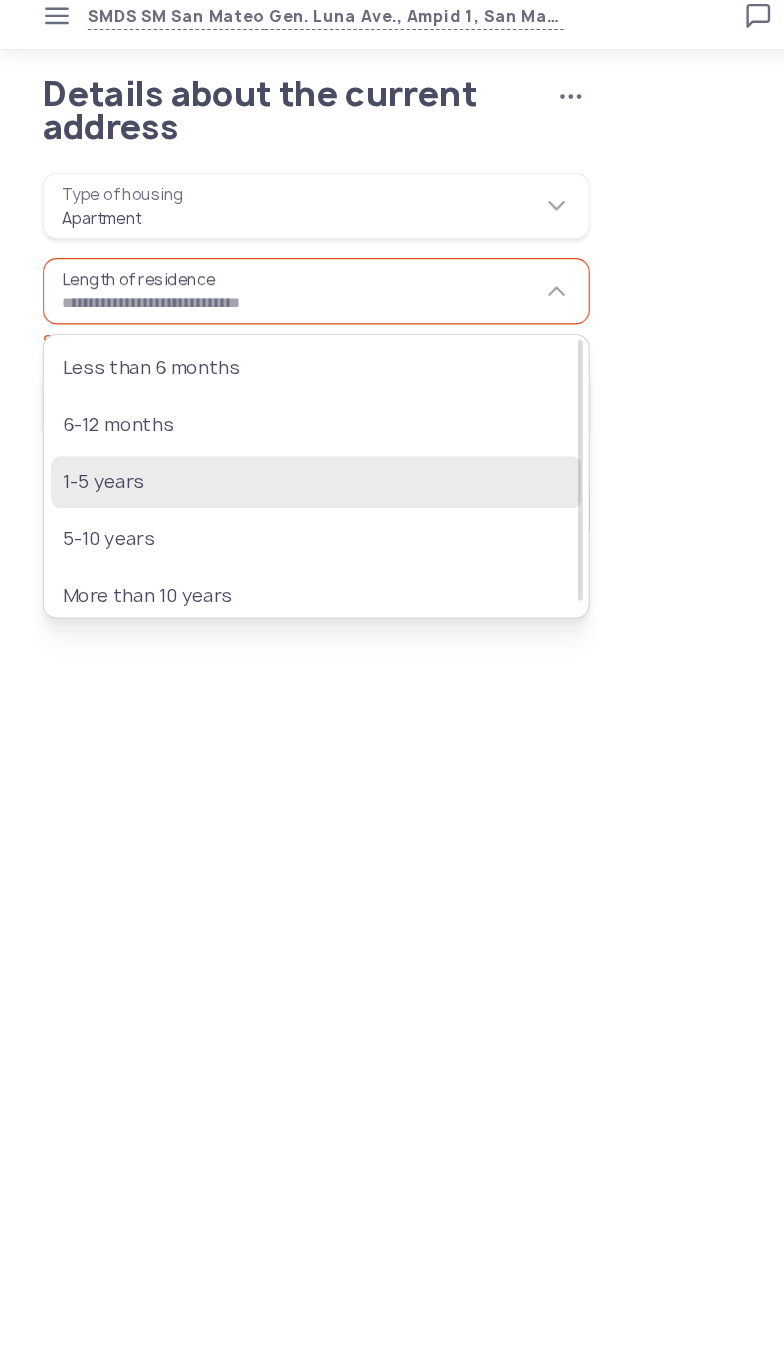 click on "1-5 years" 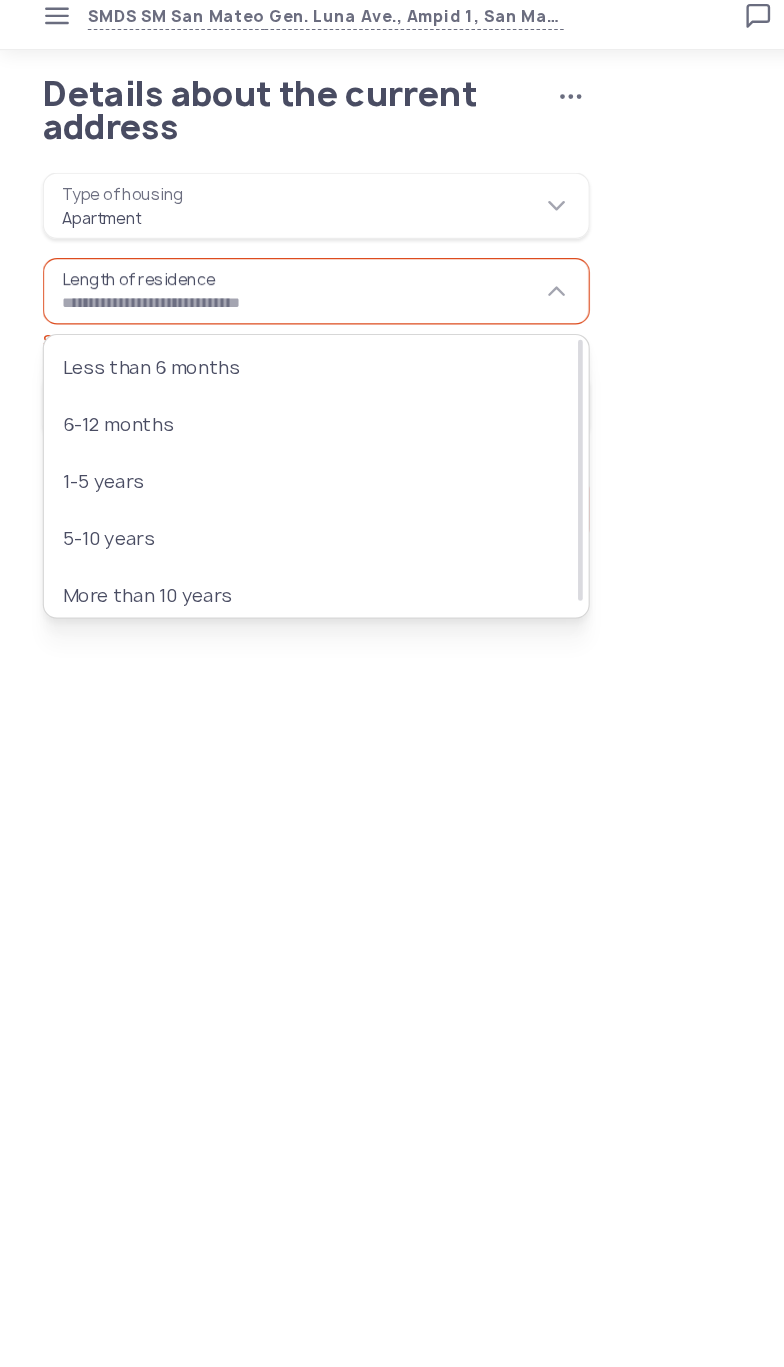 type on "*********" 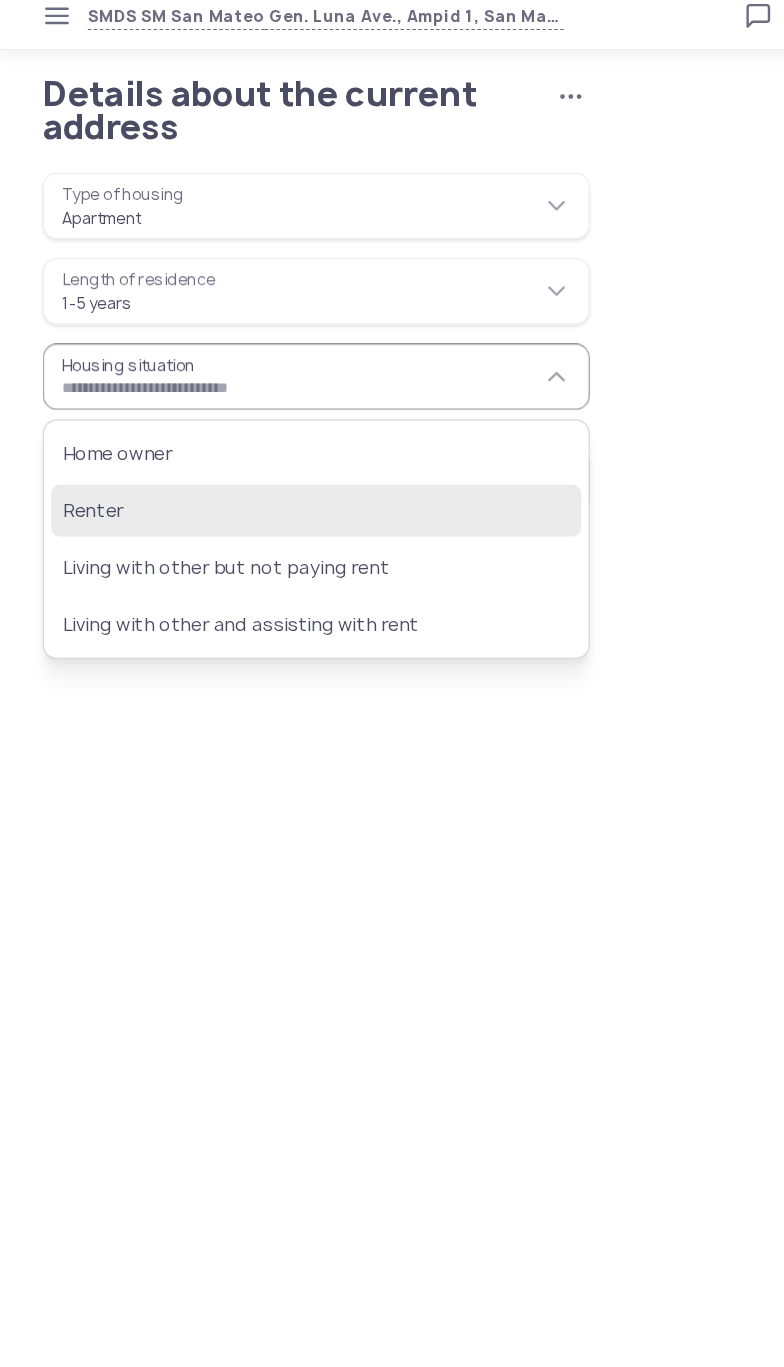 click on "Renter" 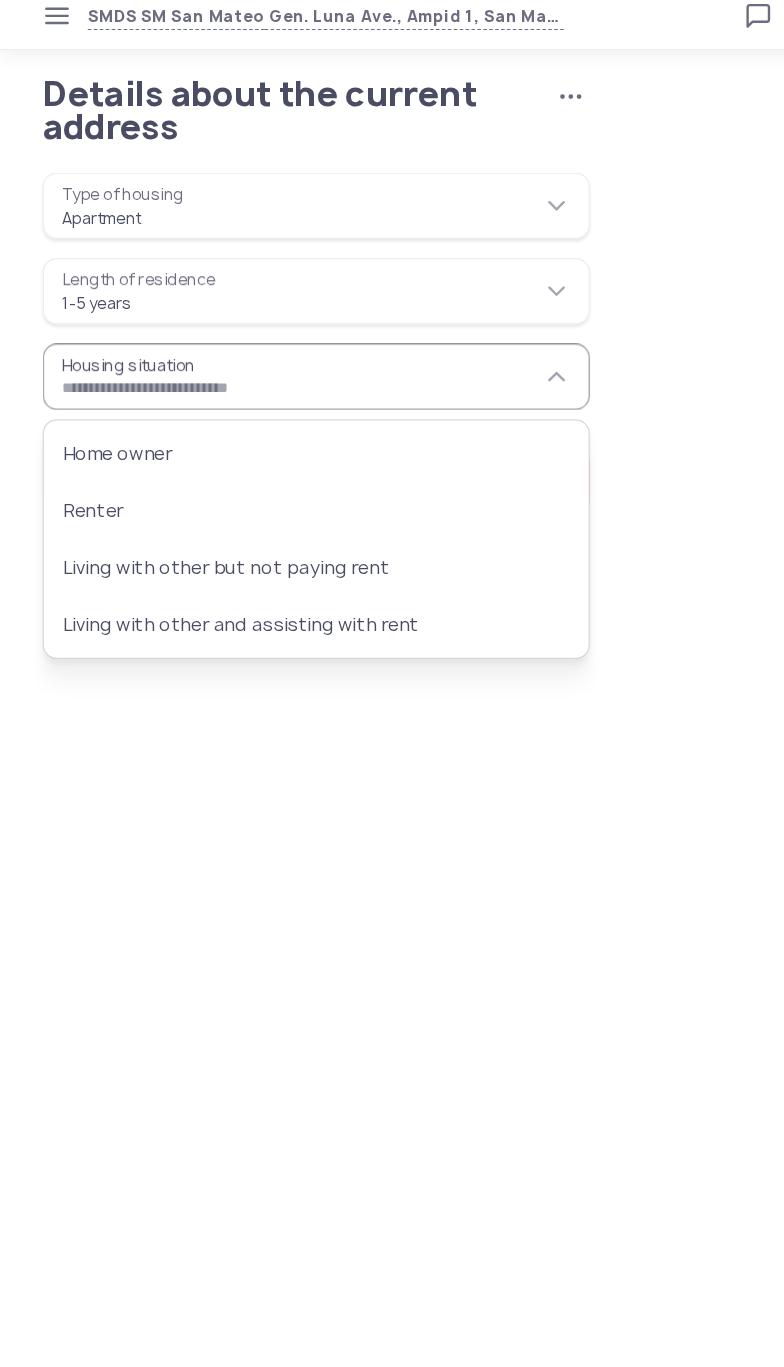 type on "******" 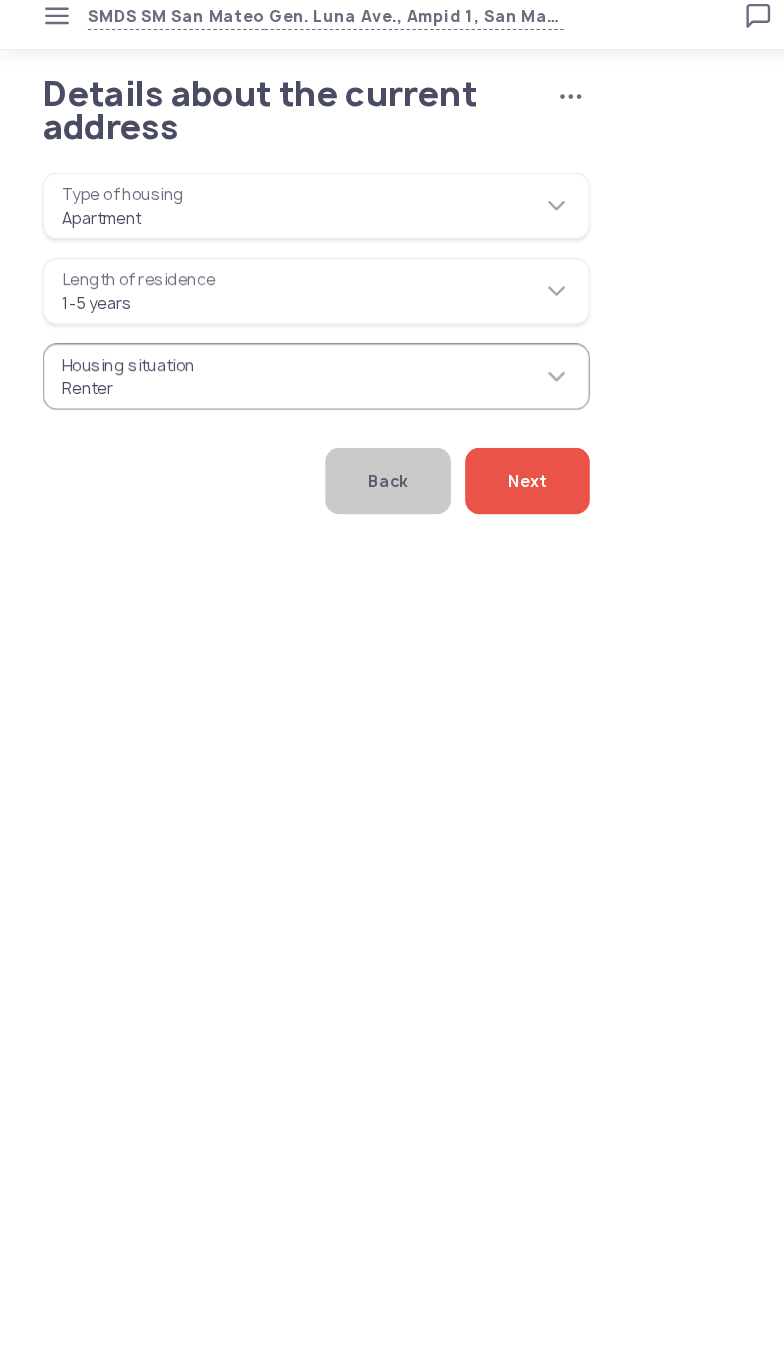 click on "Next" 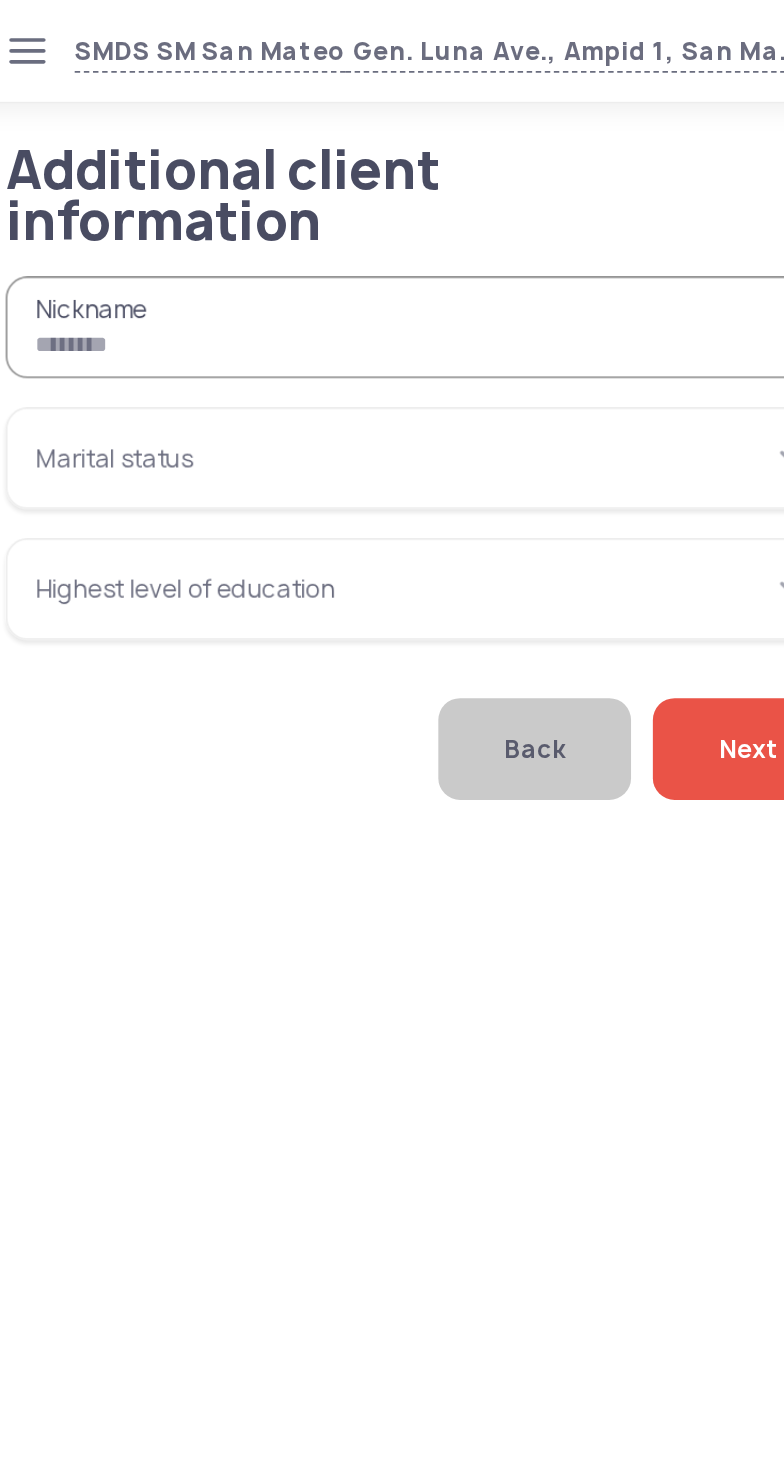 click on "Nickname" at bounding box center (266, 180) 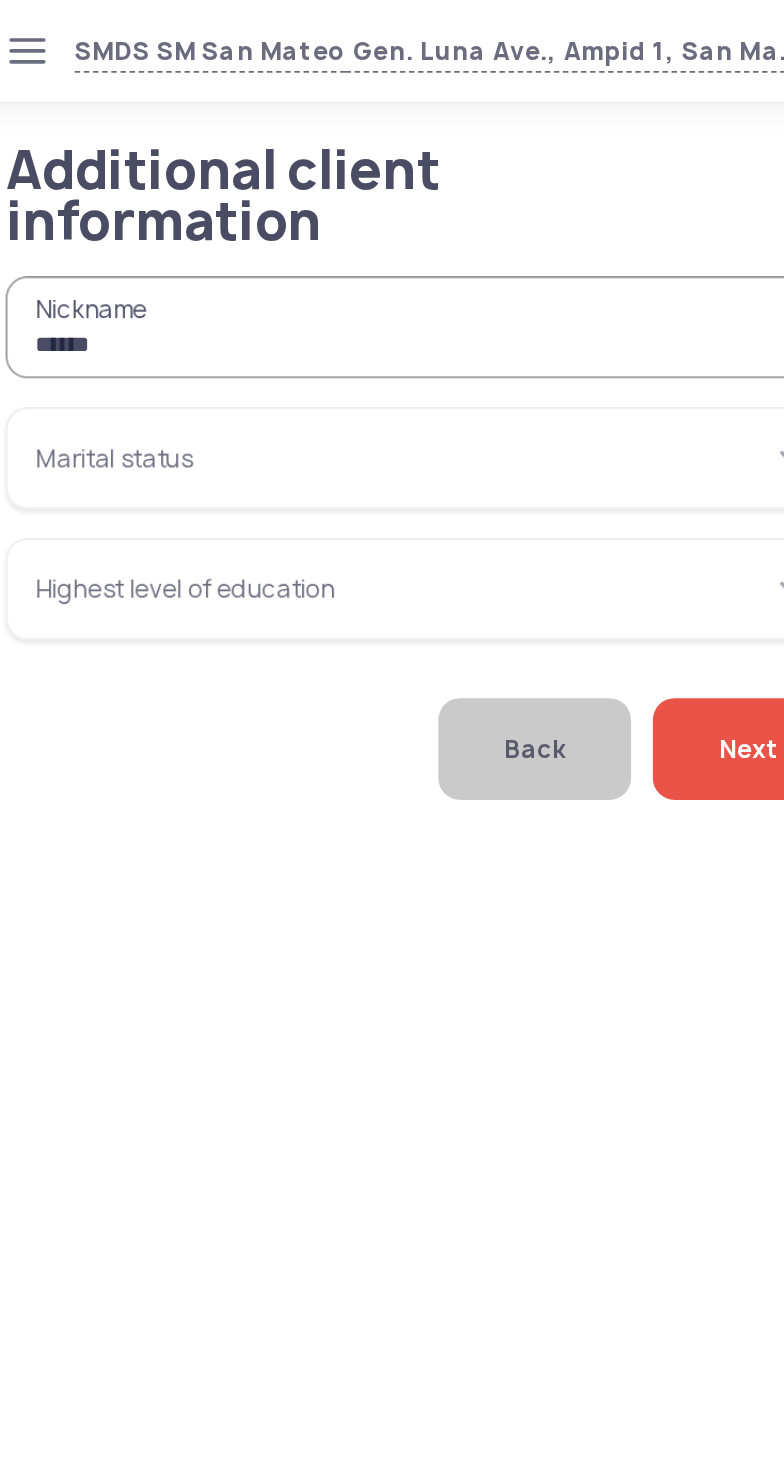 click on "******" at bounding box center (266, 180) 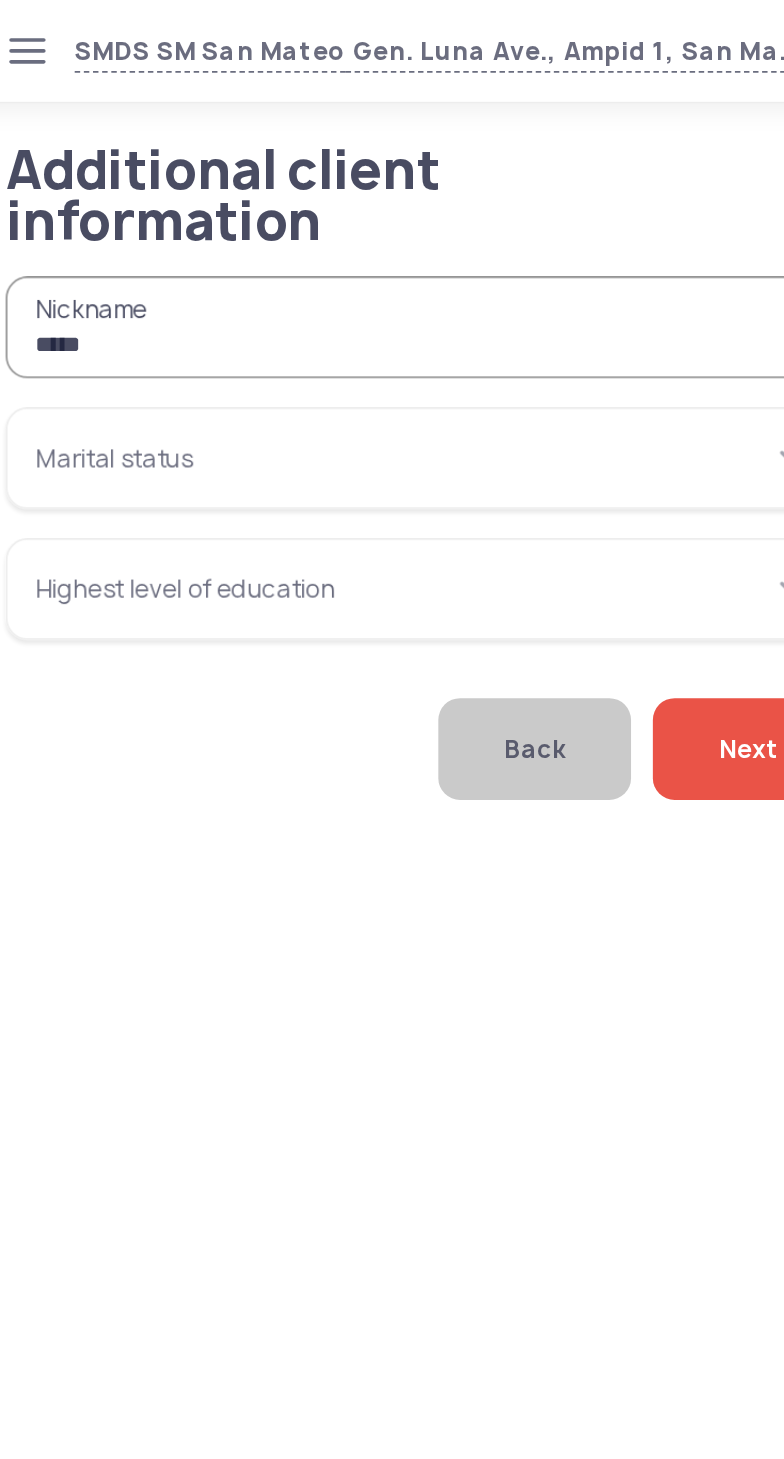 click on "*****" at bounding box center (266, 180) 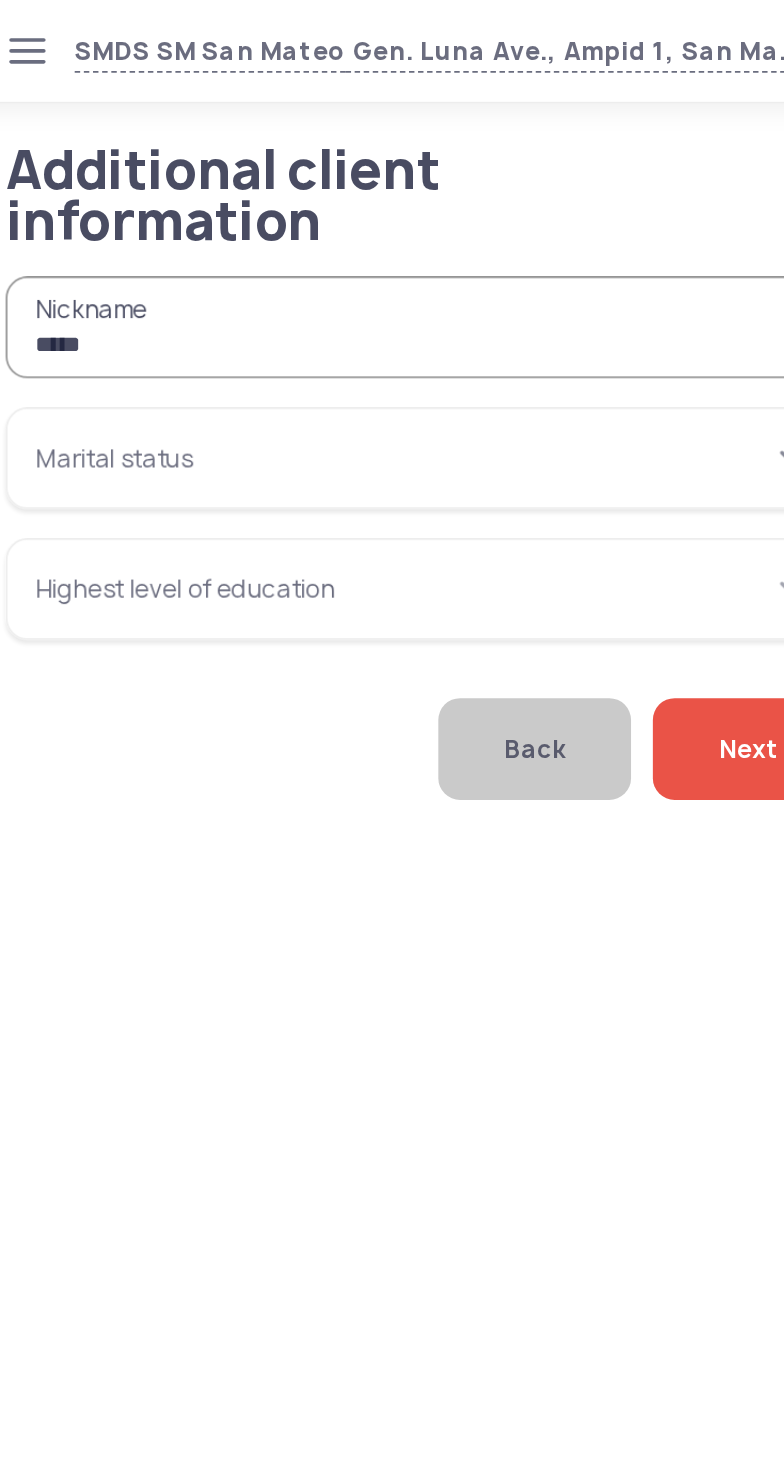 type on "*****" 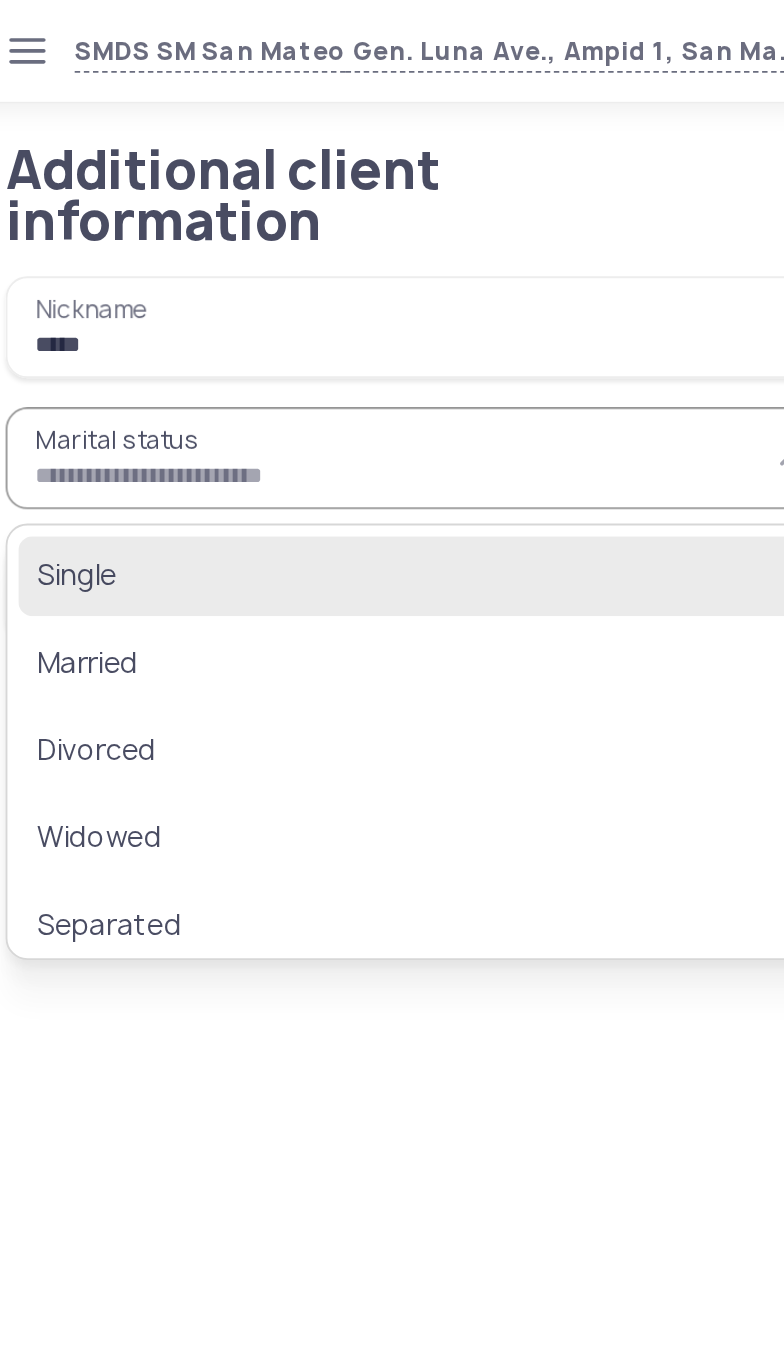 click on "Single" 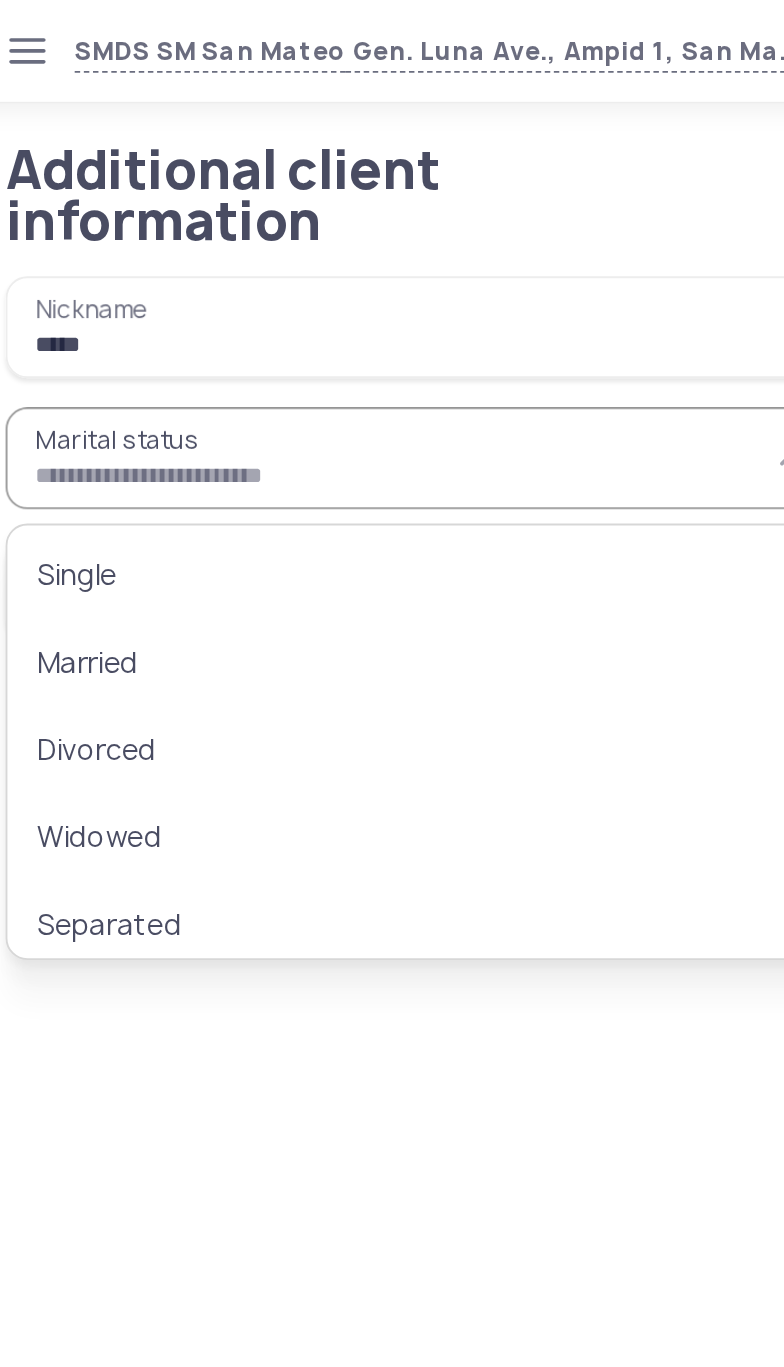 type on "******" 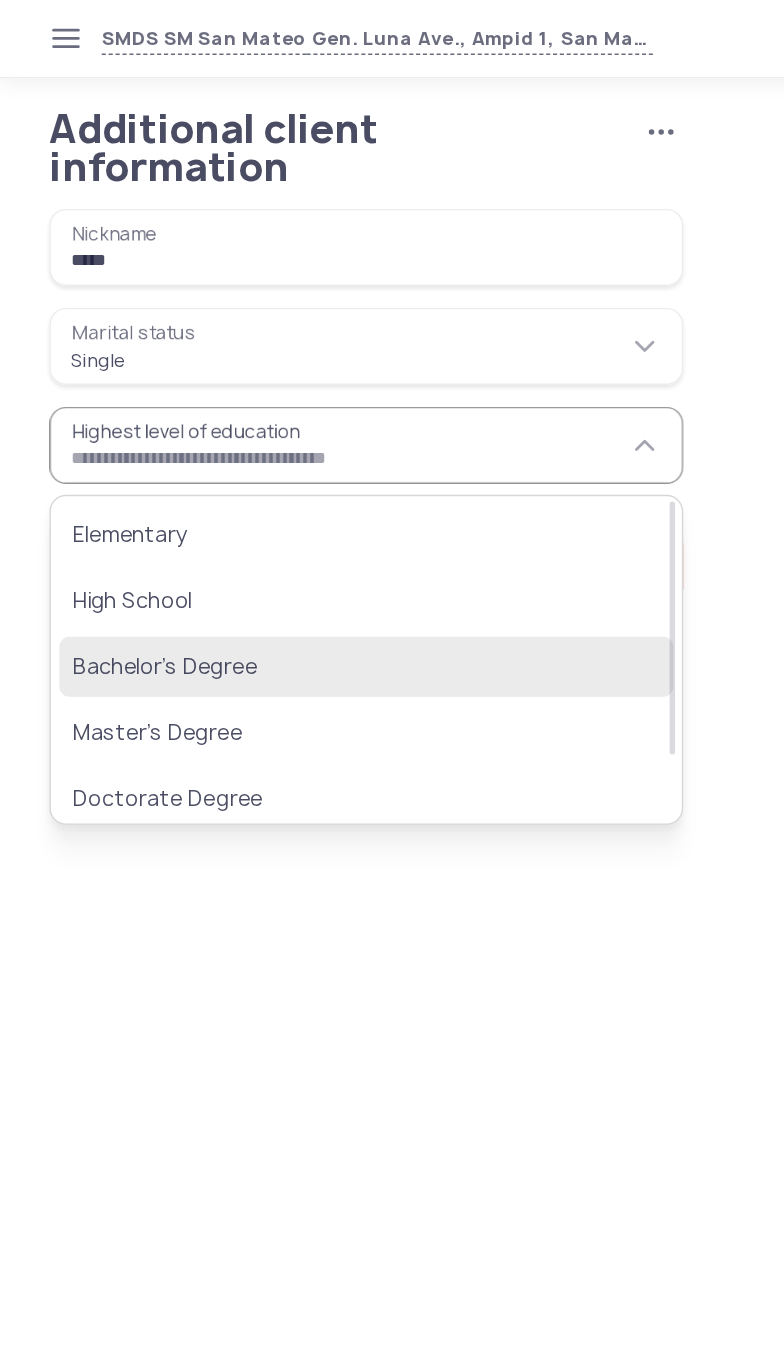 click on "Bachelor’s Degree" 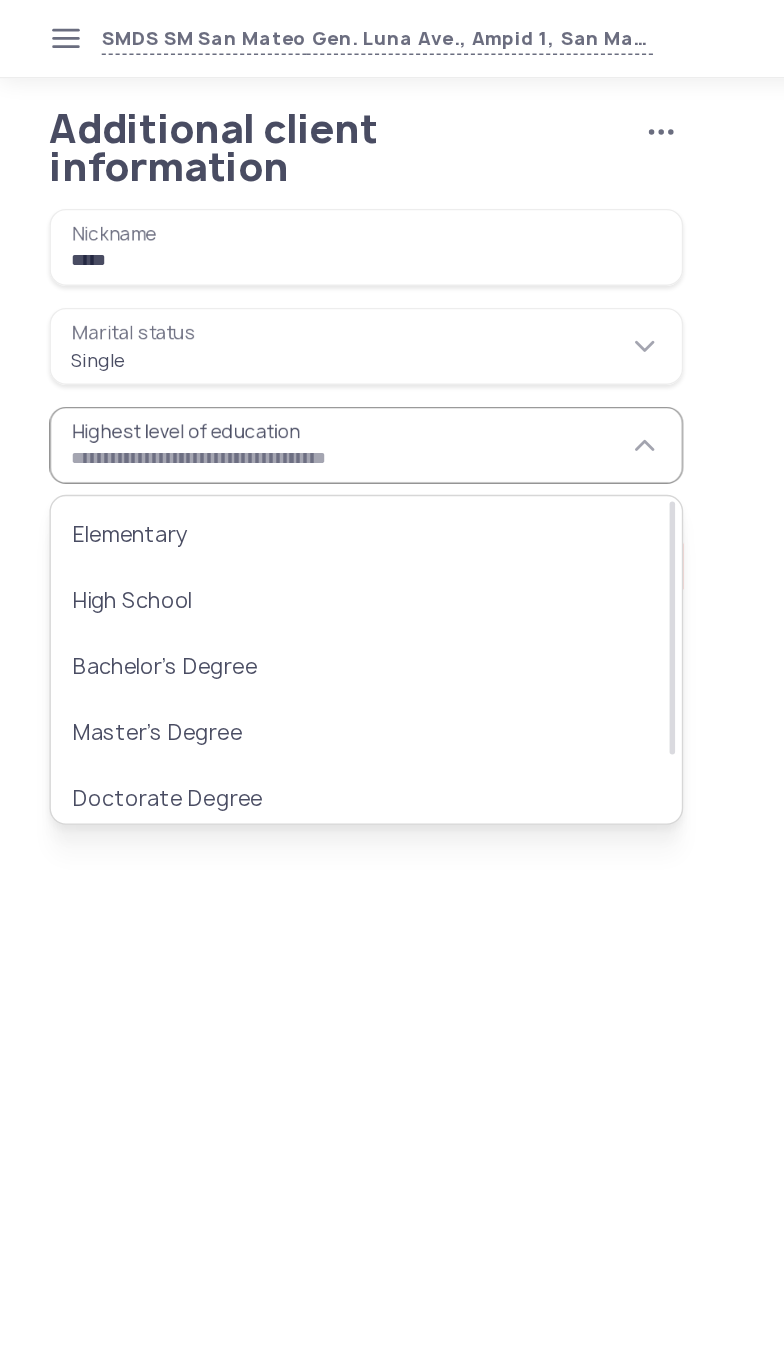 type on "**********" 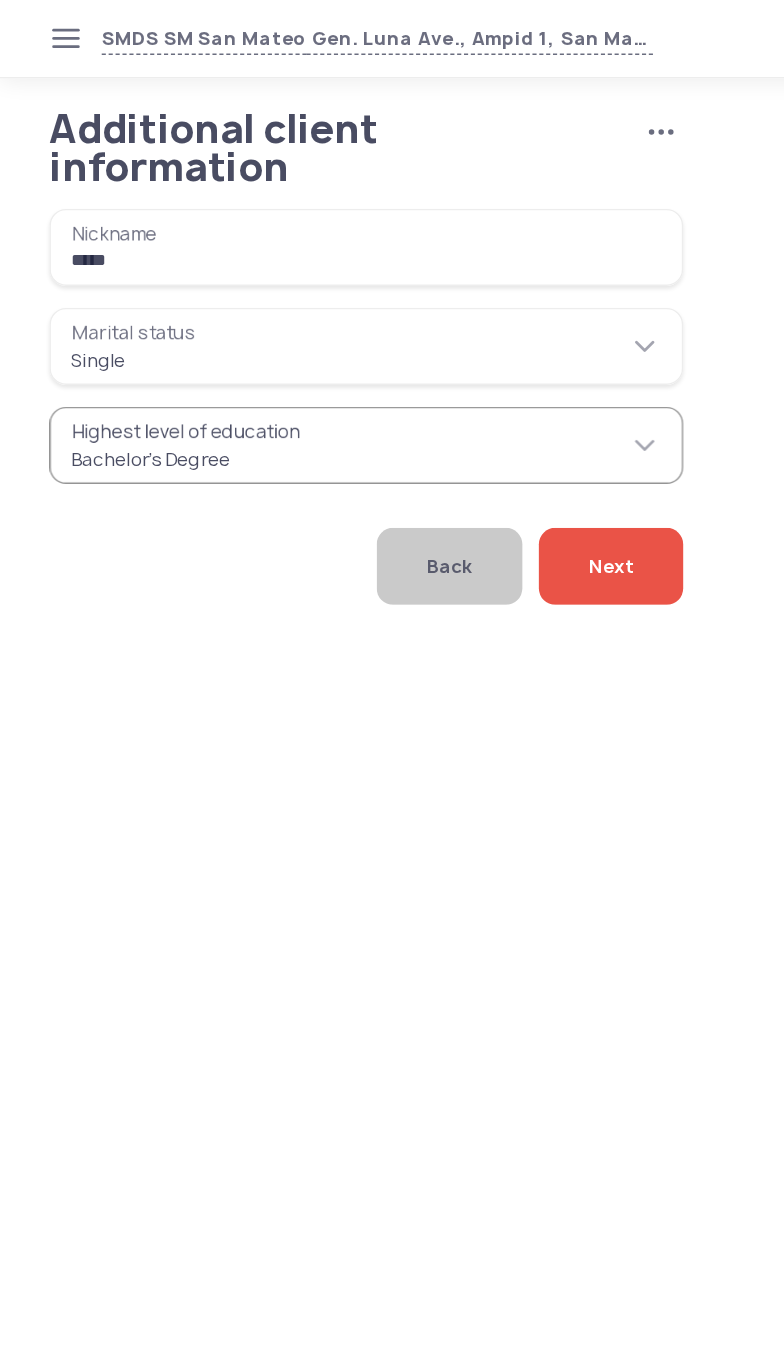 click on "Next" 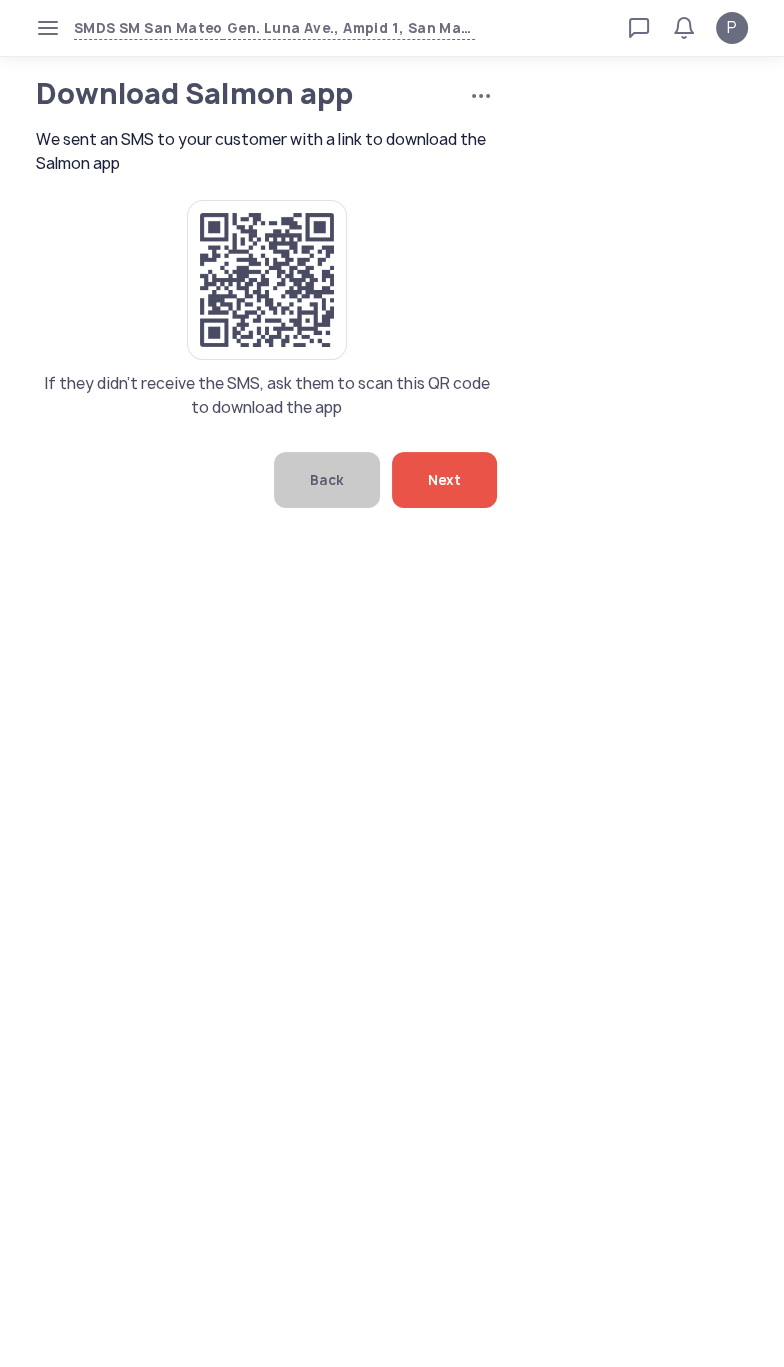 click on "Next" 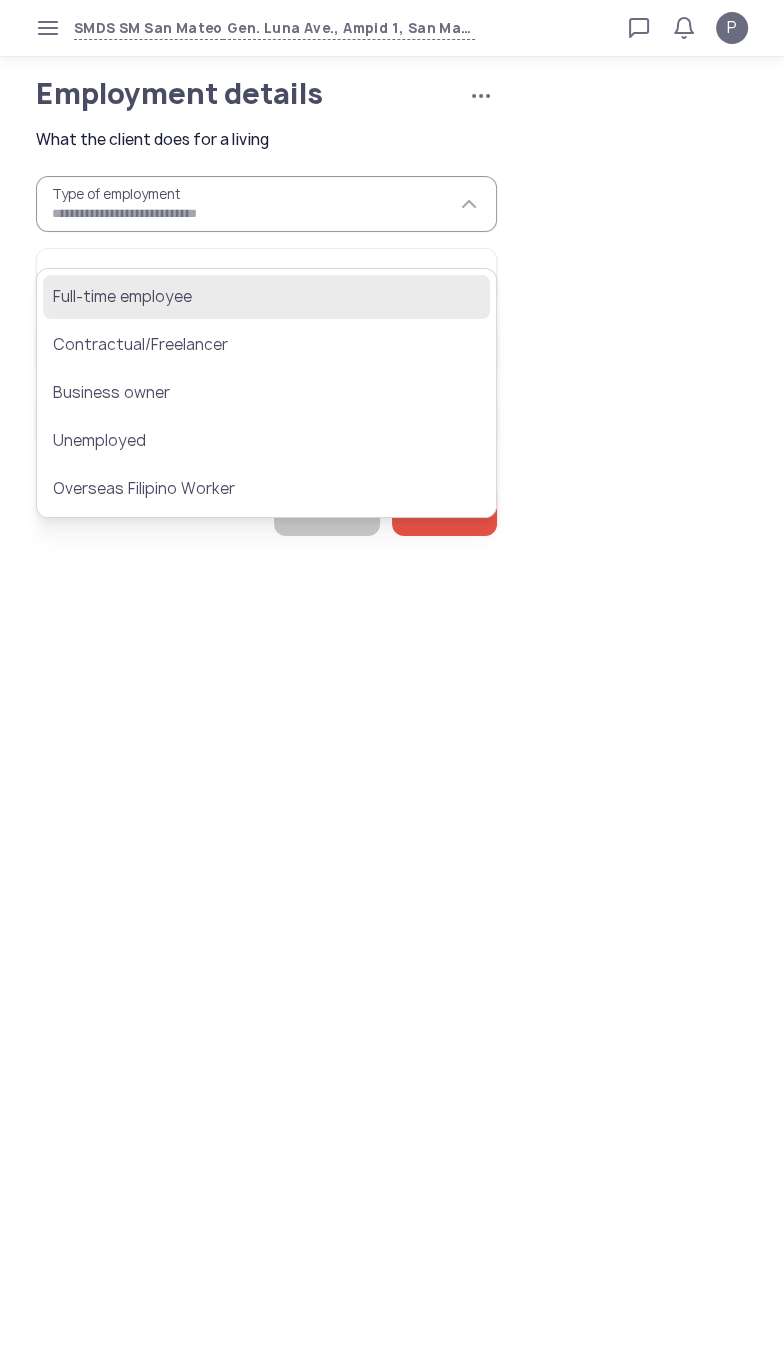 click on "Full-time employee" 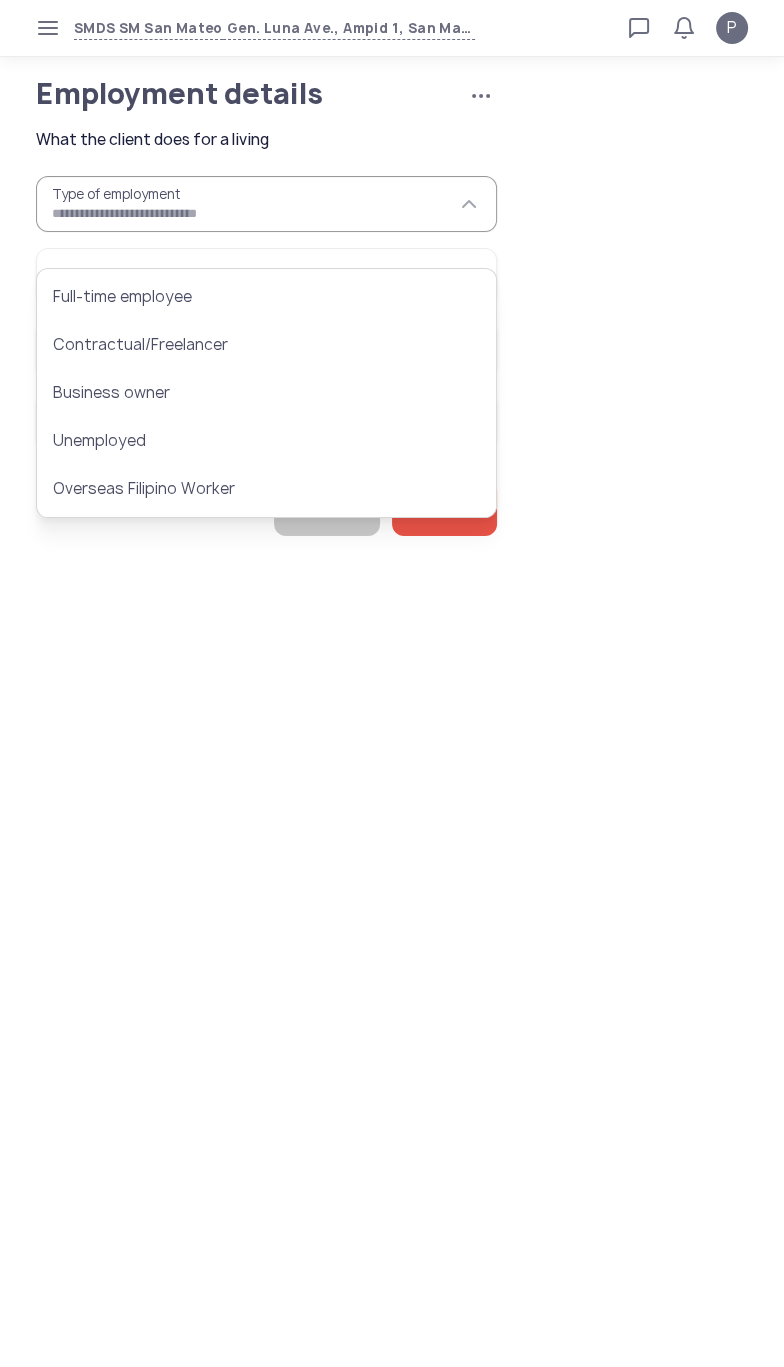 type on "**********" 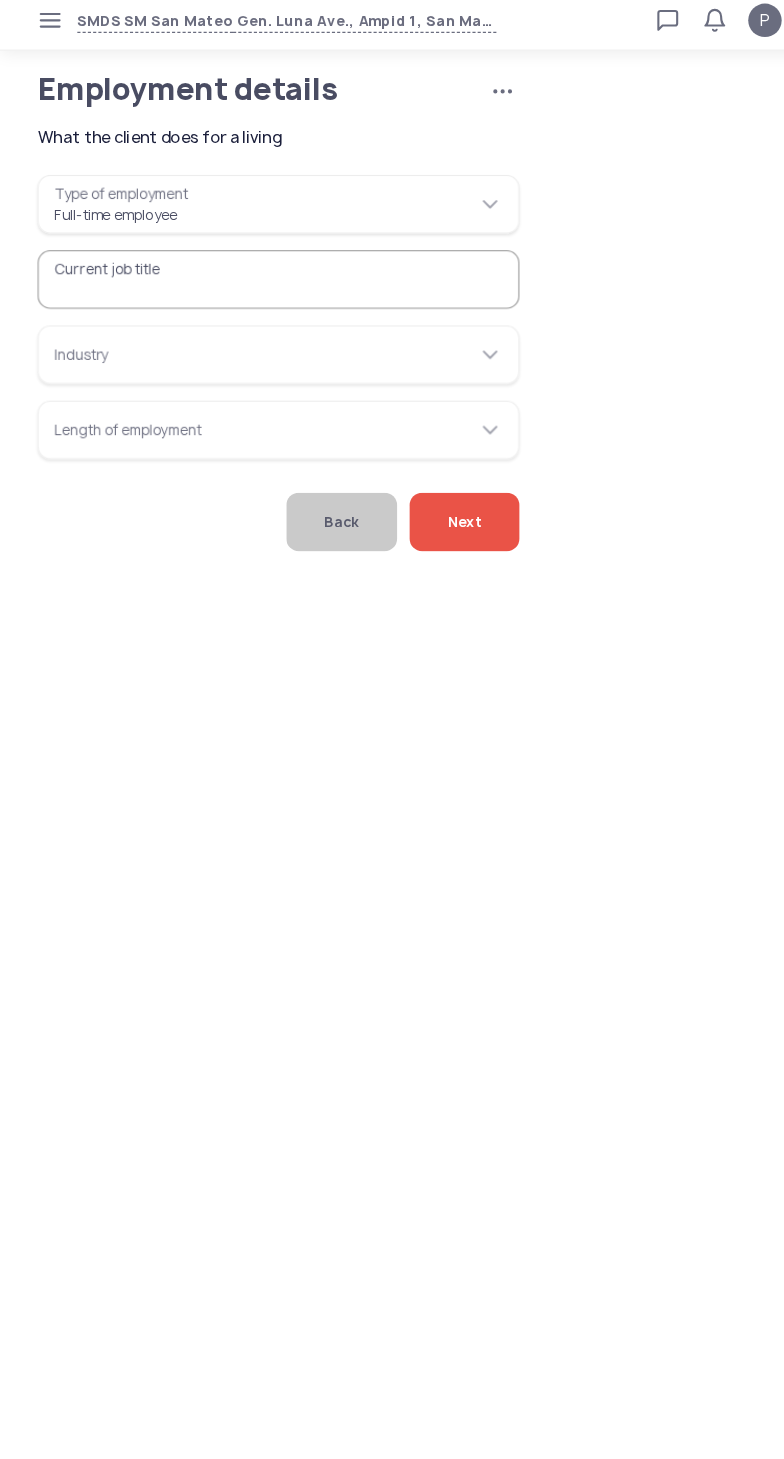 click on "Current job title" at bounding box center (266, 276) 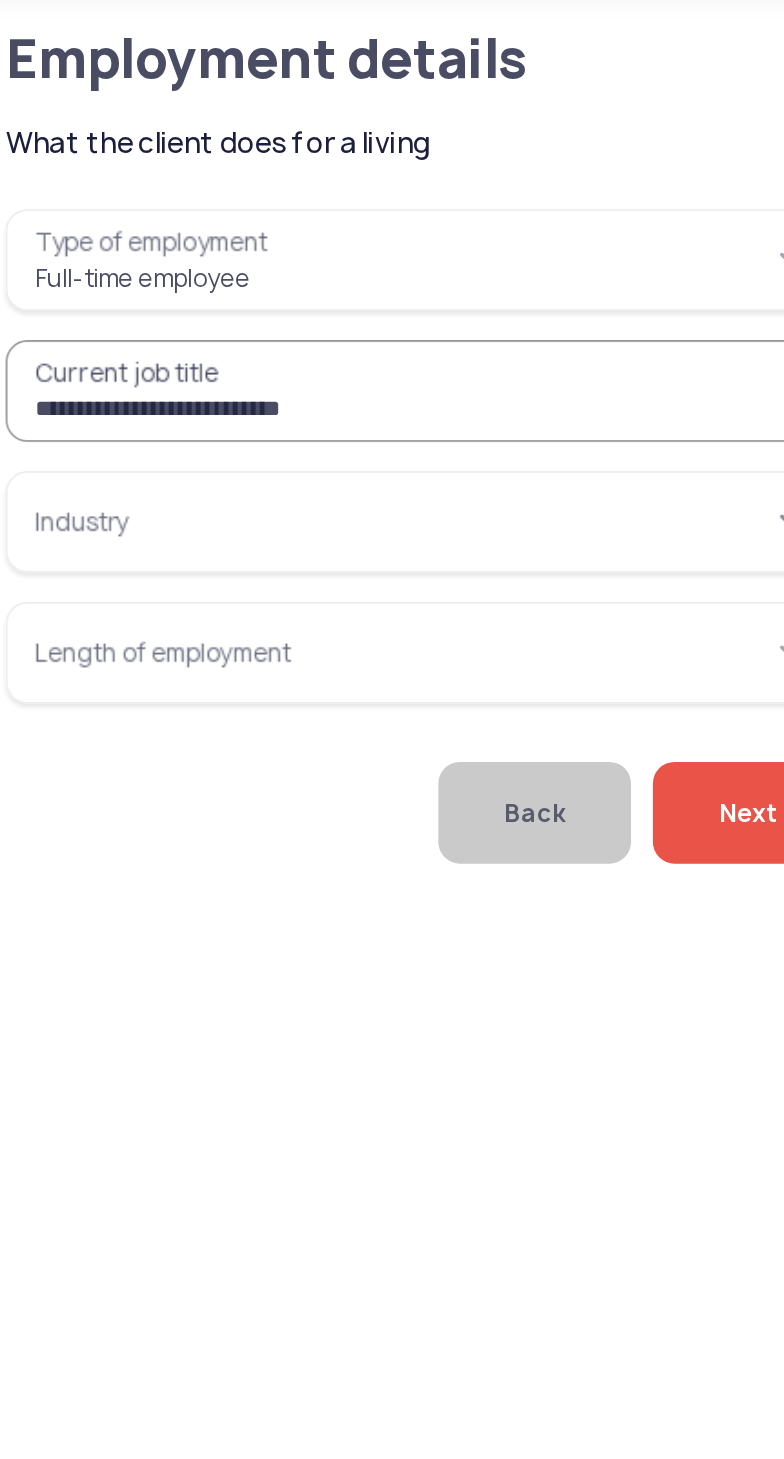 type on "**********" 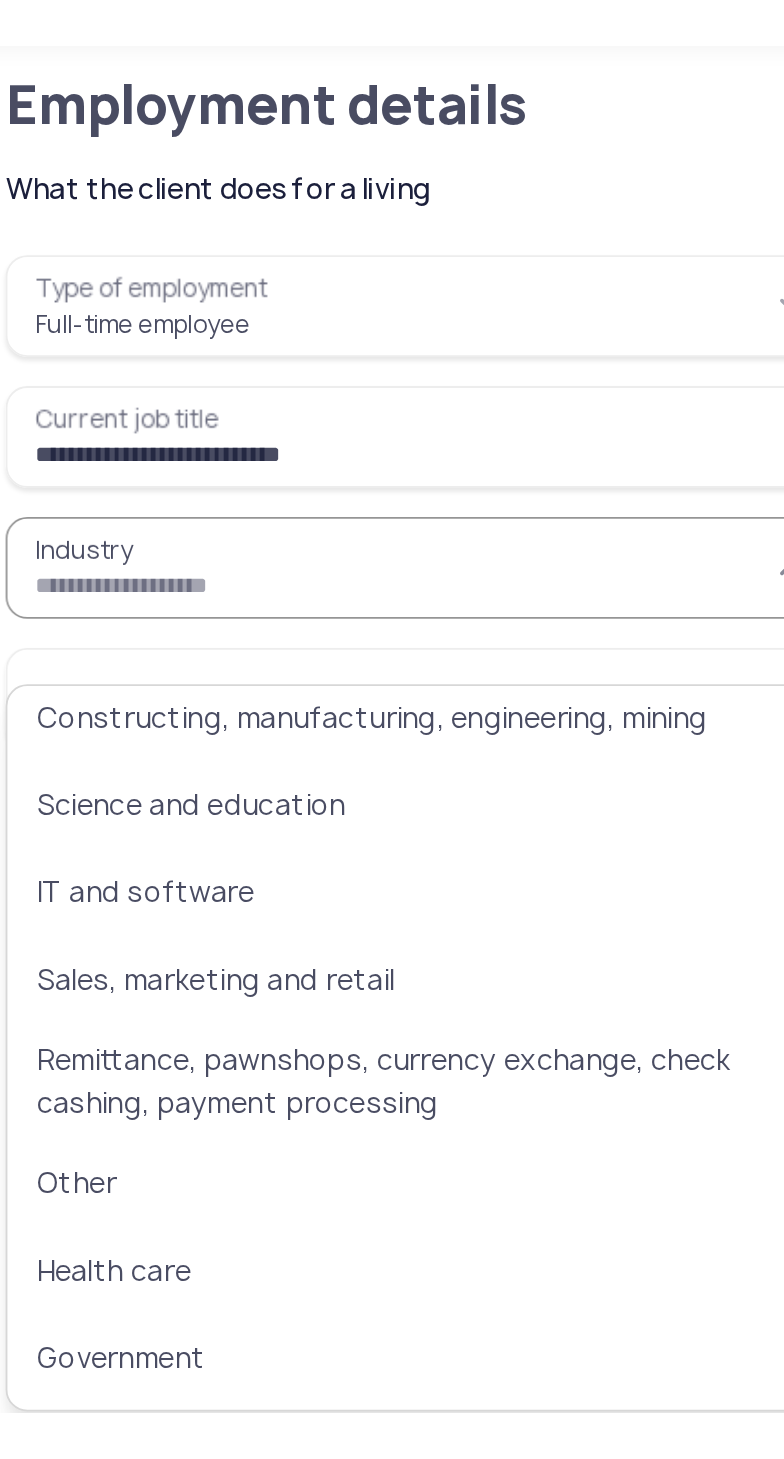 scroll, scrollTop: 342, scrollLeft: 0, axis: vertical 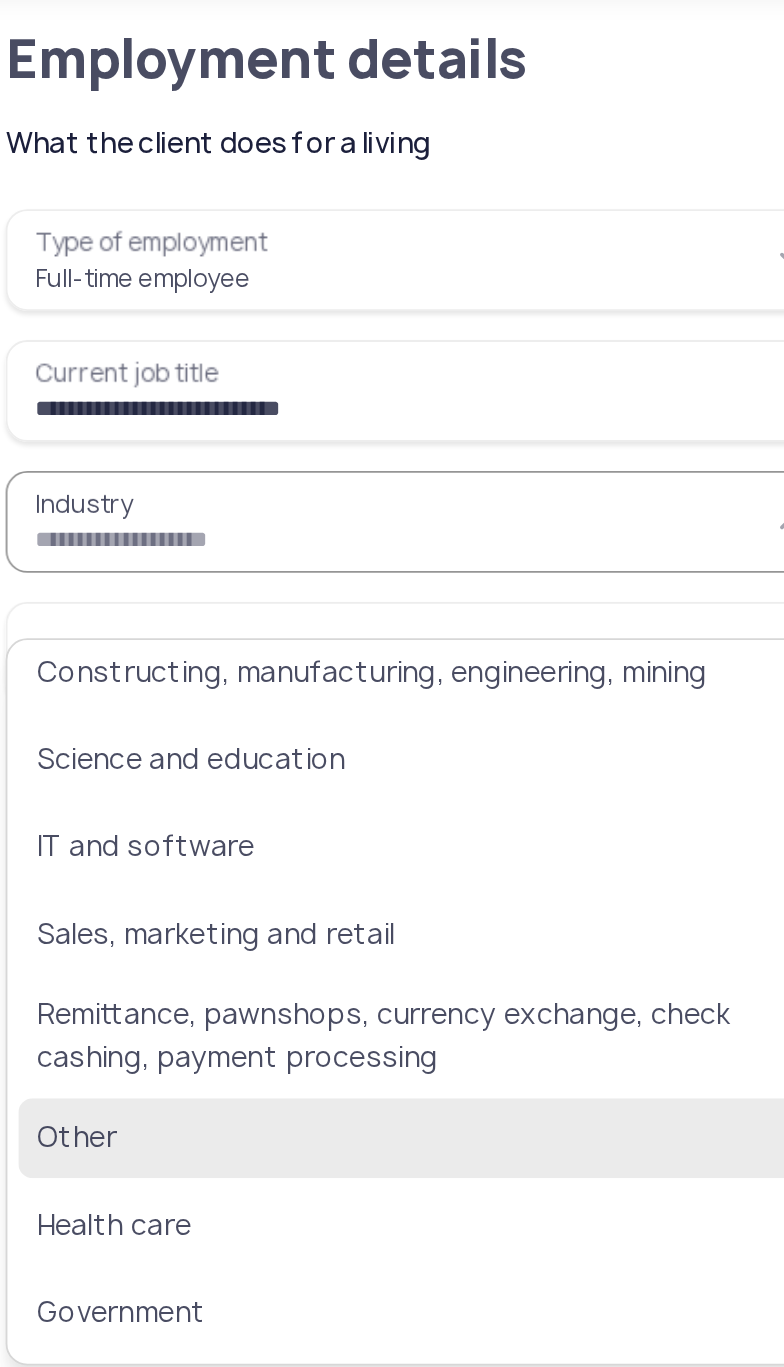 click on "Other" 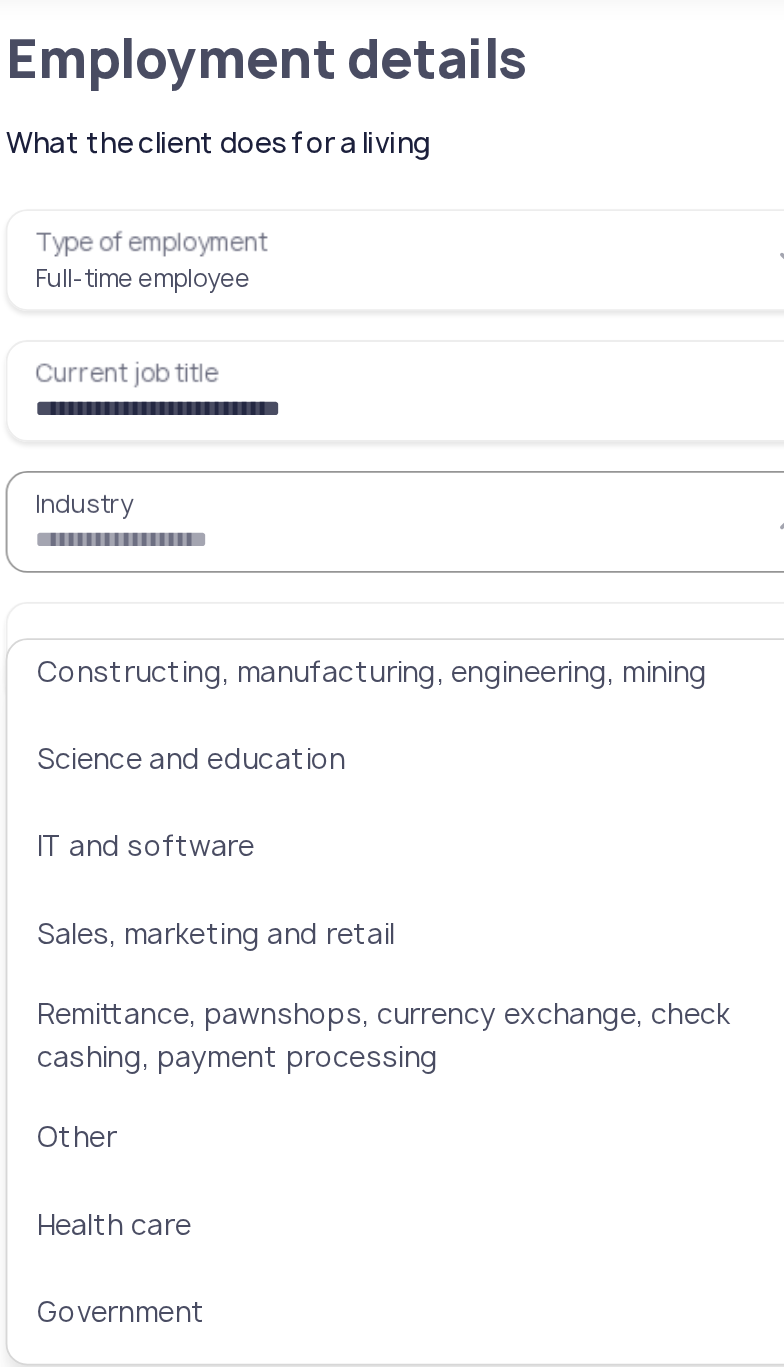type on "*****" 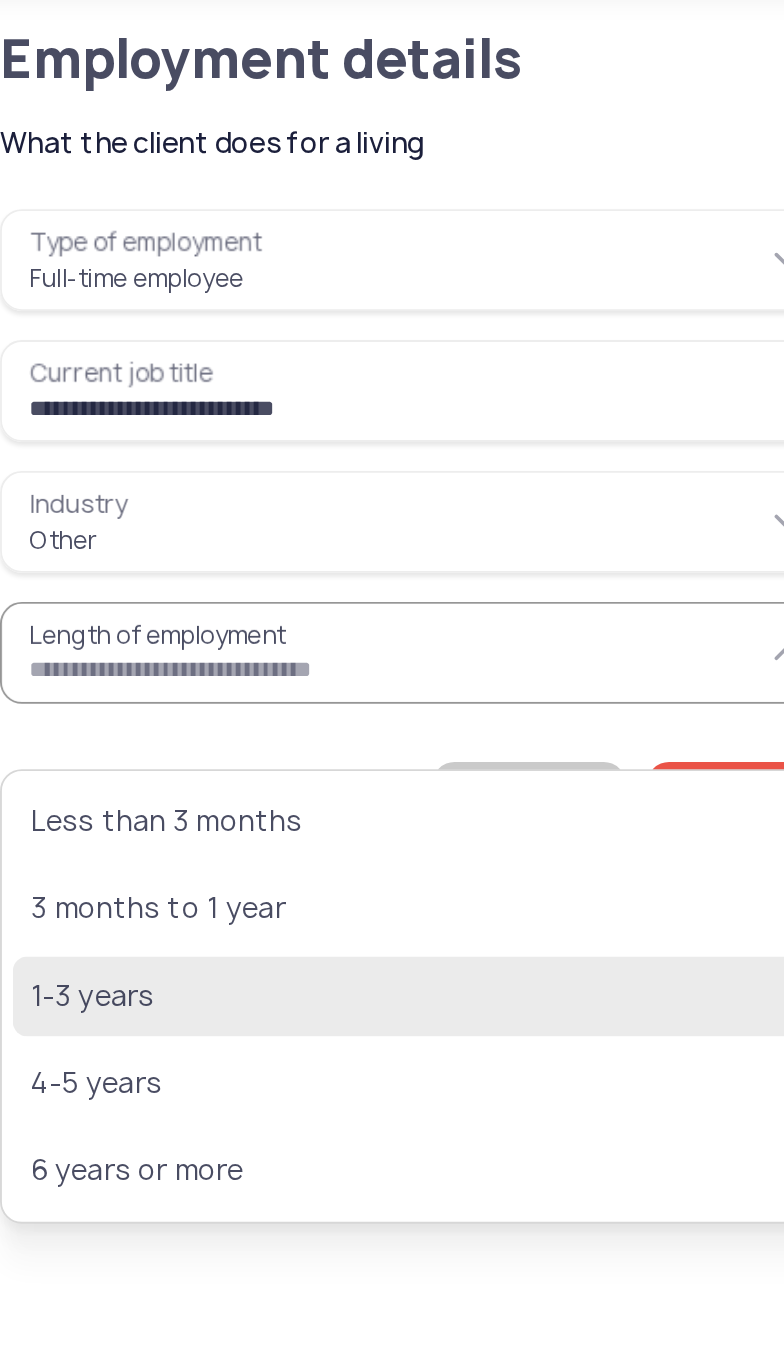 click on "1-3 years" 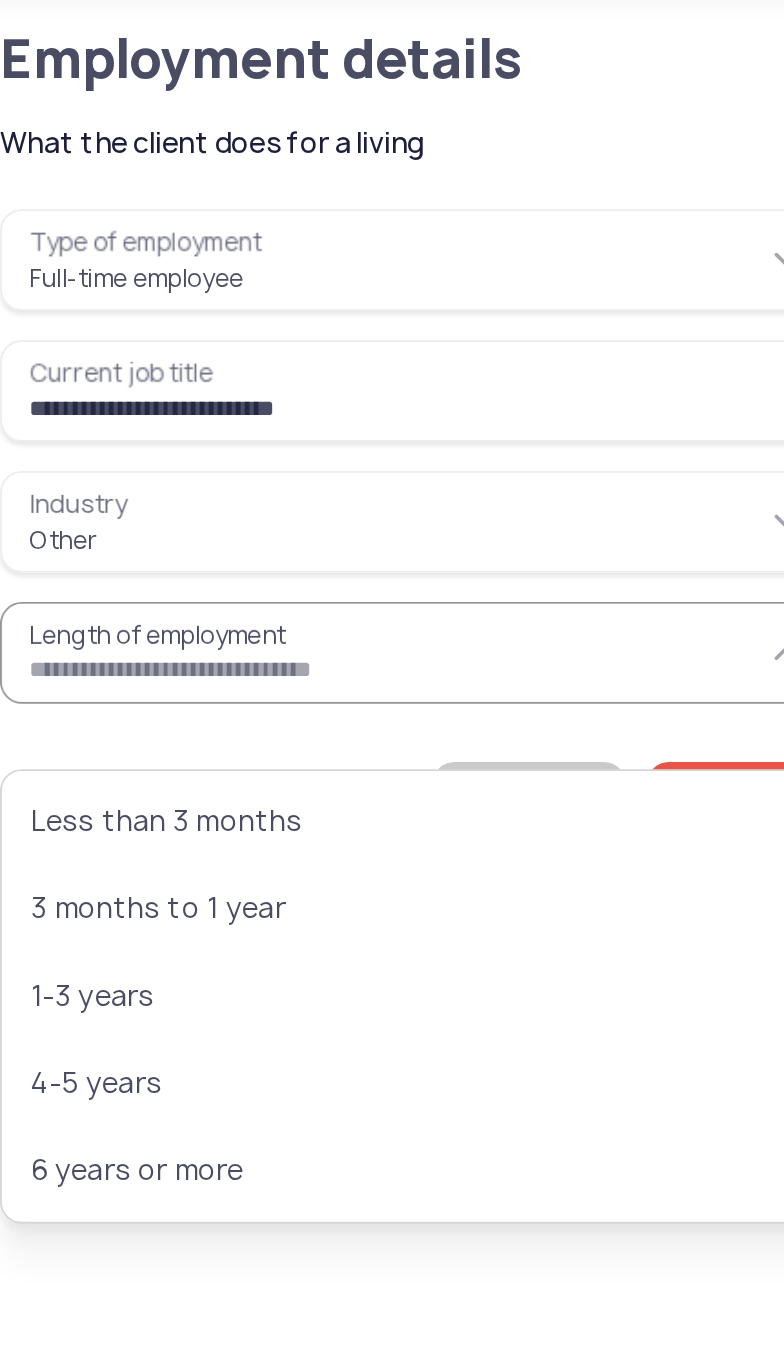 type on "*********" 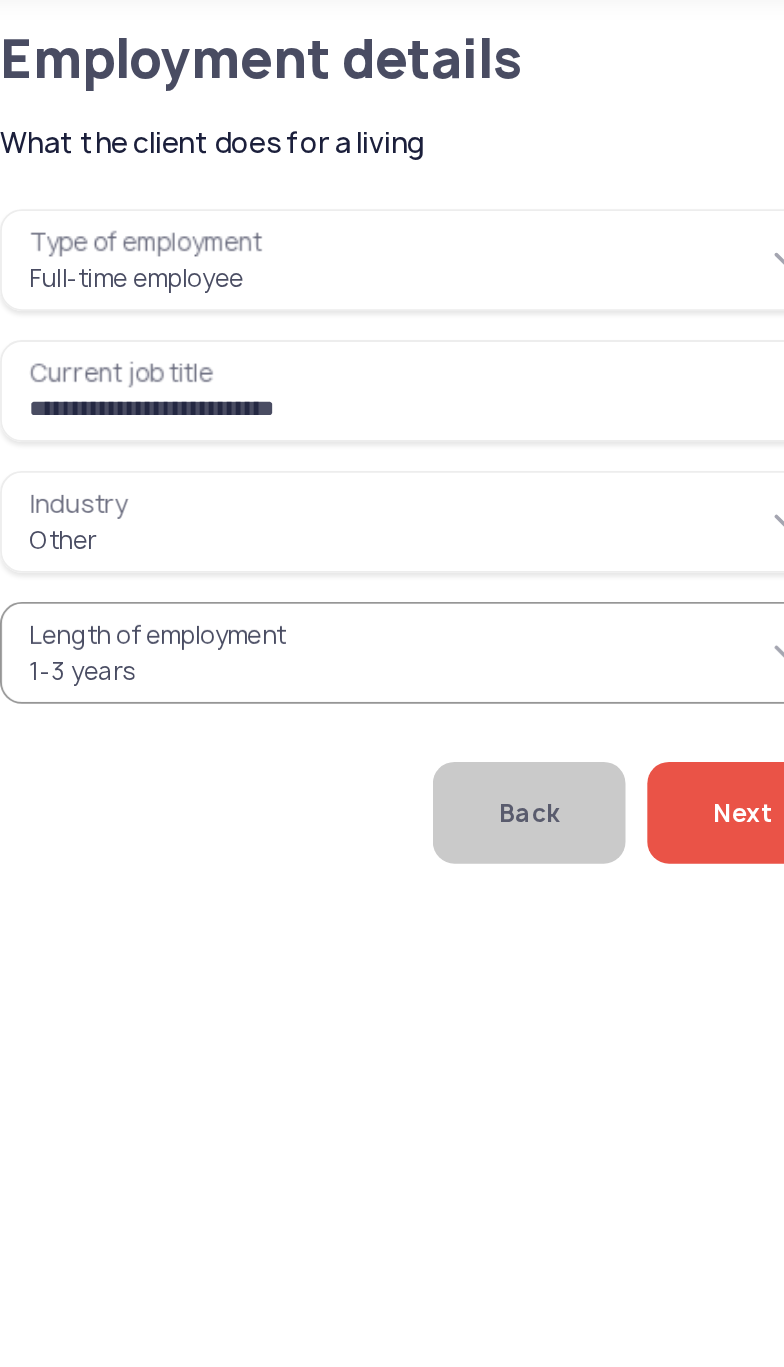 click on "Next" 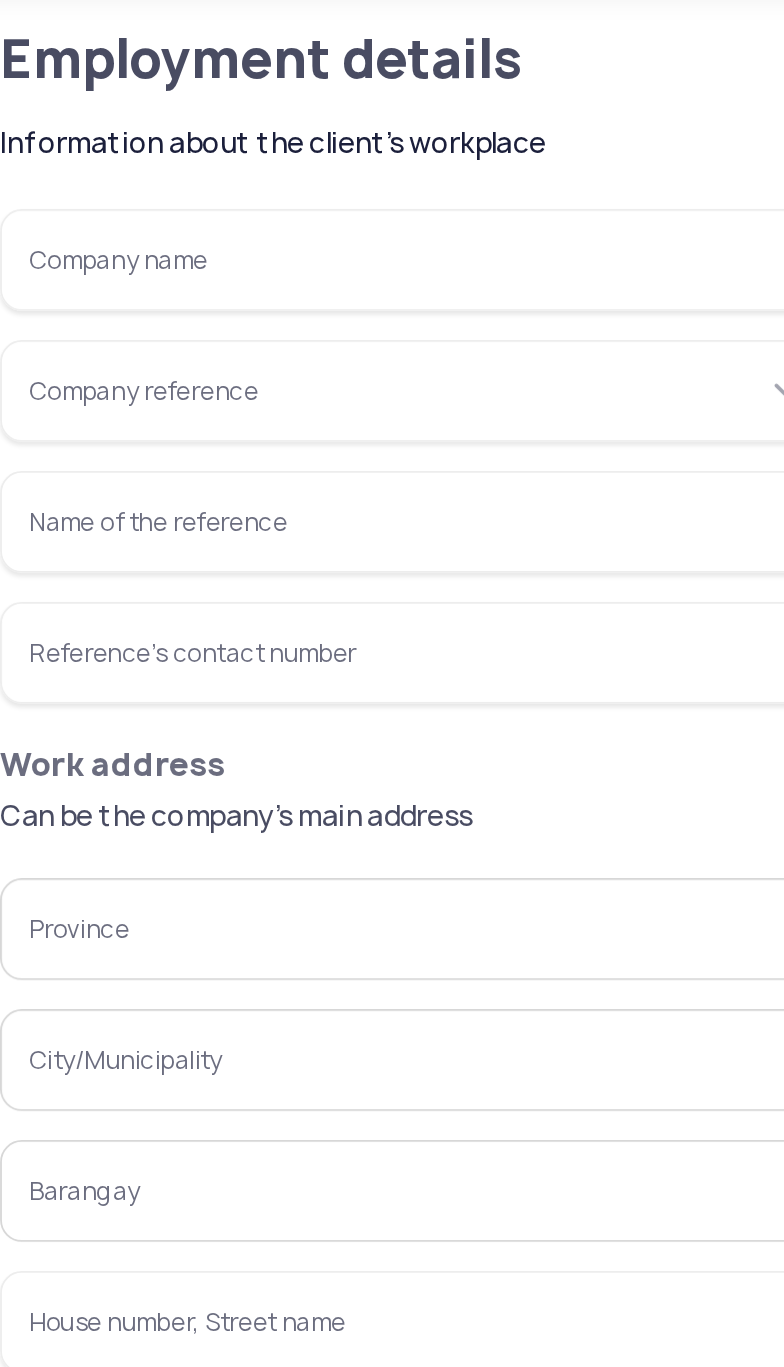 click on "Company name" at bounding box center (266, 204) 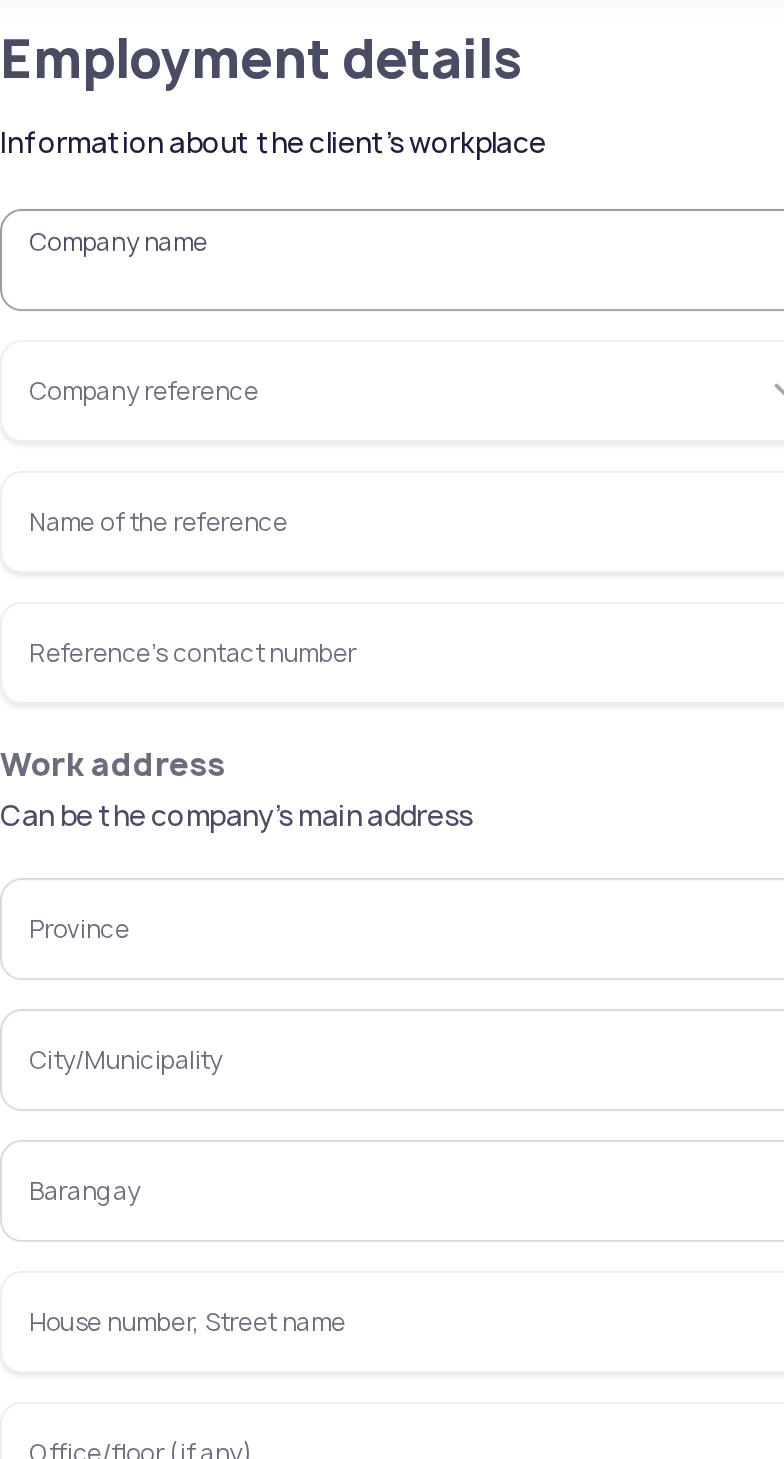type on "*" 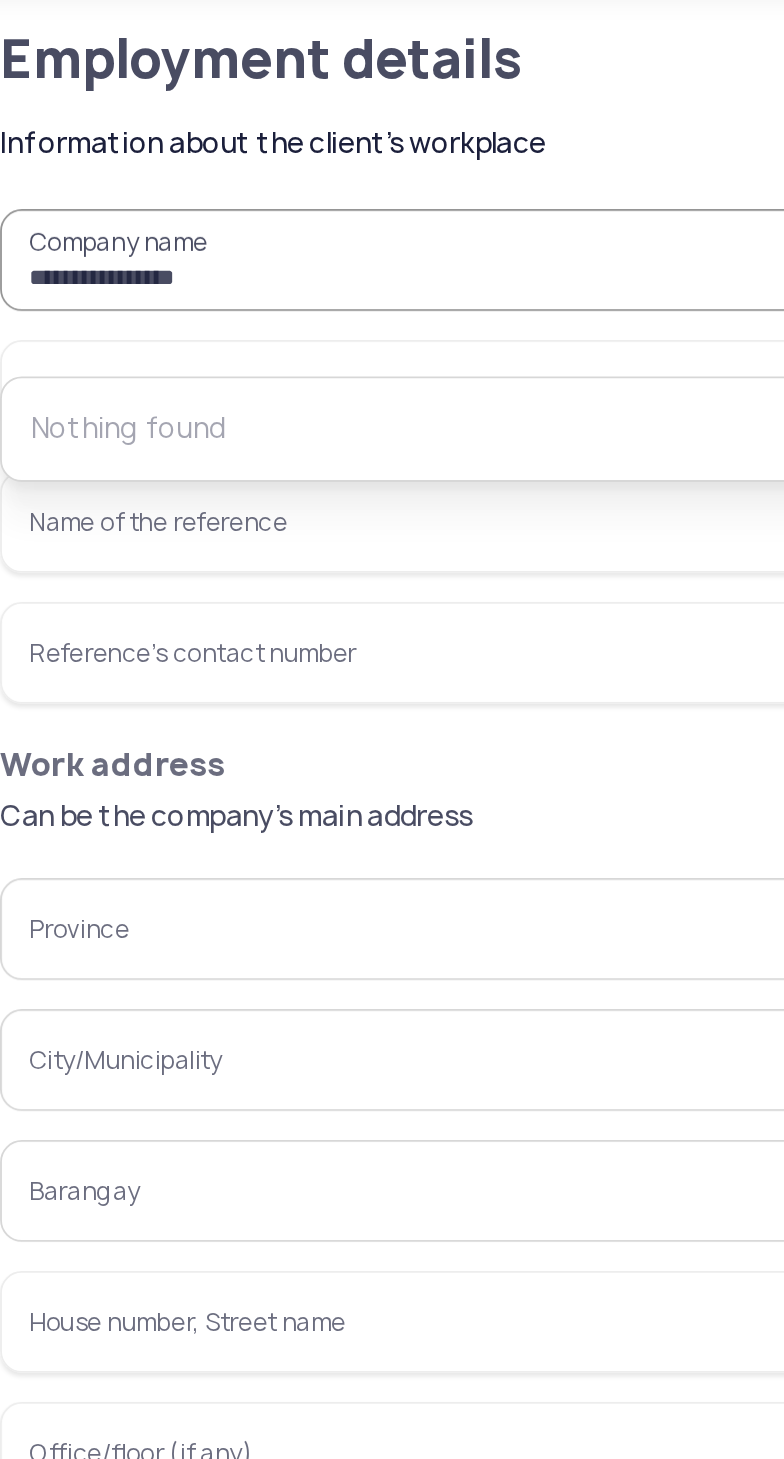 type on "**********" 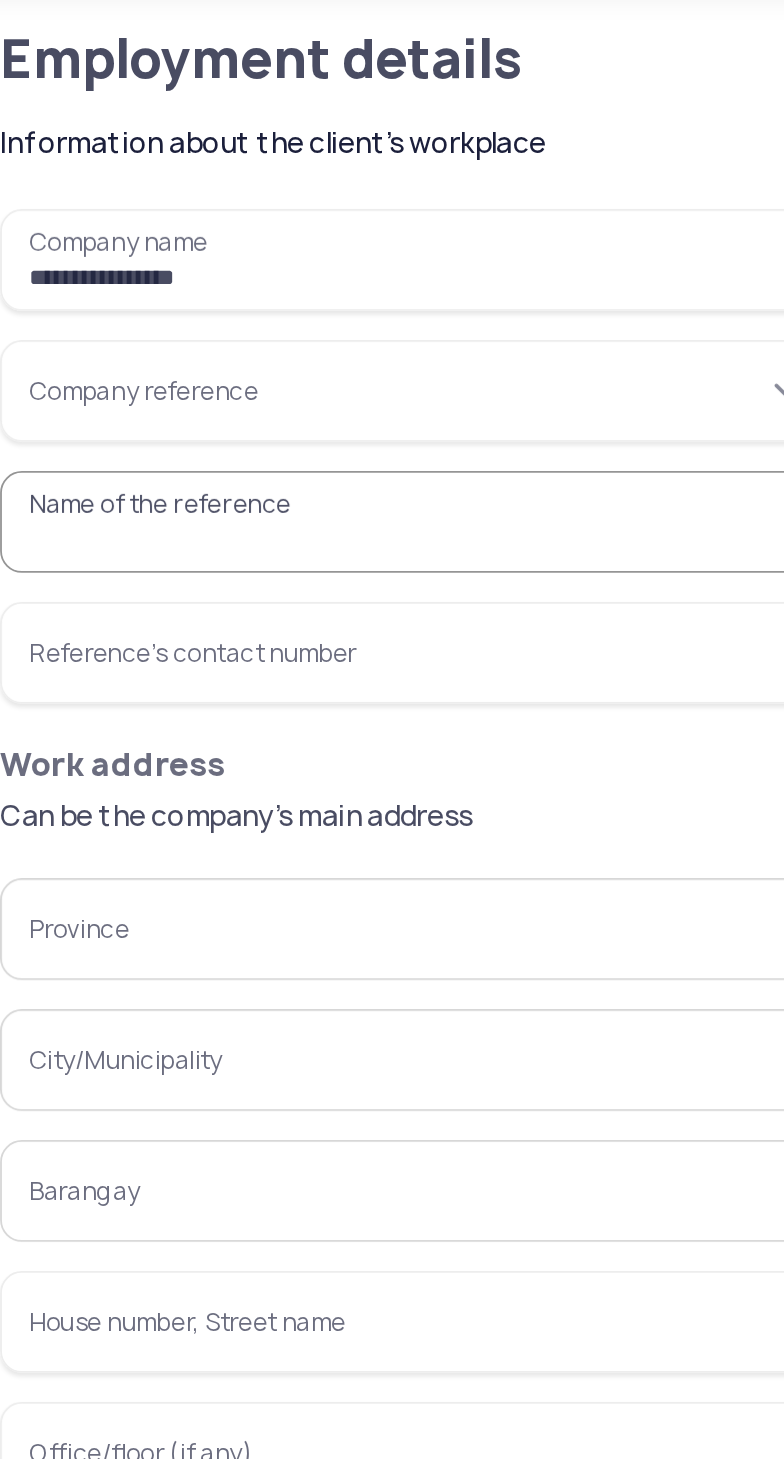 click on "Company reference" at bounding box center [266, 276] 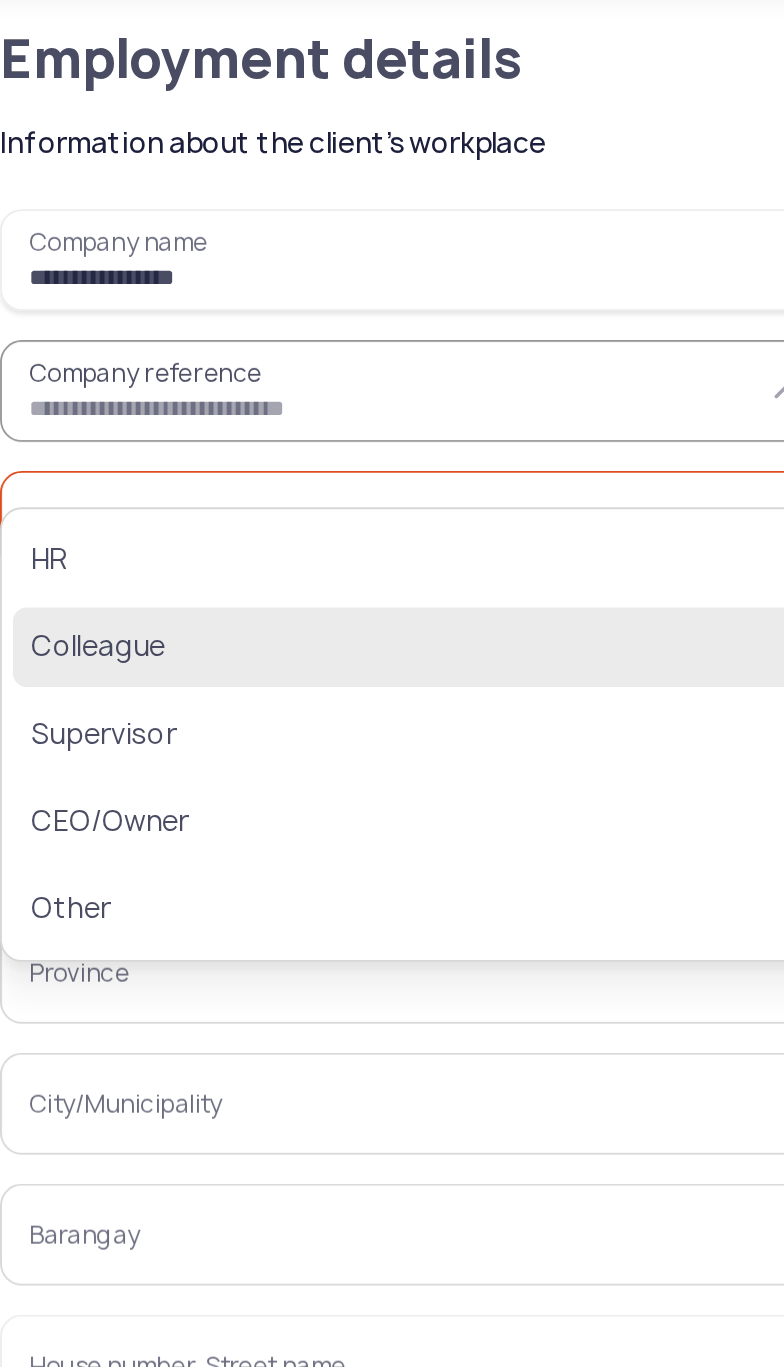 click on "Colleague" 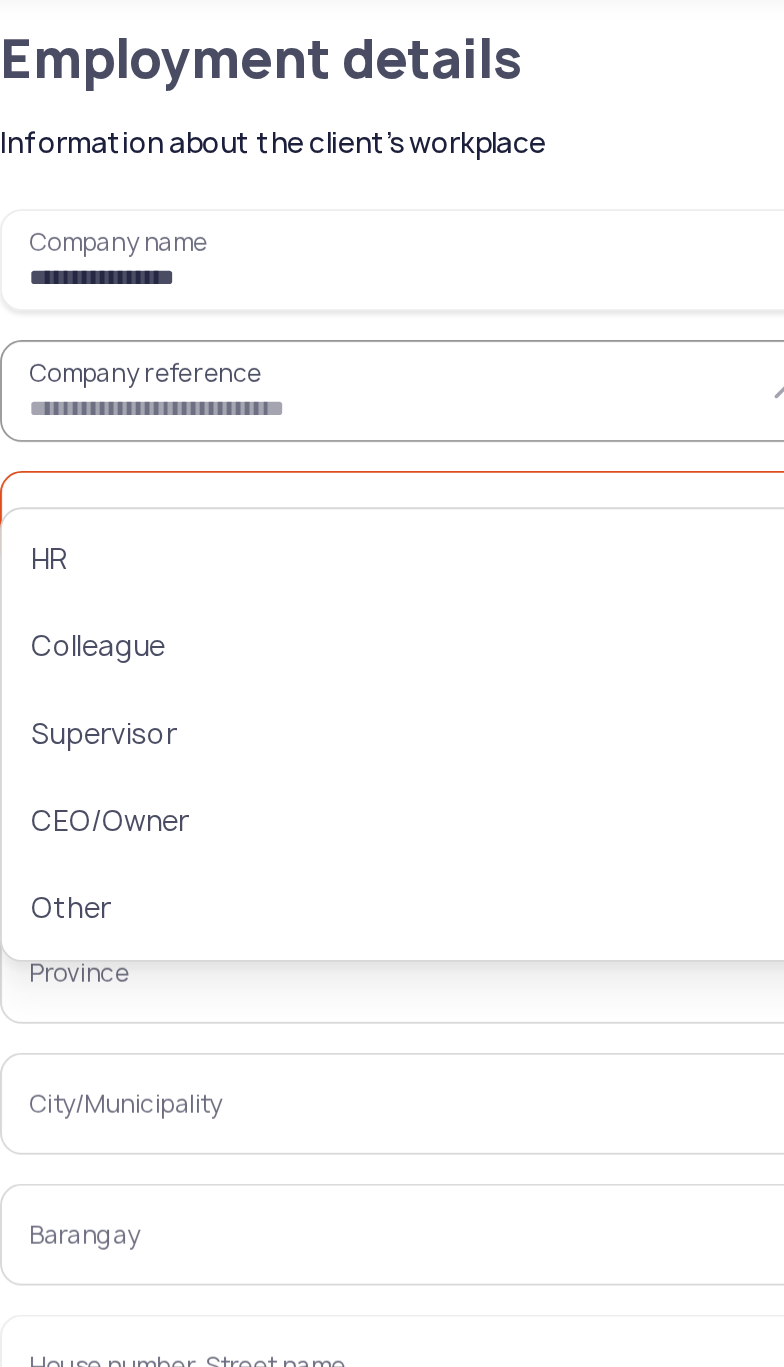 type on "*********" 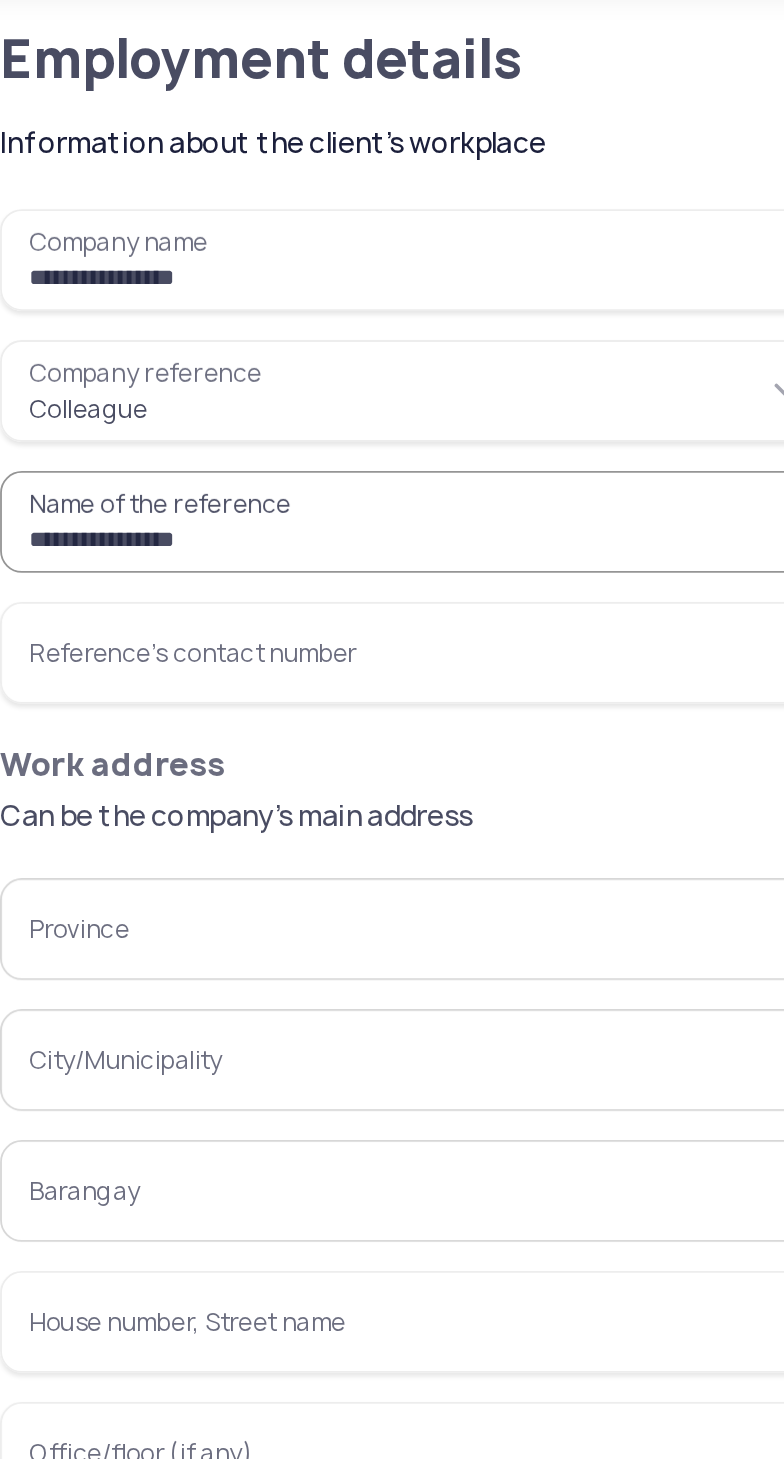 type on "**********" 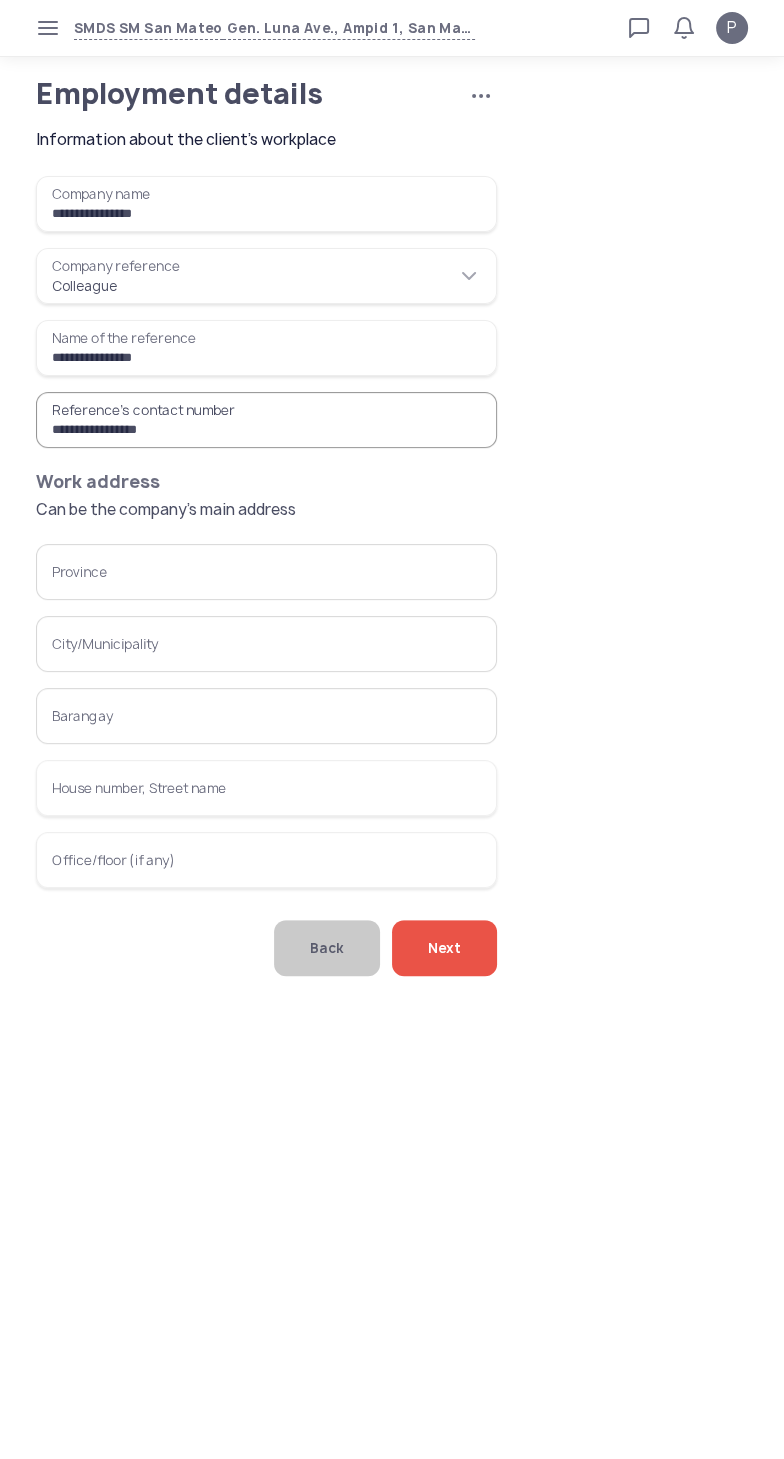 type on "**********" 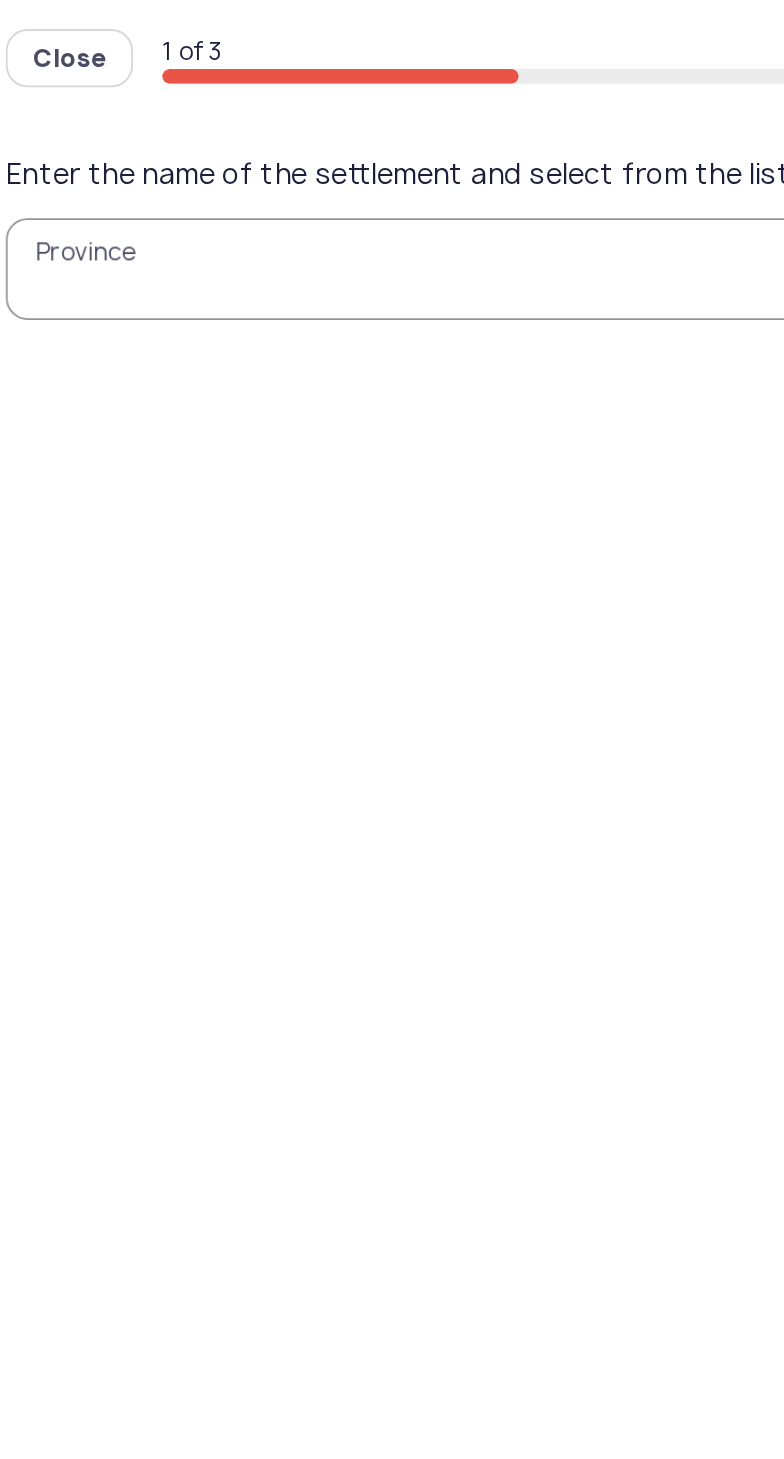 click on "Province" at bounding box center [392, 148] 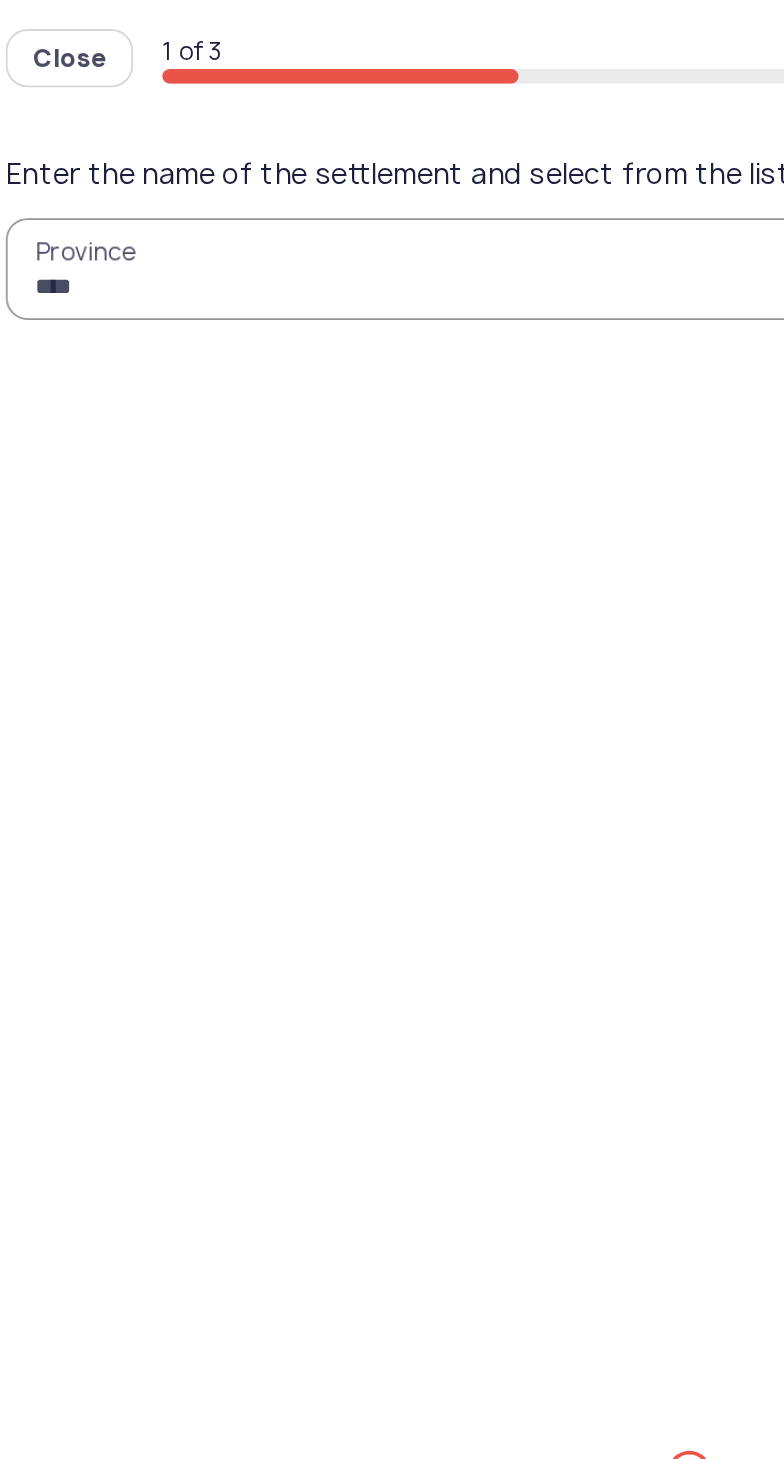 type on "*****" 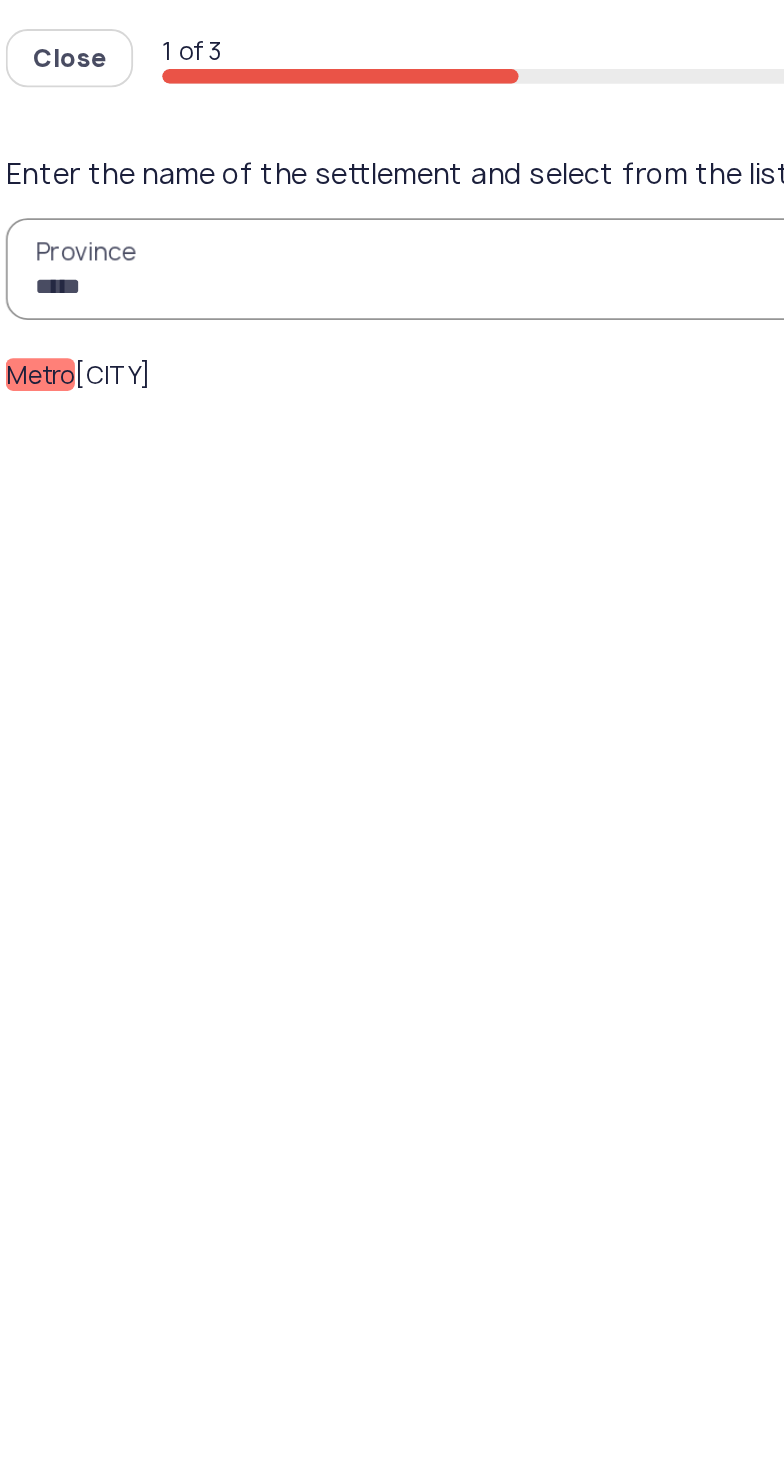 click on "Metro" 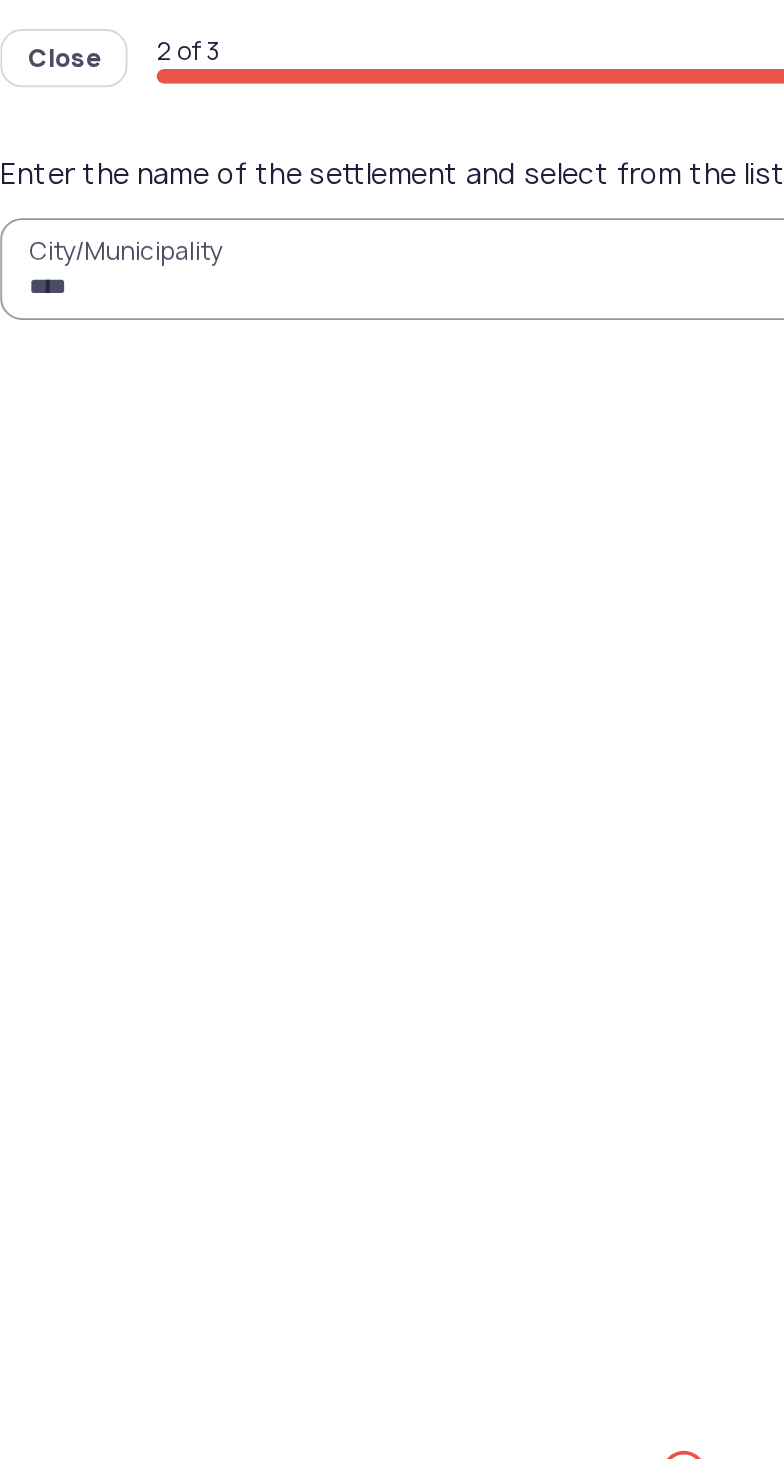 type on "*****" 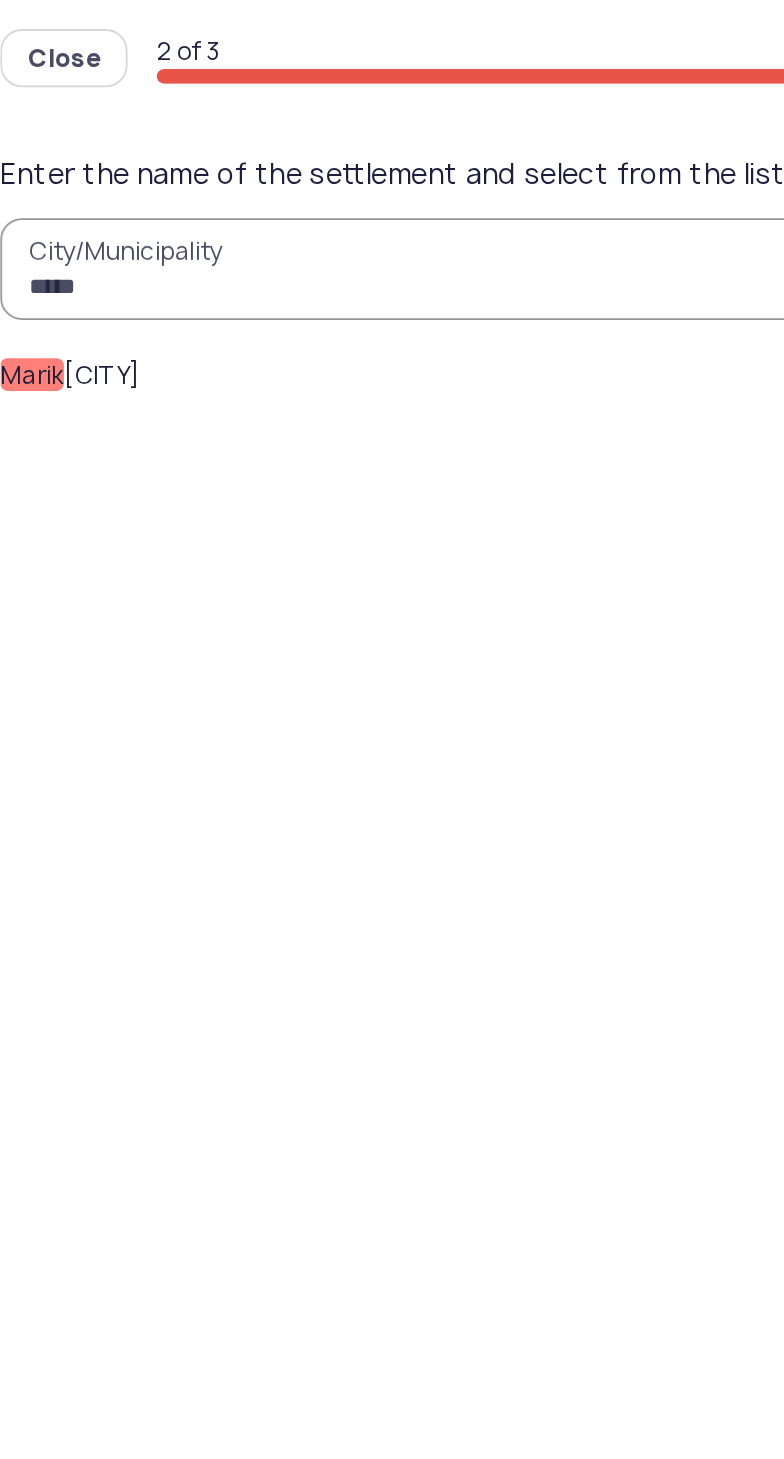 click on "Marik" 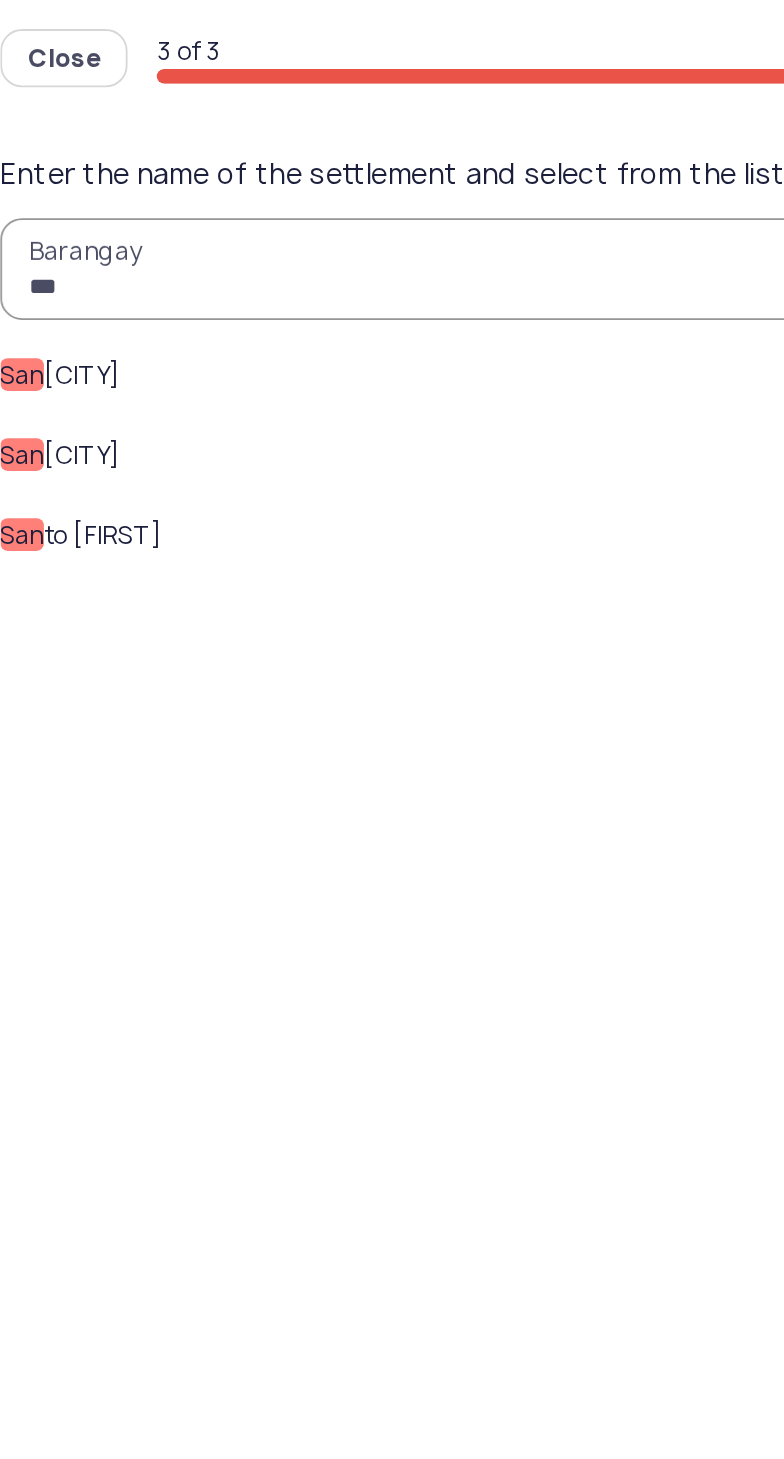 type on "***" 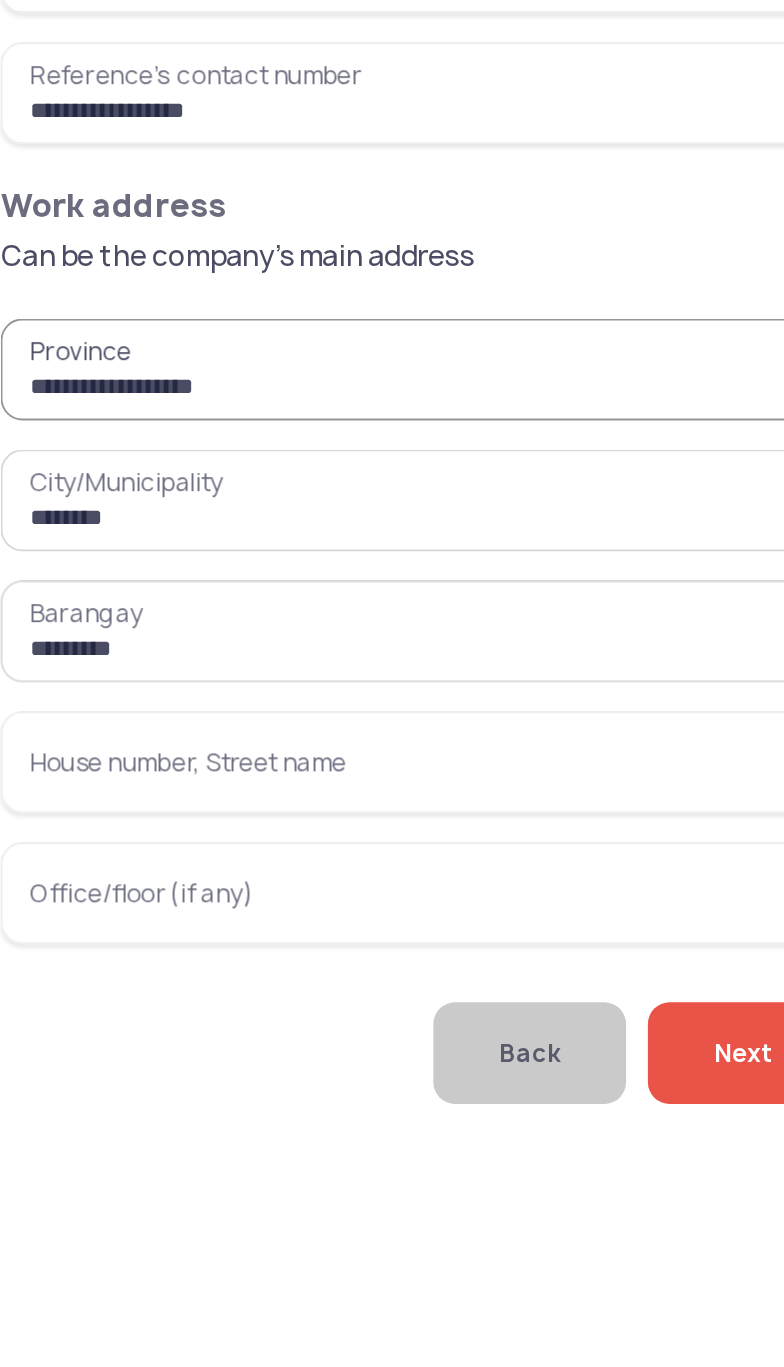 click on "House number, Street name" at bounding box center [266, 788] 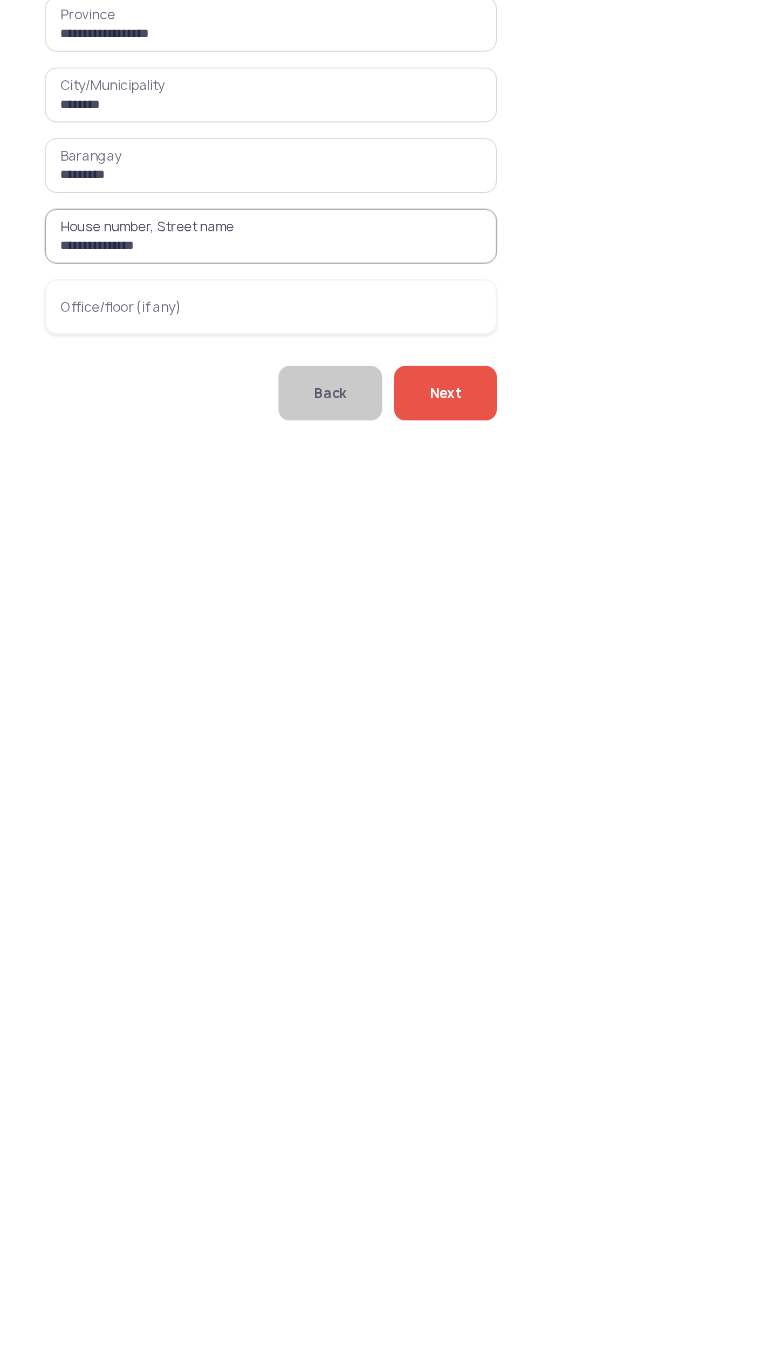 scroll, scrollTop: 0, scrollLeft: 0, axis: both 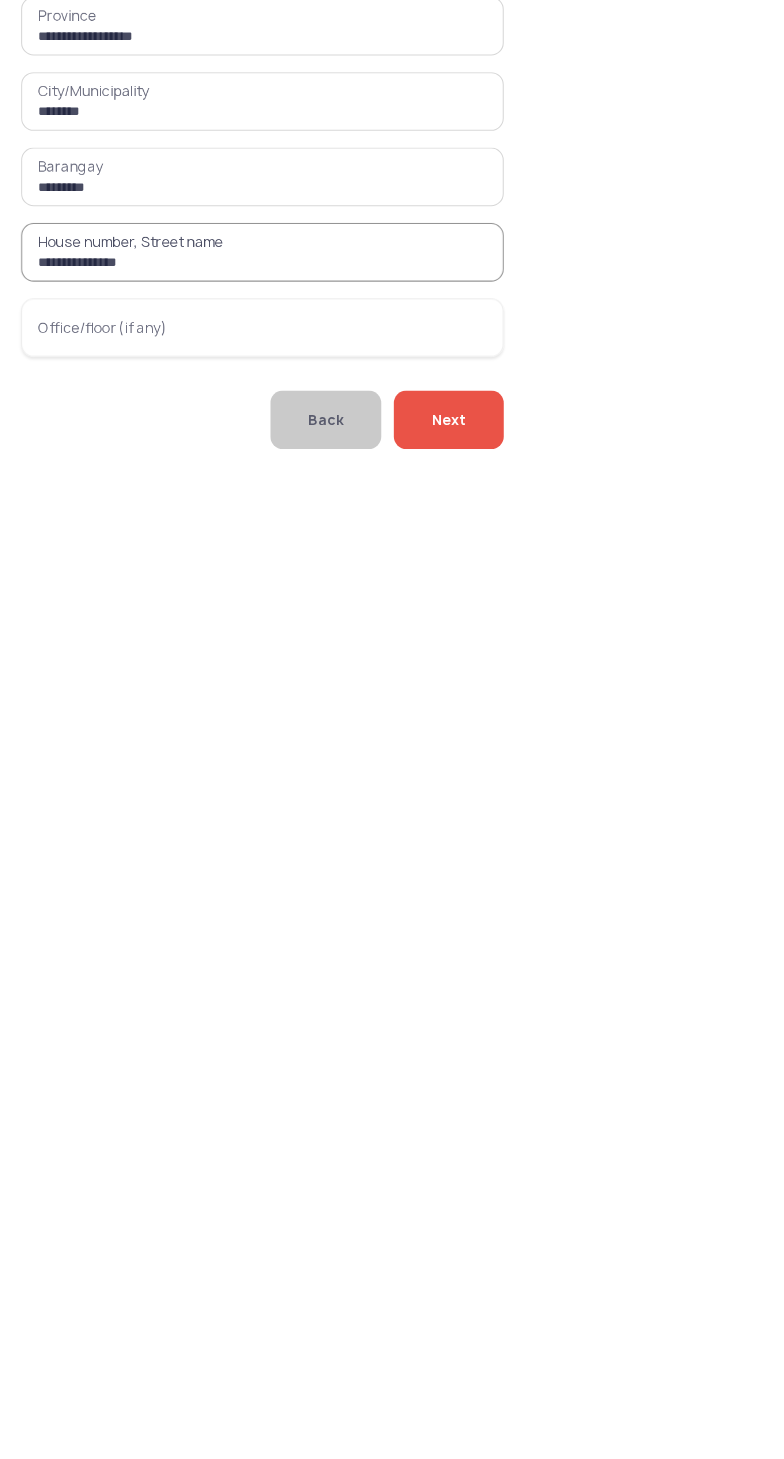 type on "**********" 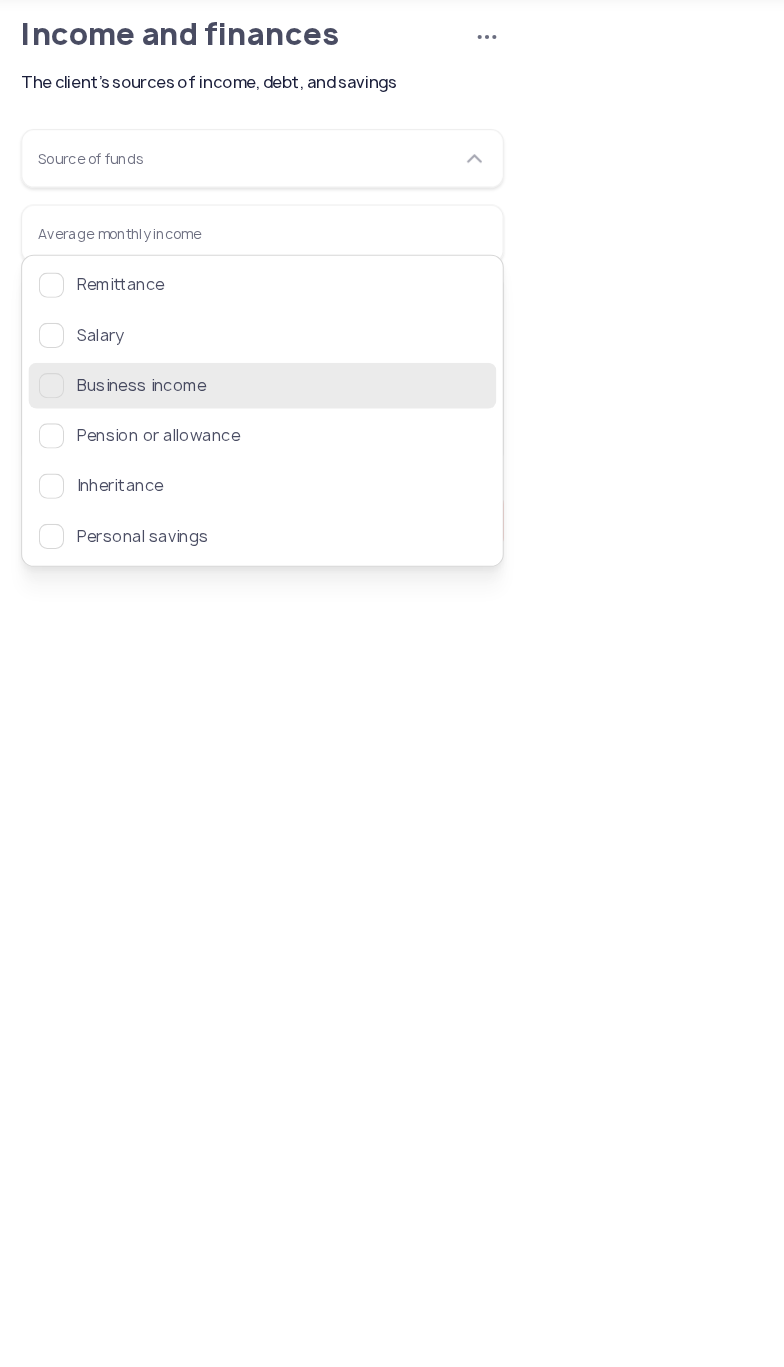 click on "Business income" 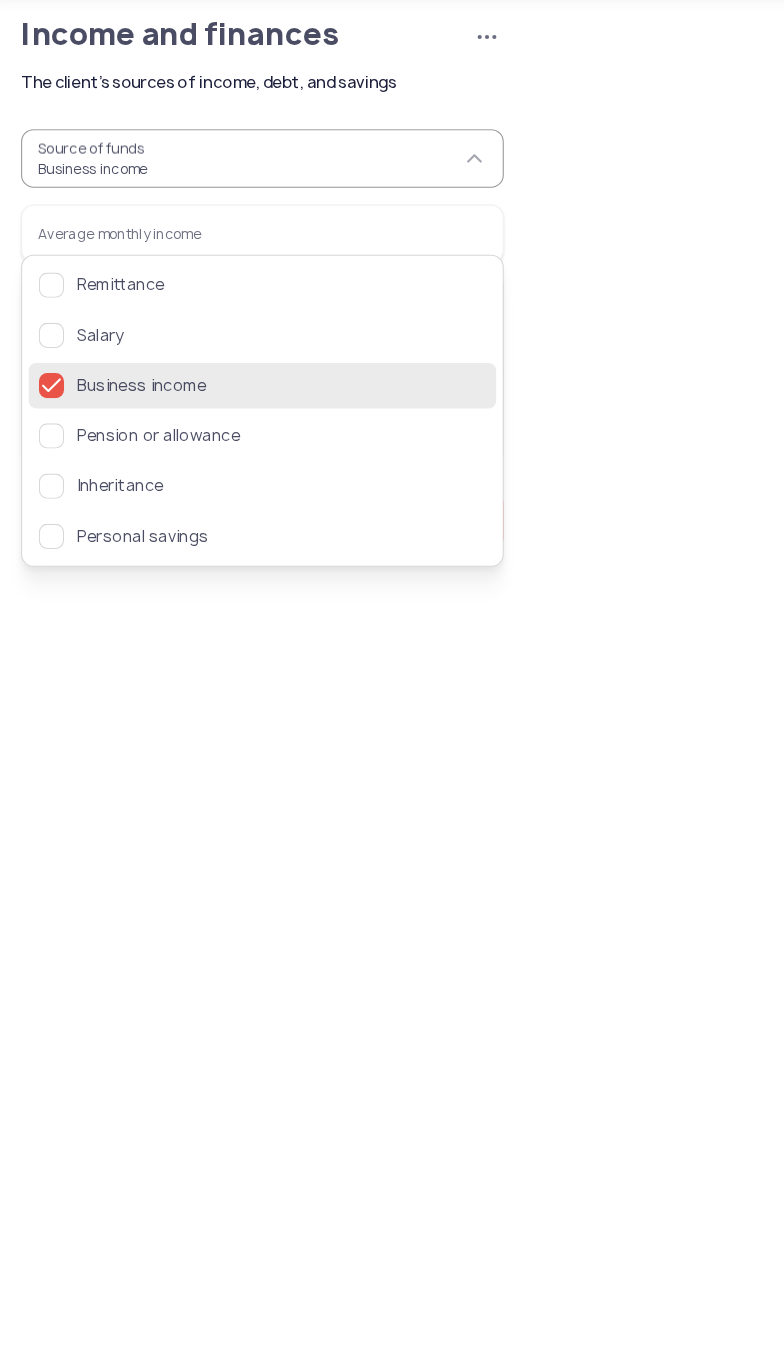 click on "Remittance   Salary   Business income   Pension or allowance   Inheritance   Personal savings" 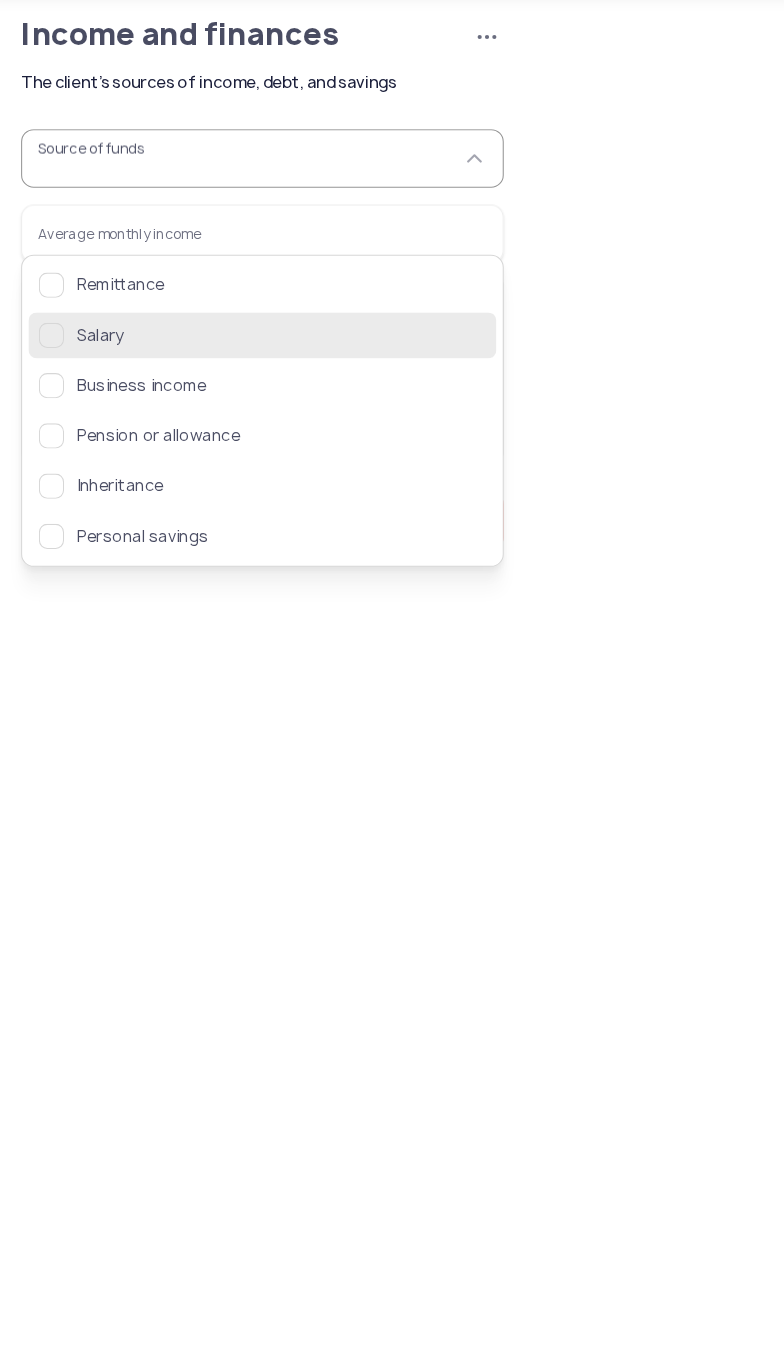 click 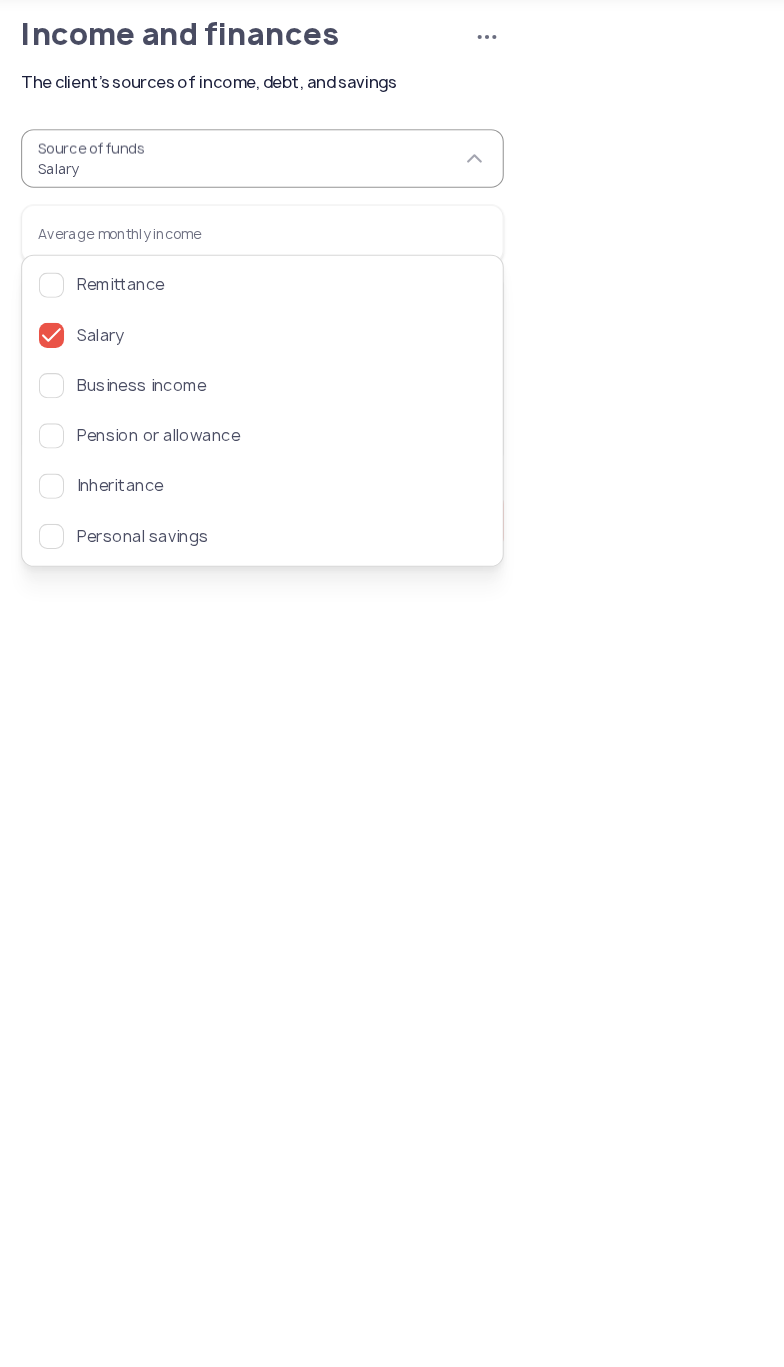 click on "SMDS SM San Mateo Gen. Luna Ave., Ampid 1, San Mateo, Rizal Loan calculator Loan applications FAQs Refund P  Income and finances   Cancel application  The client's sources of income, debt, and savings P
Verified agent Full name Ma.Kristina Perez Telephone number +63 994 057 85 99 E-mail m.perez@sa.salmon.ph Log out  Income and finances   Cancel application  The client's sources of income, debt, and savings  Source of funds  Salary  Average monthly income   Has a bank account   Has taken a loan or credit card before   Has outstanding debt   Back   Next   Remittance   Salary   Business income   Pension or allowance   Inheritance   Personal savings" at bounding box center [392, 683] 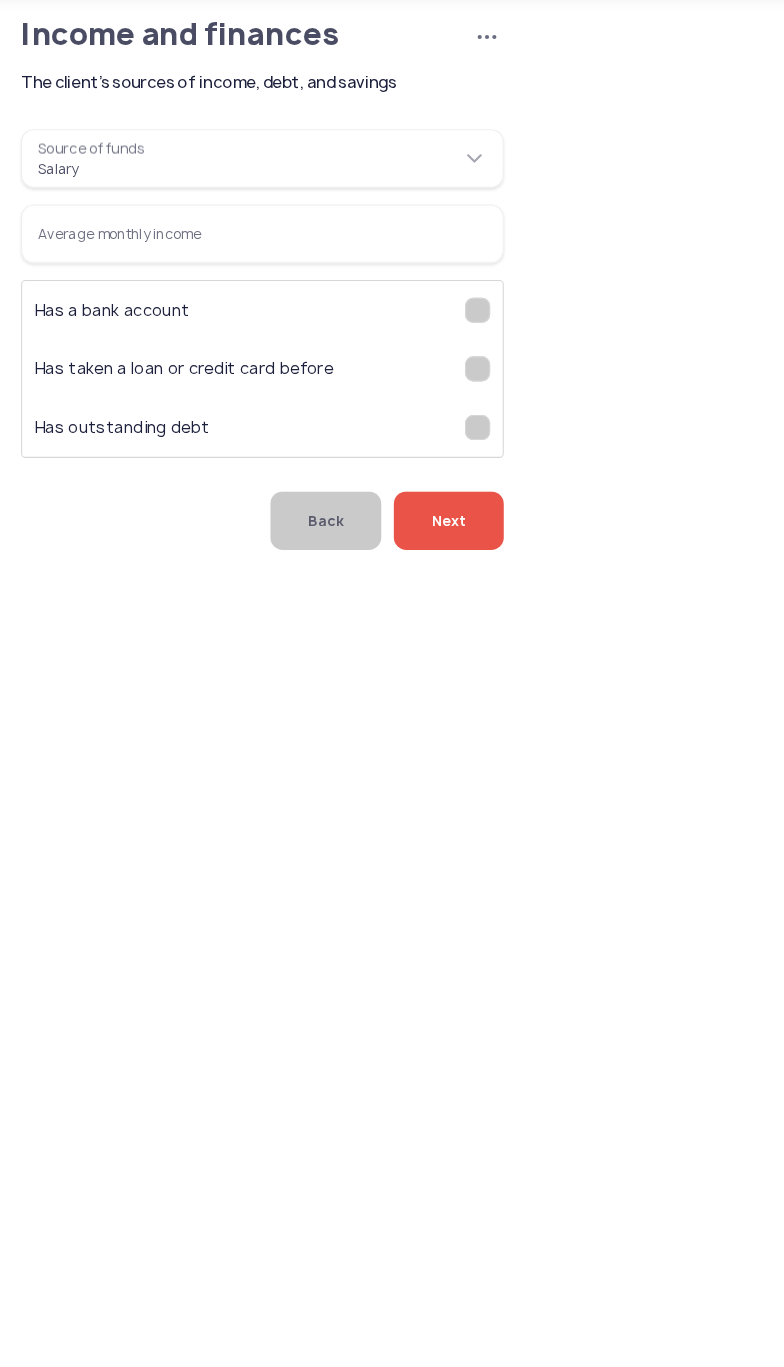 click on "Average monthly income" at bounding box center [266, 284] 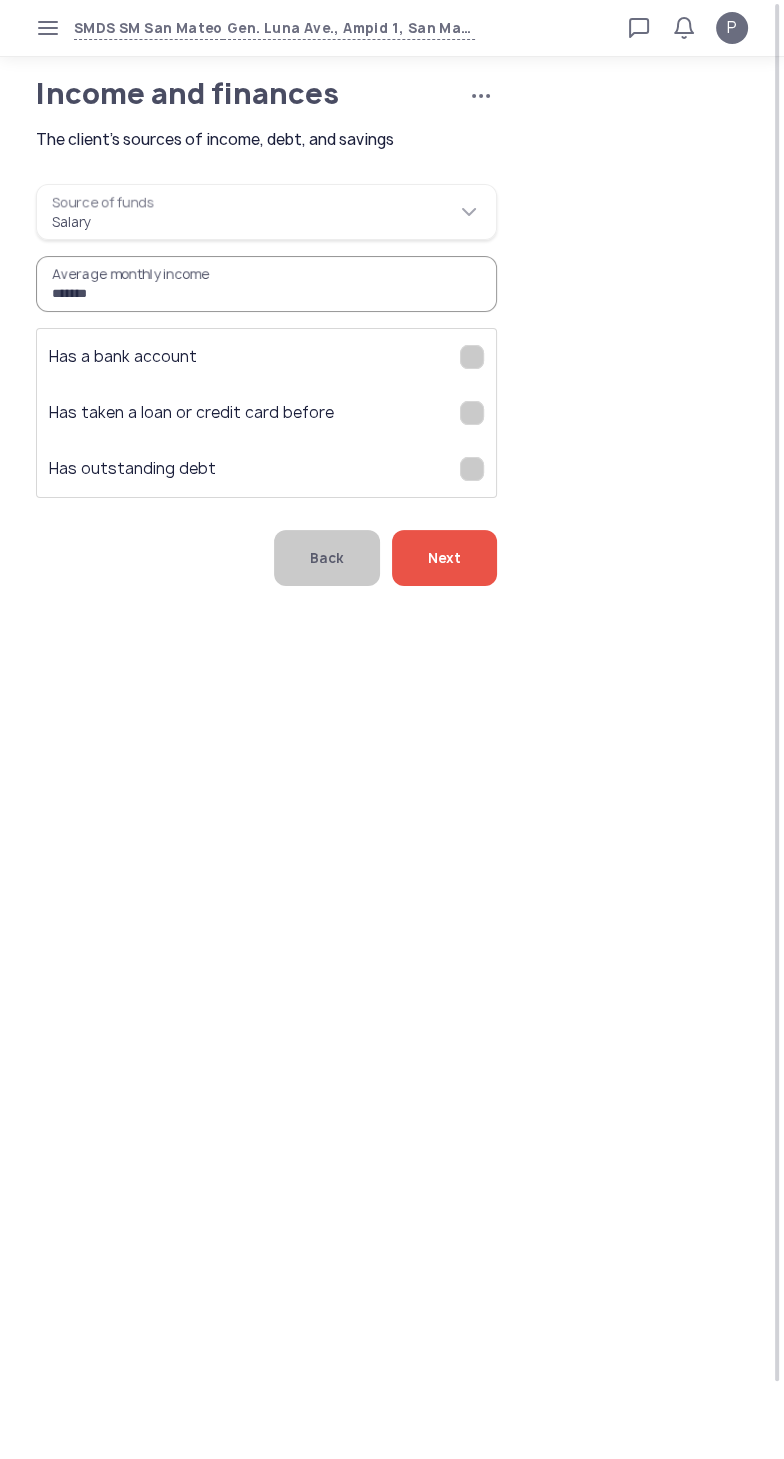 type on "*******" 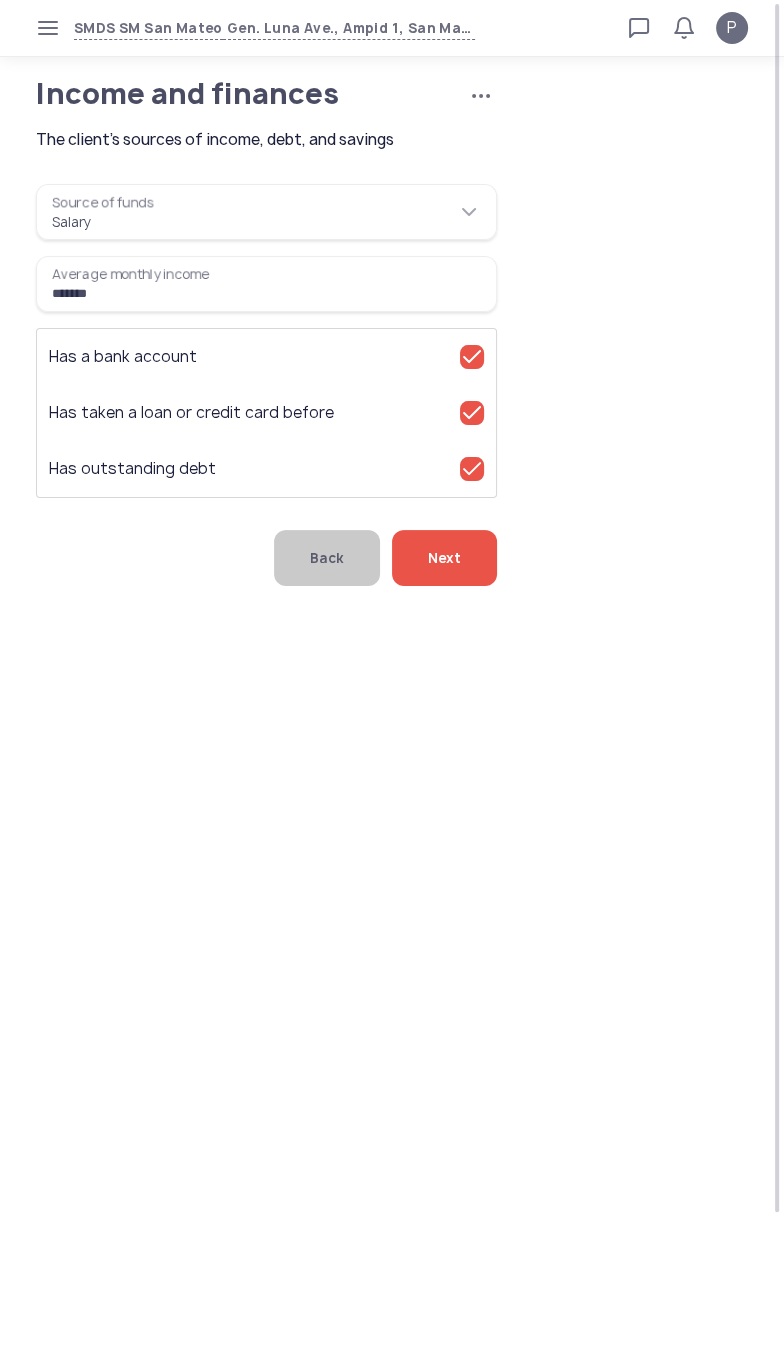 click on "Next" 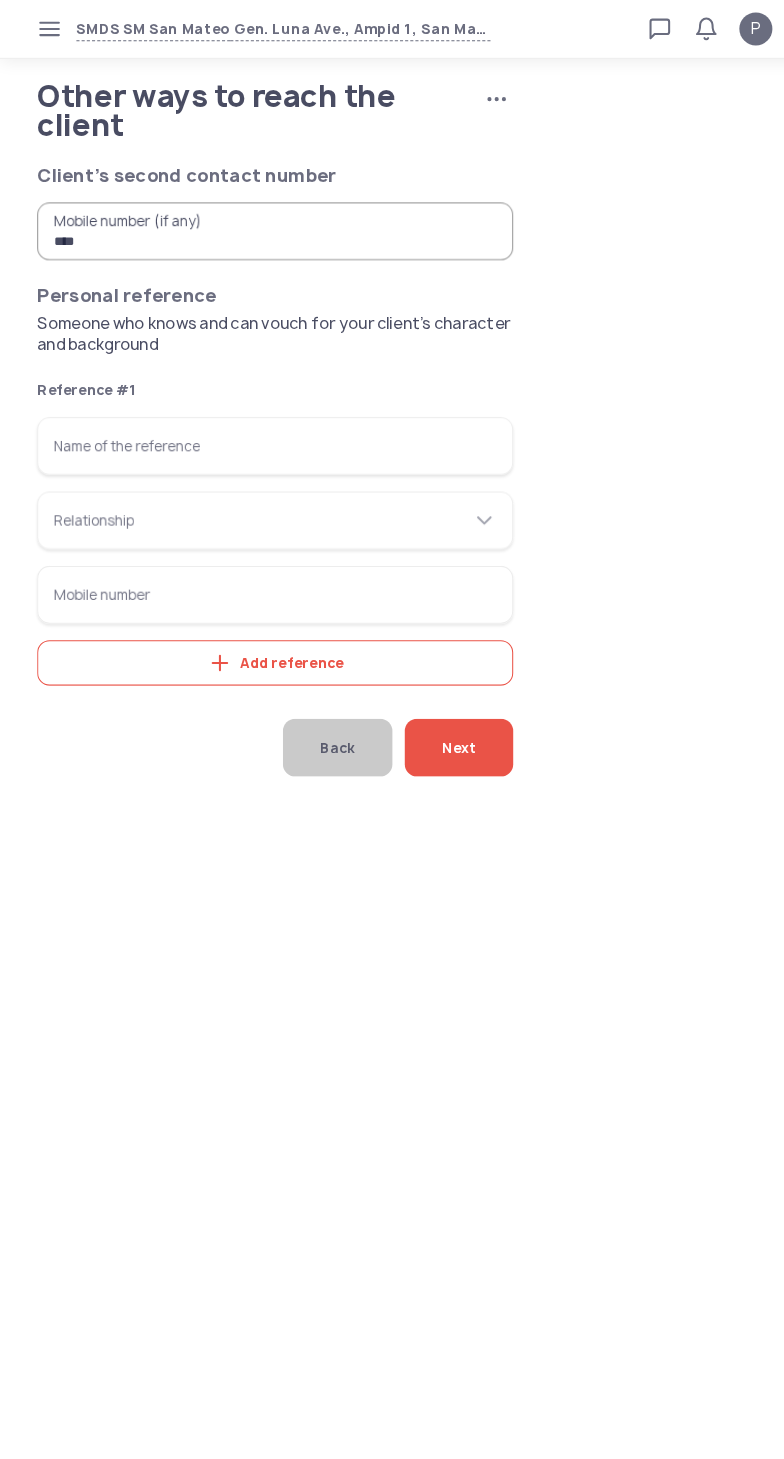 click on "Add reference" 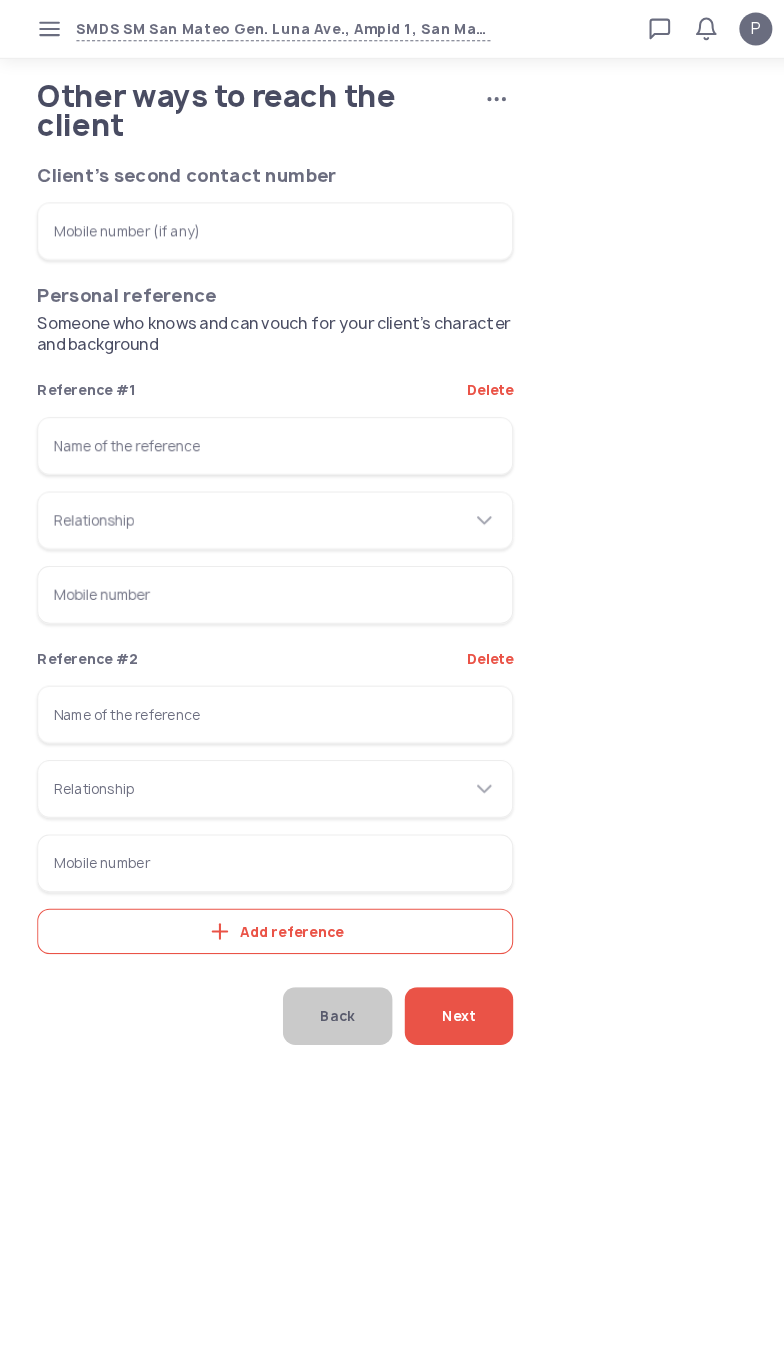 click on "Name of the reference" at bounding box center (266, 432) 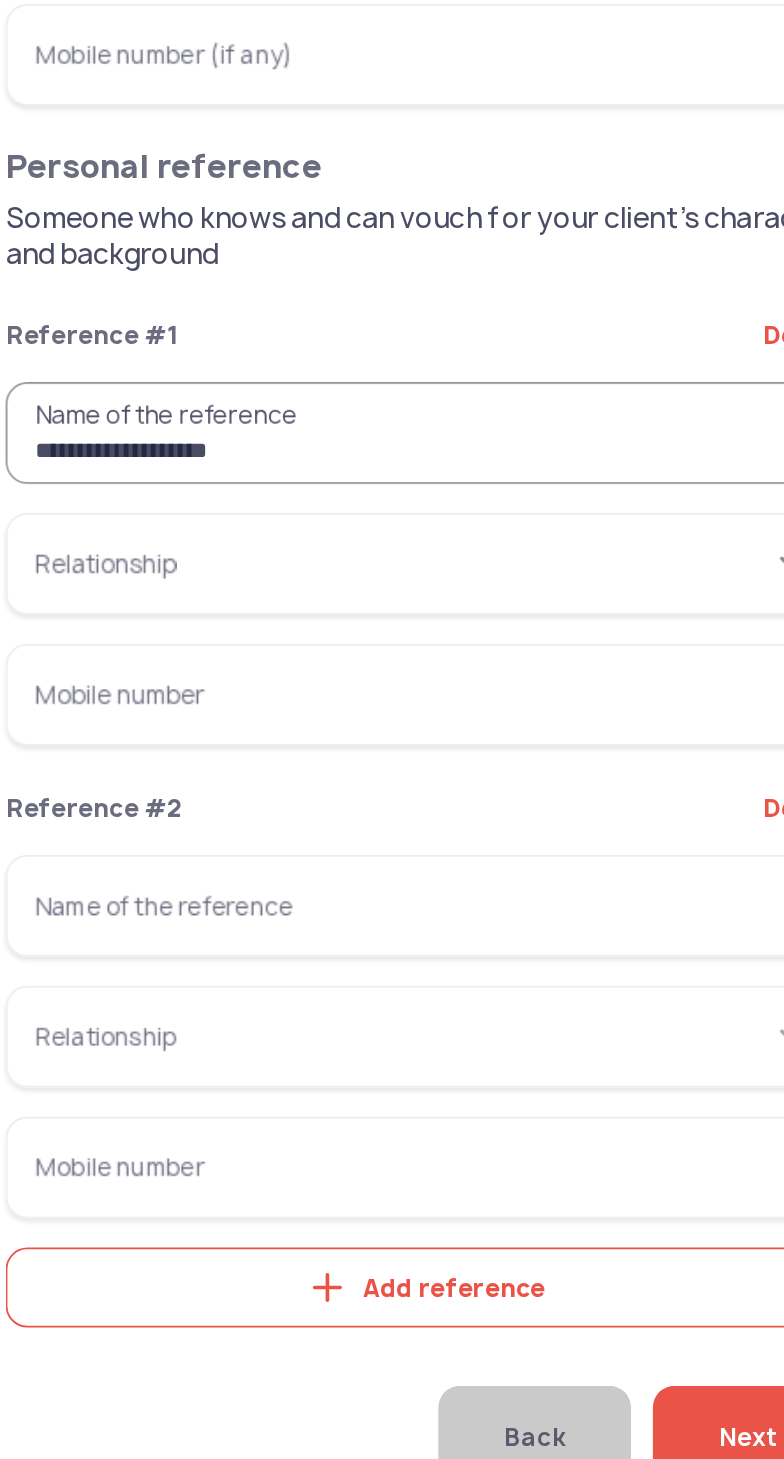 type on "**********" 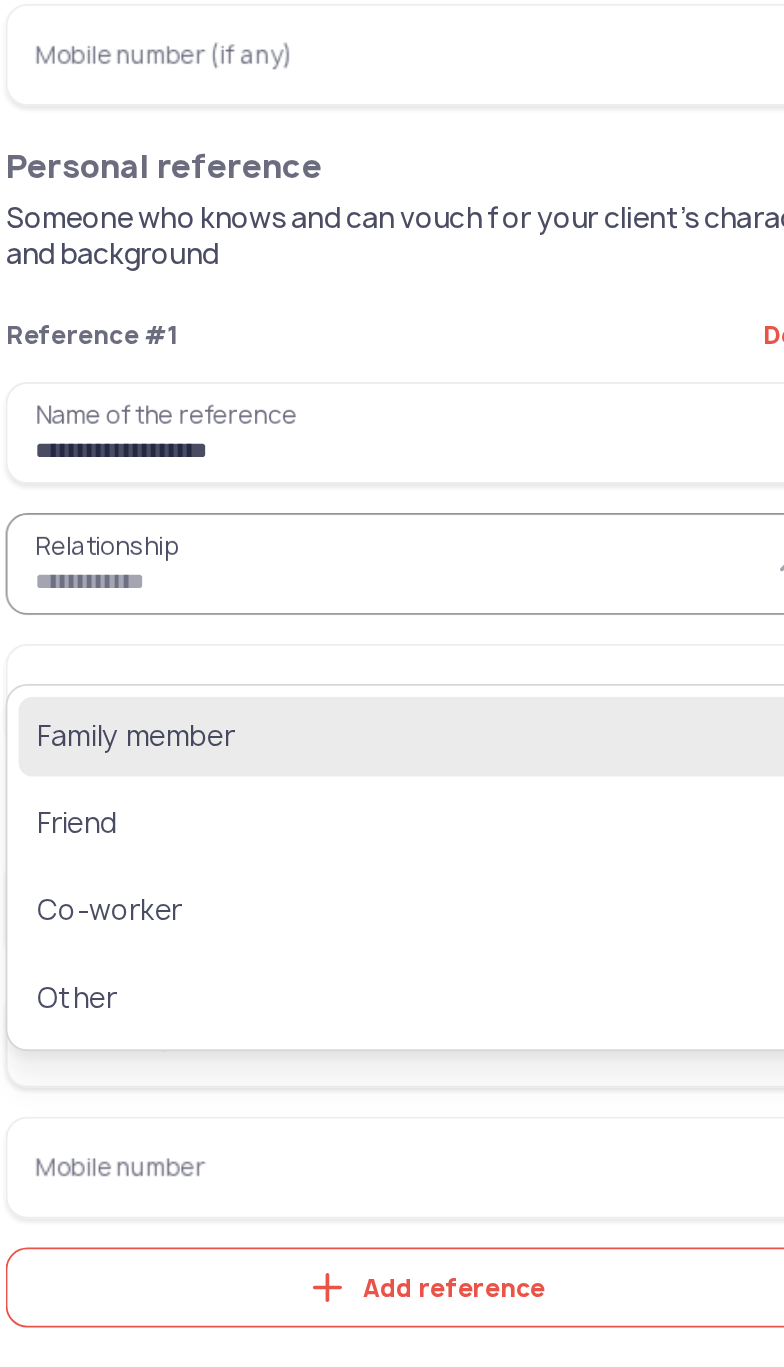click on "Family member" 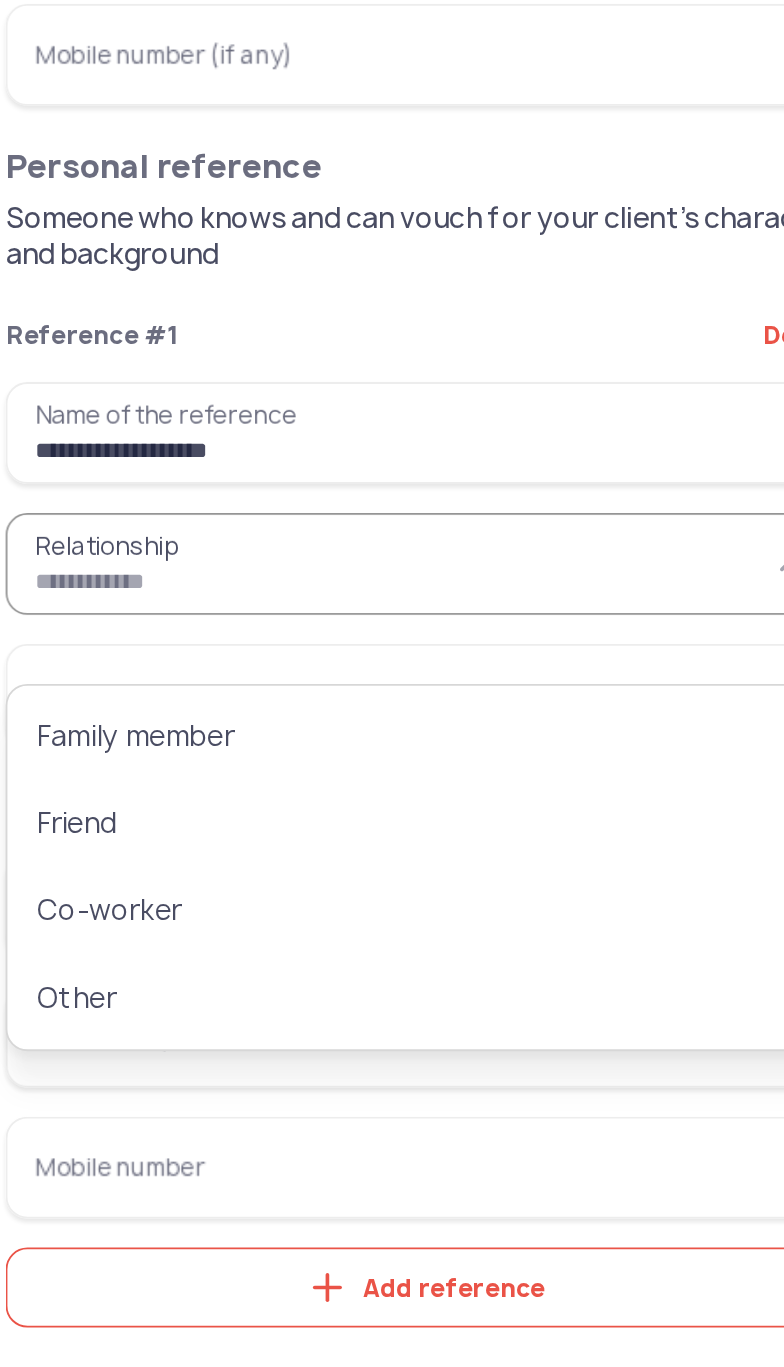 type on "**********" 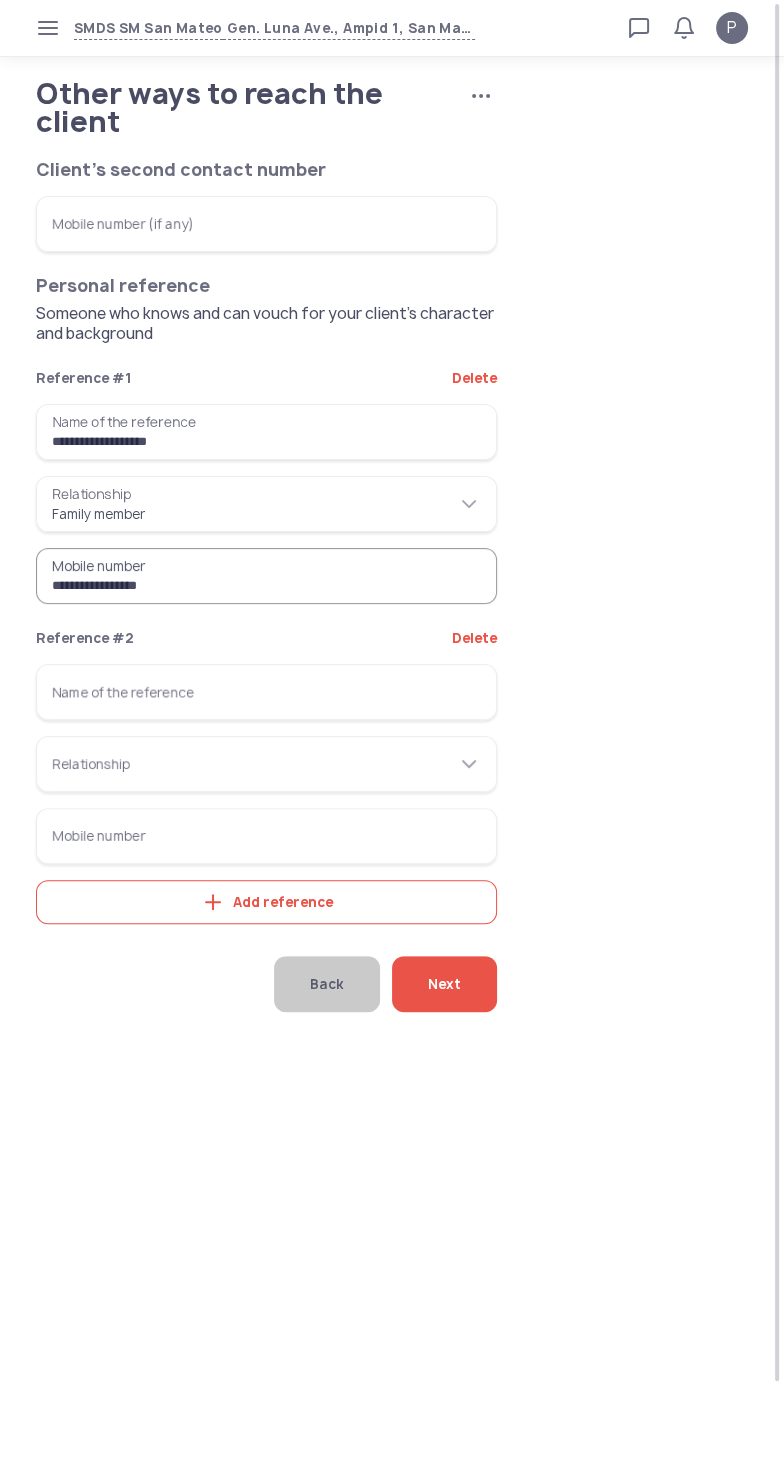 type on "**********" 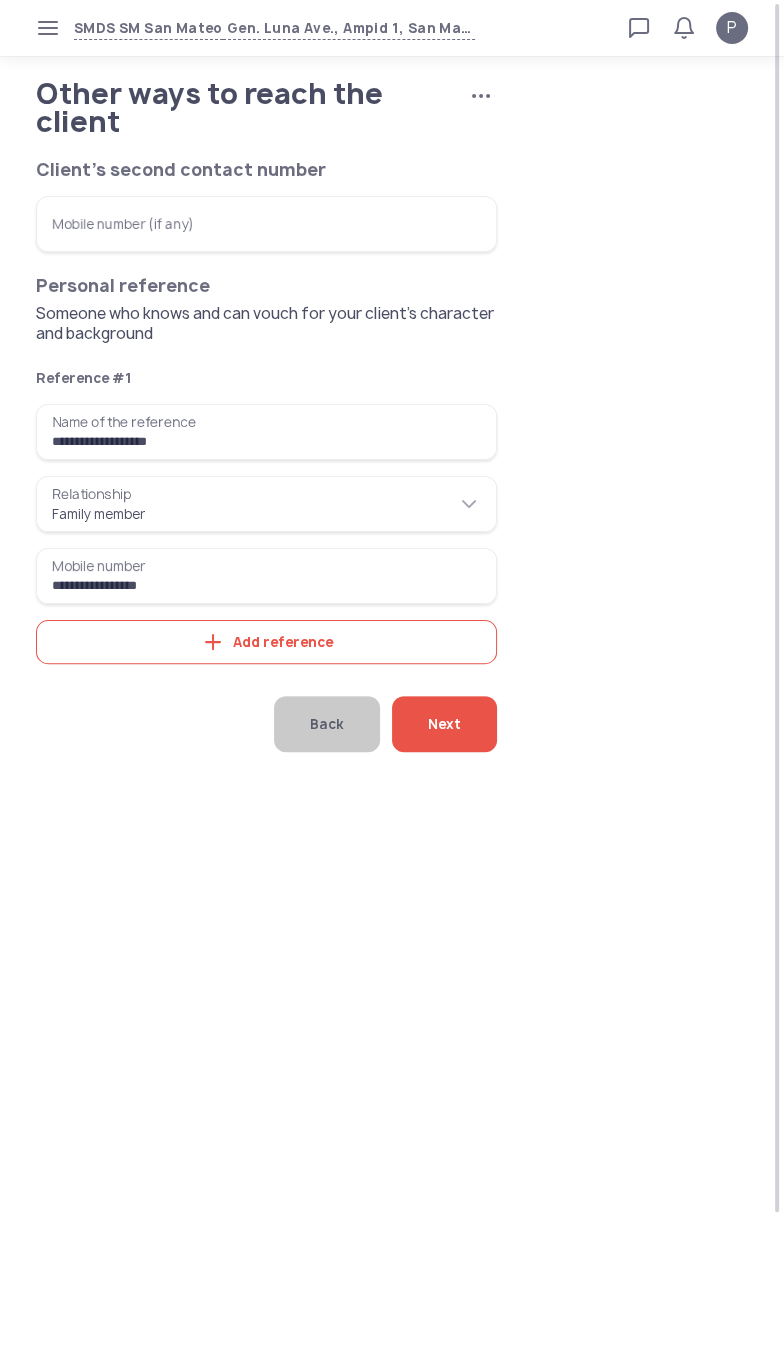 click on "Next" 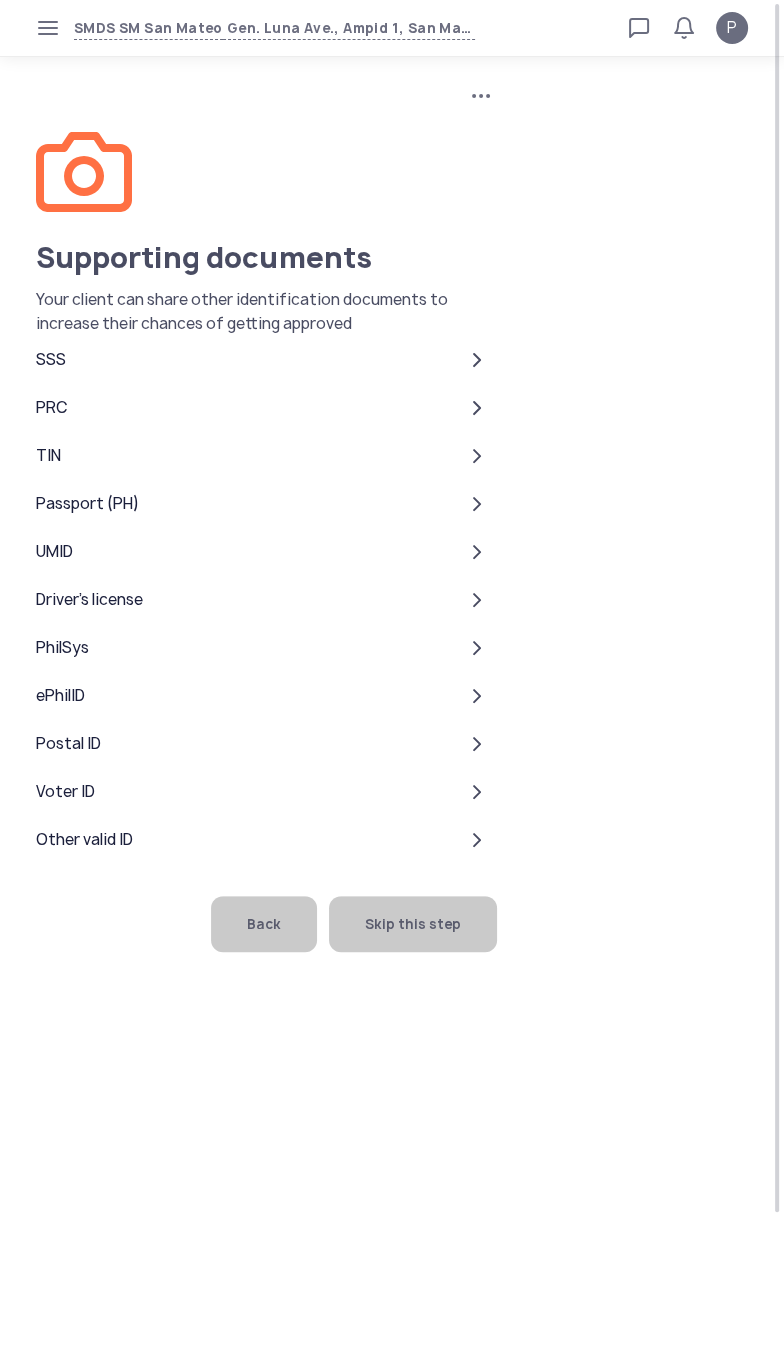click on "Skip this step" 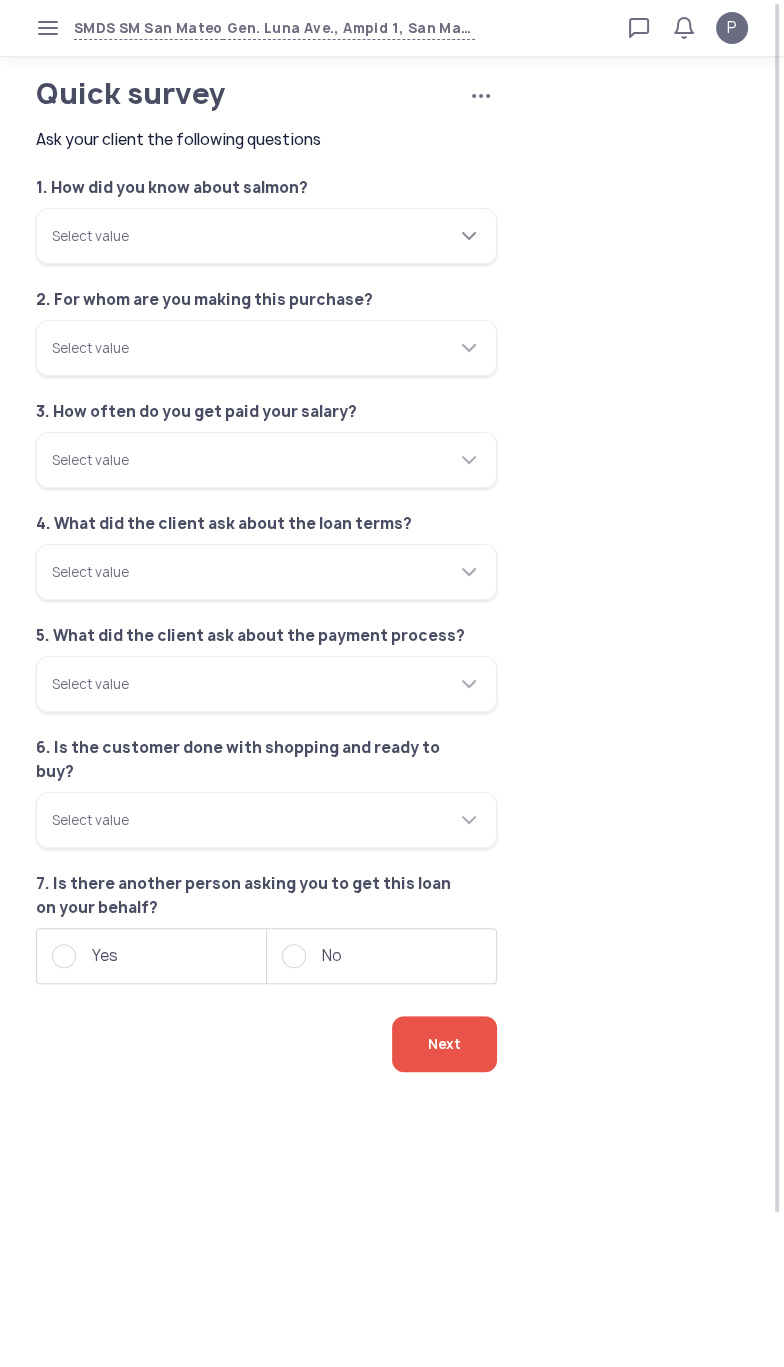click on "Select value" at bounding box center (266, 236) 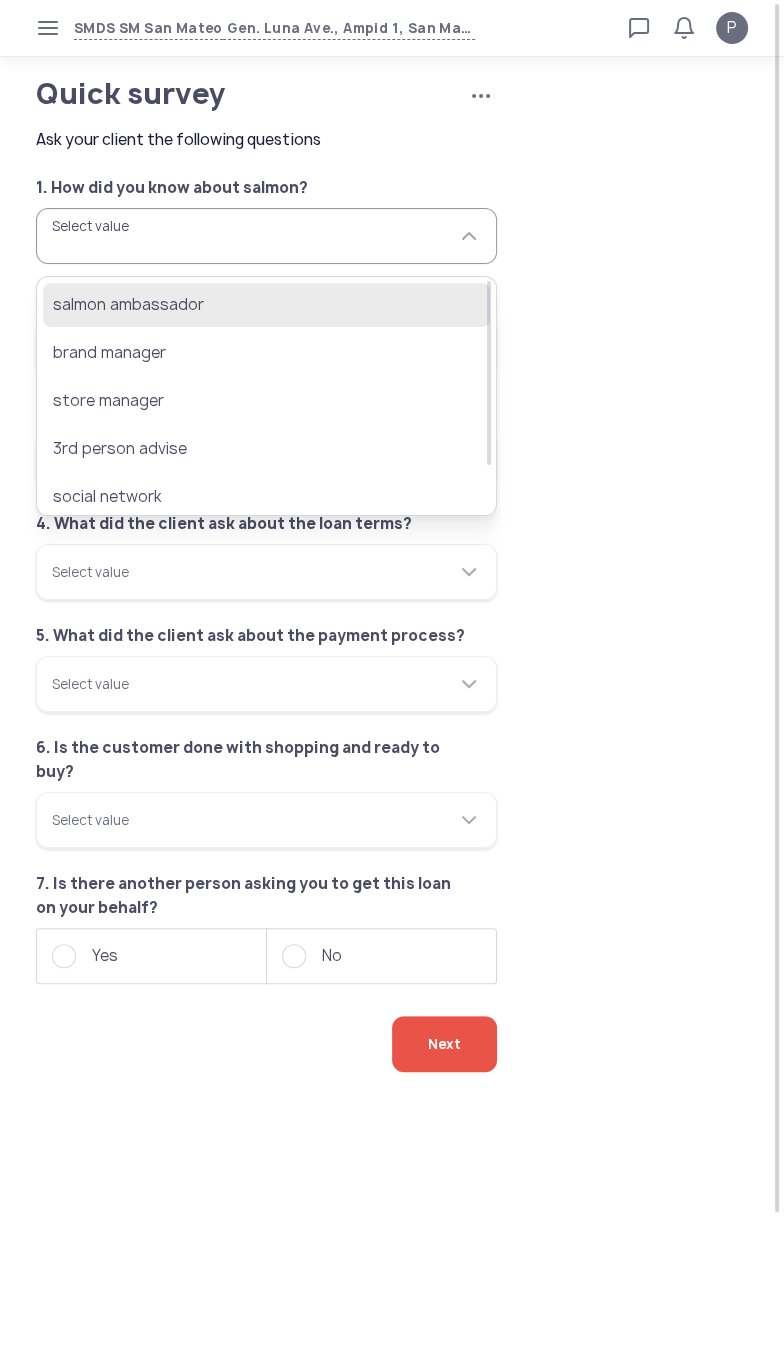 click on "salmon ambassador" 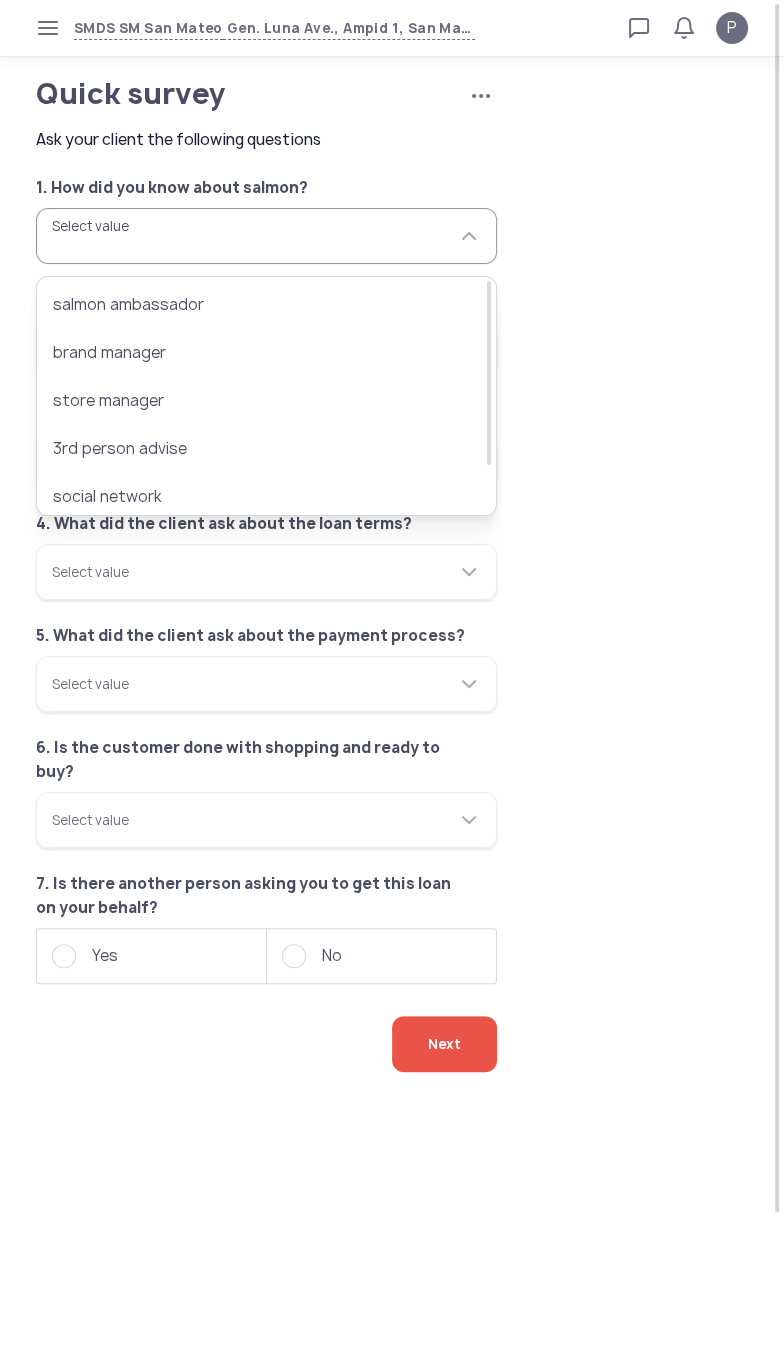 type on "**********" 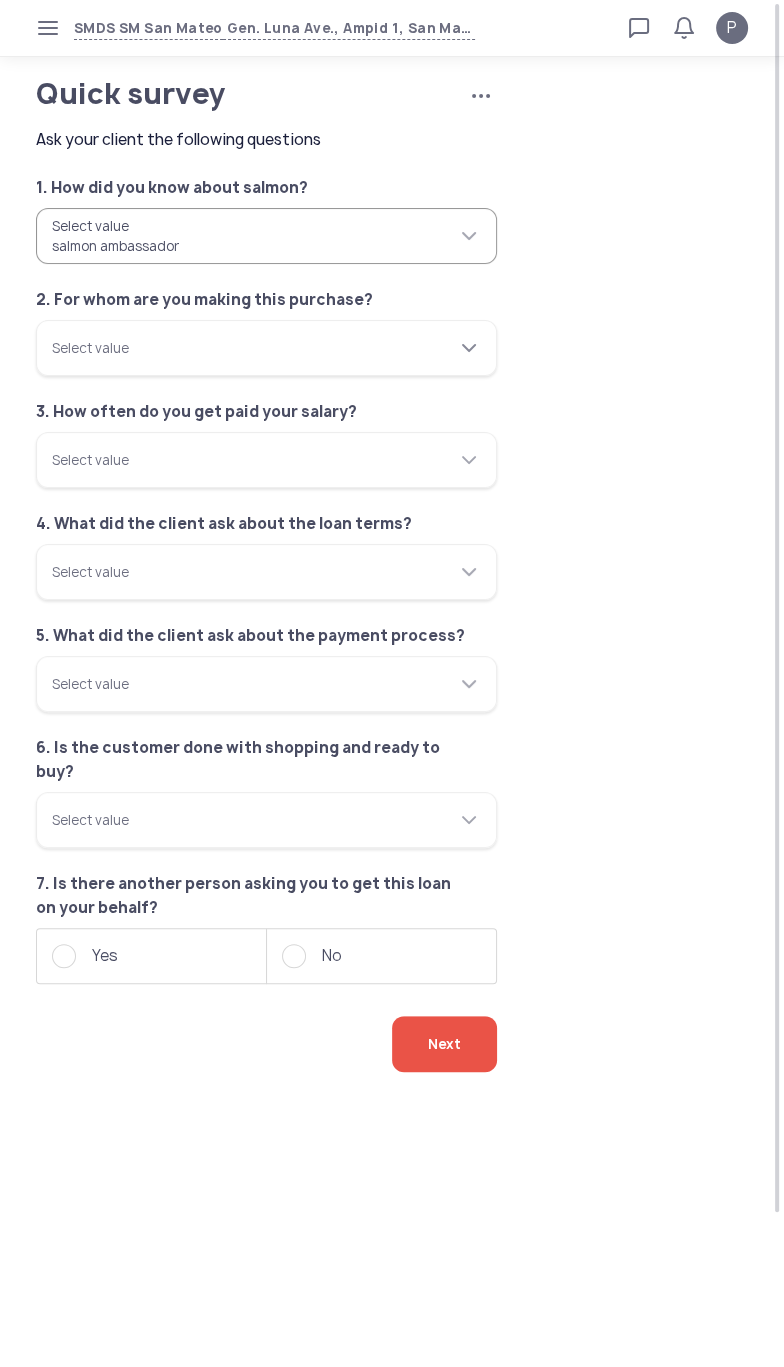 click on "Select value" at bounding box center (266, 348) 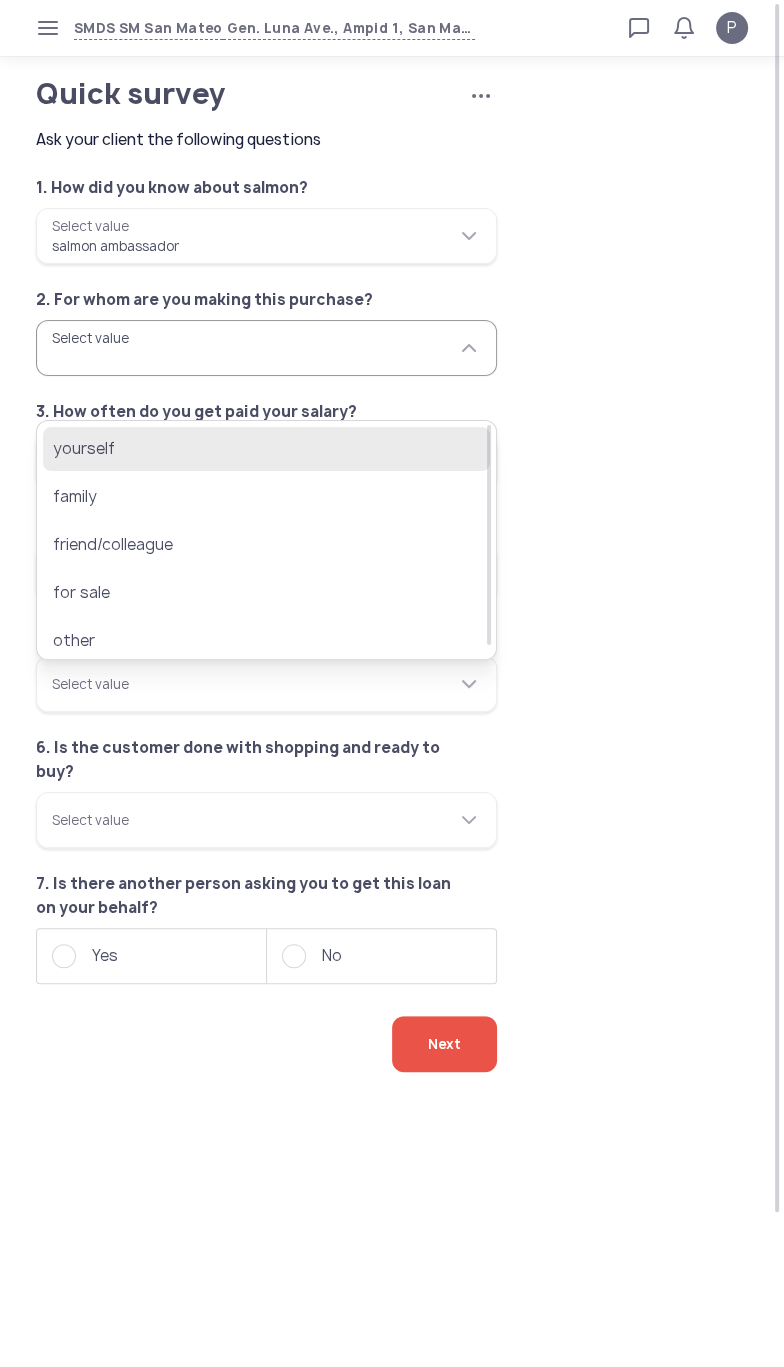 click on "yourself" 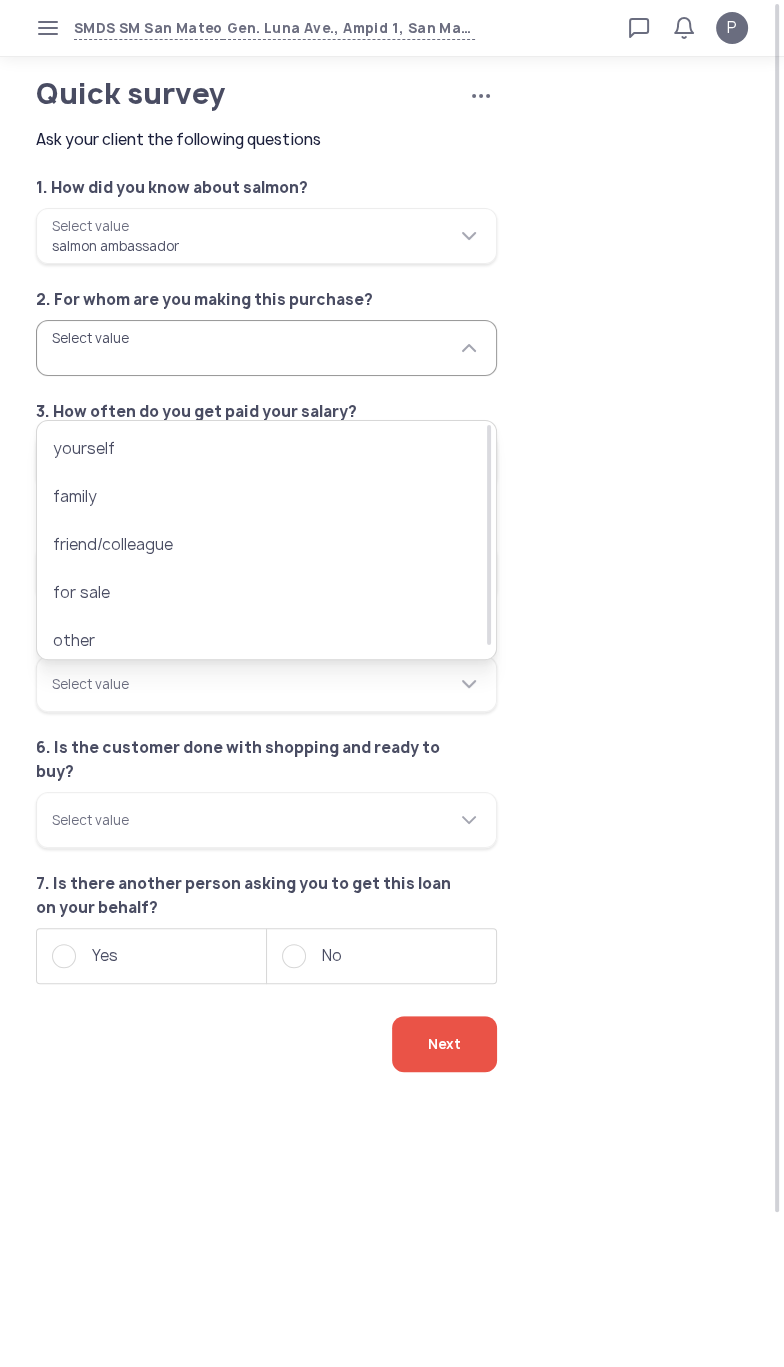 type on "********" 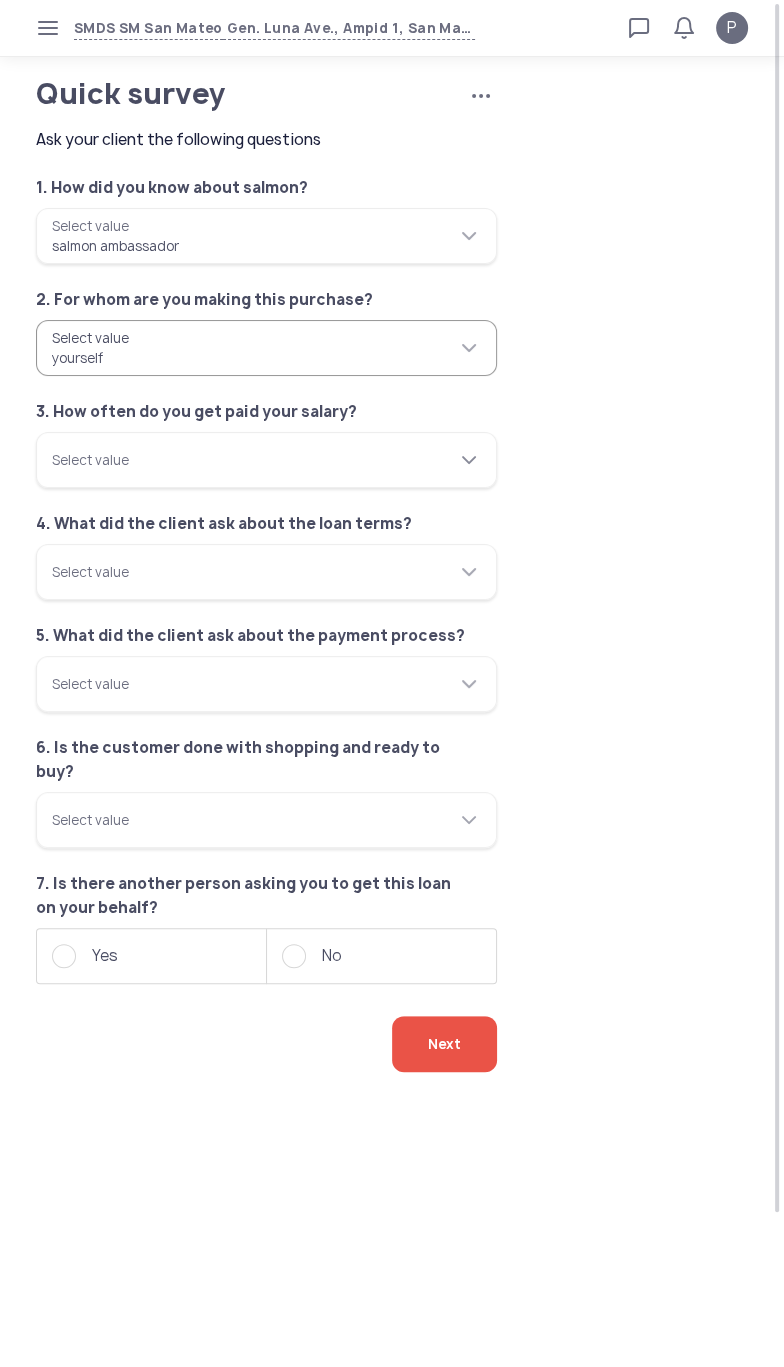click on "Select value" at bounding box center (266, 460) 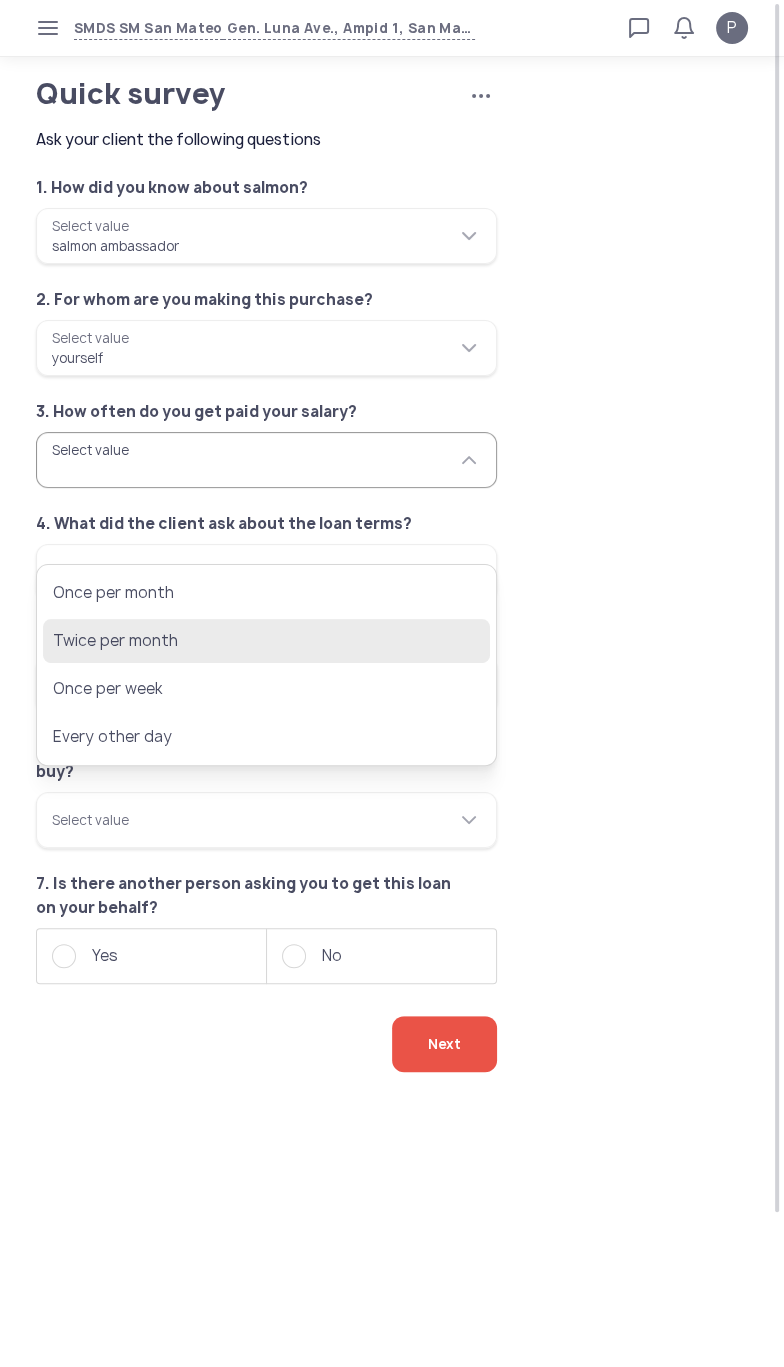 click on "Twice per month" 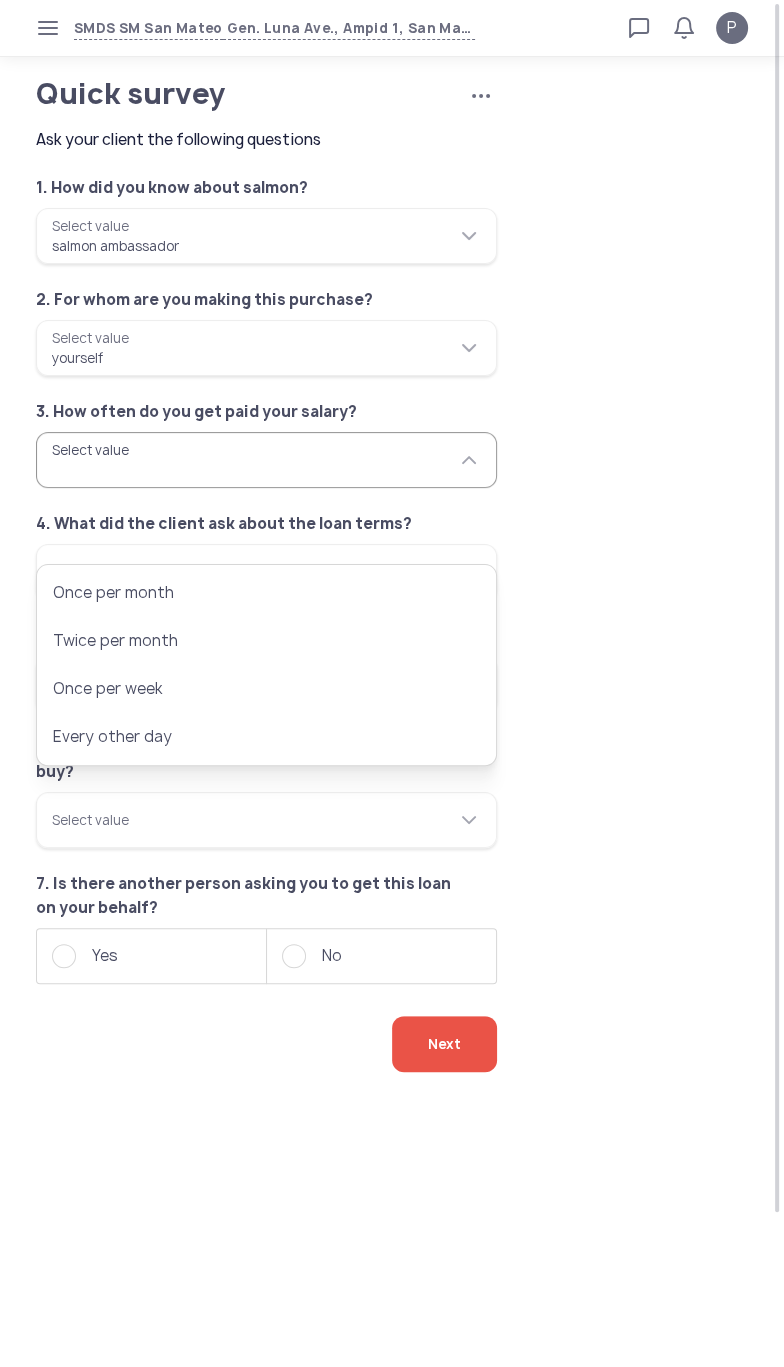 type on "**********" 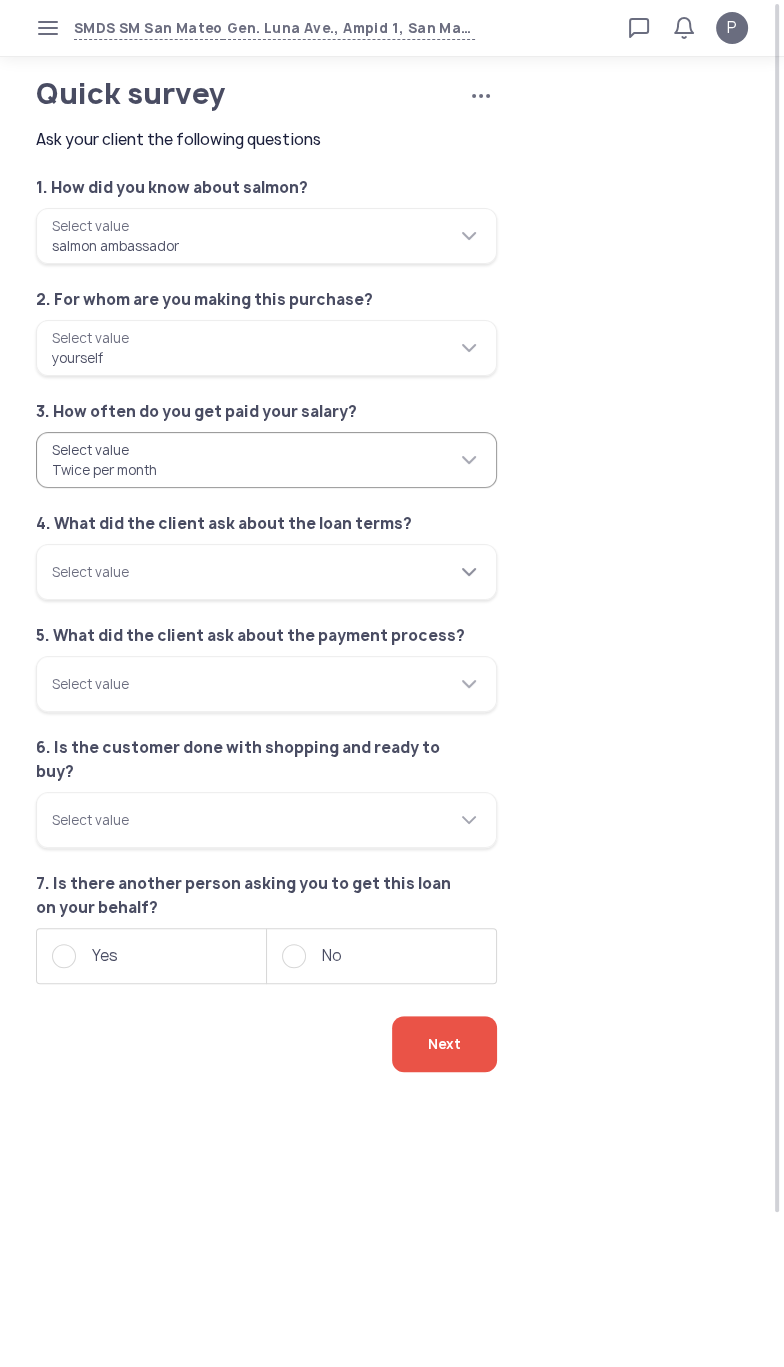click 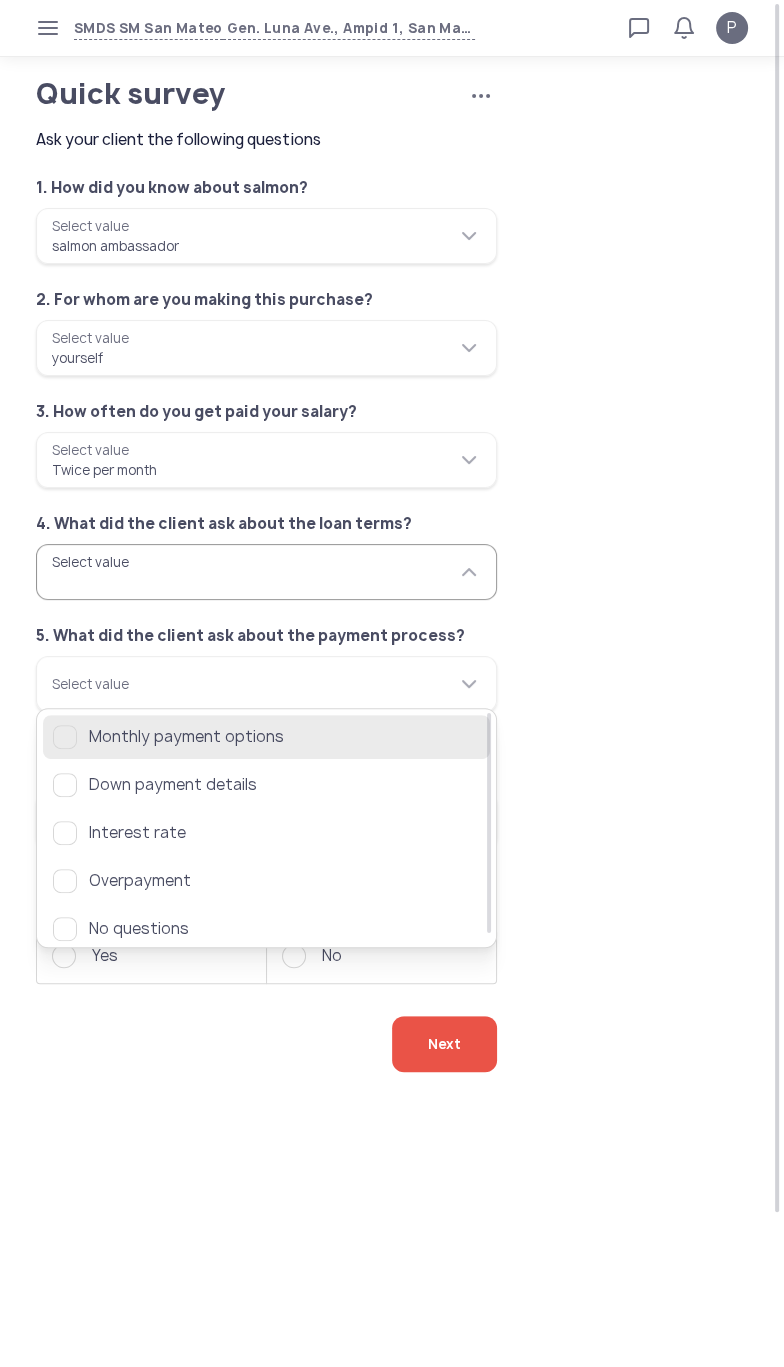 click on "Monthly payment options" 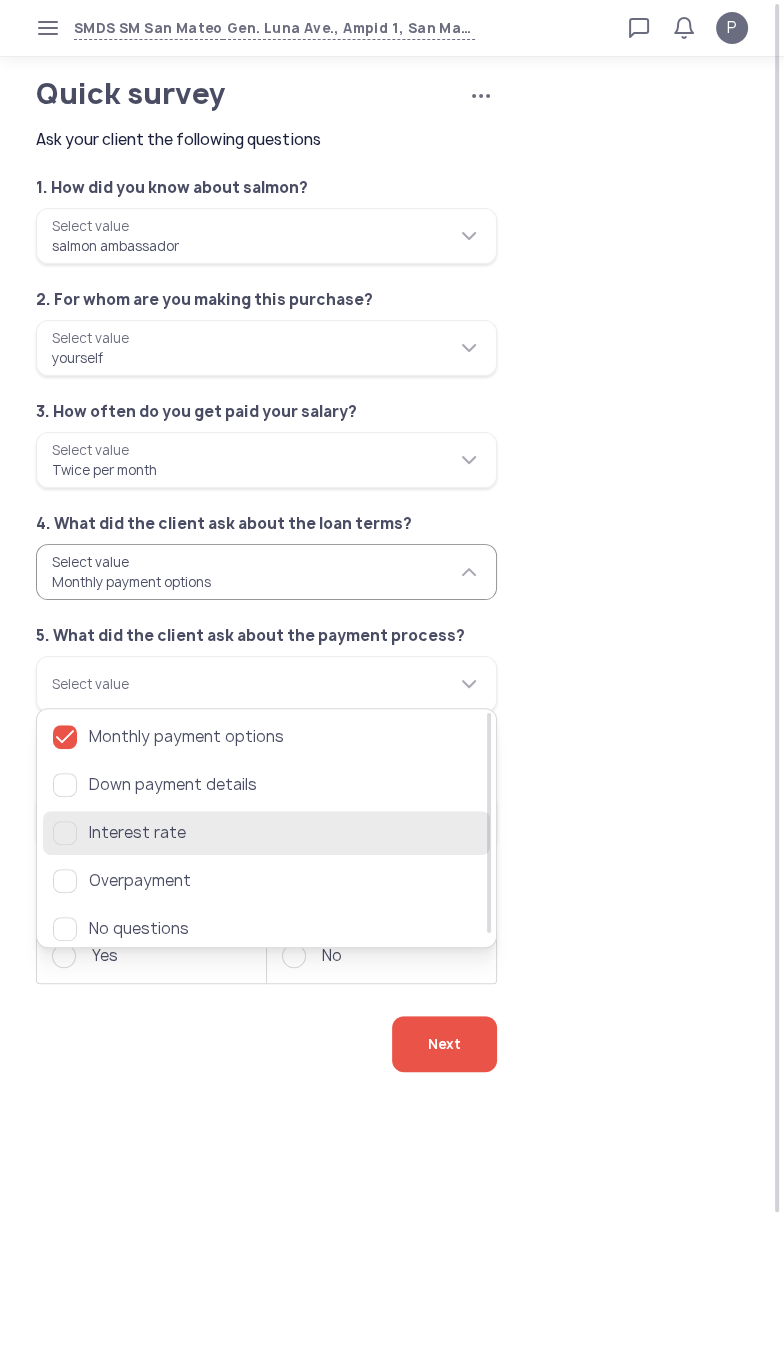click 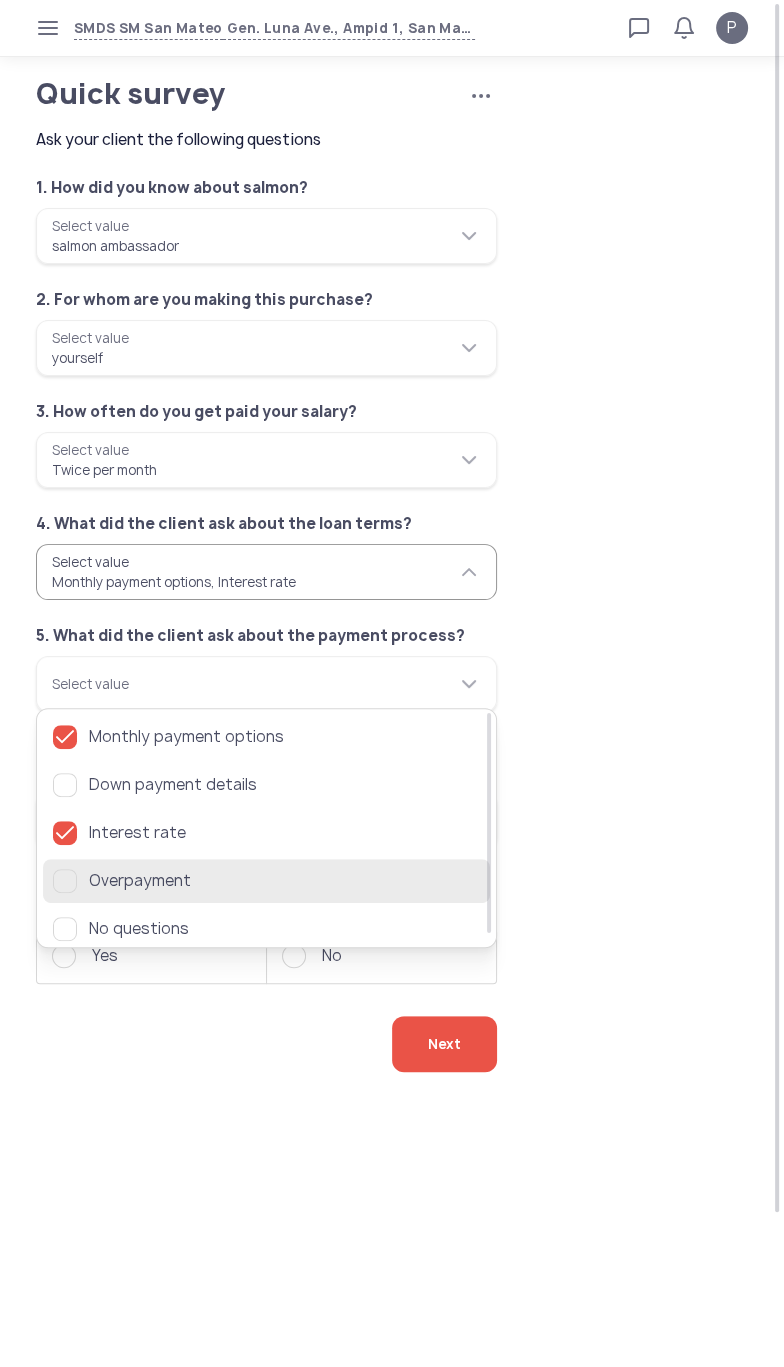 click 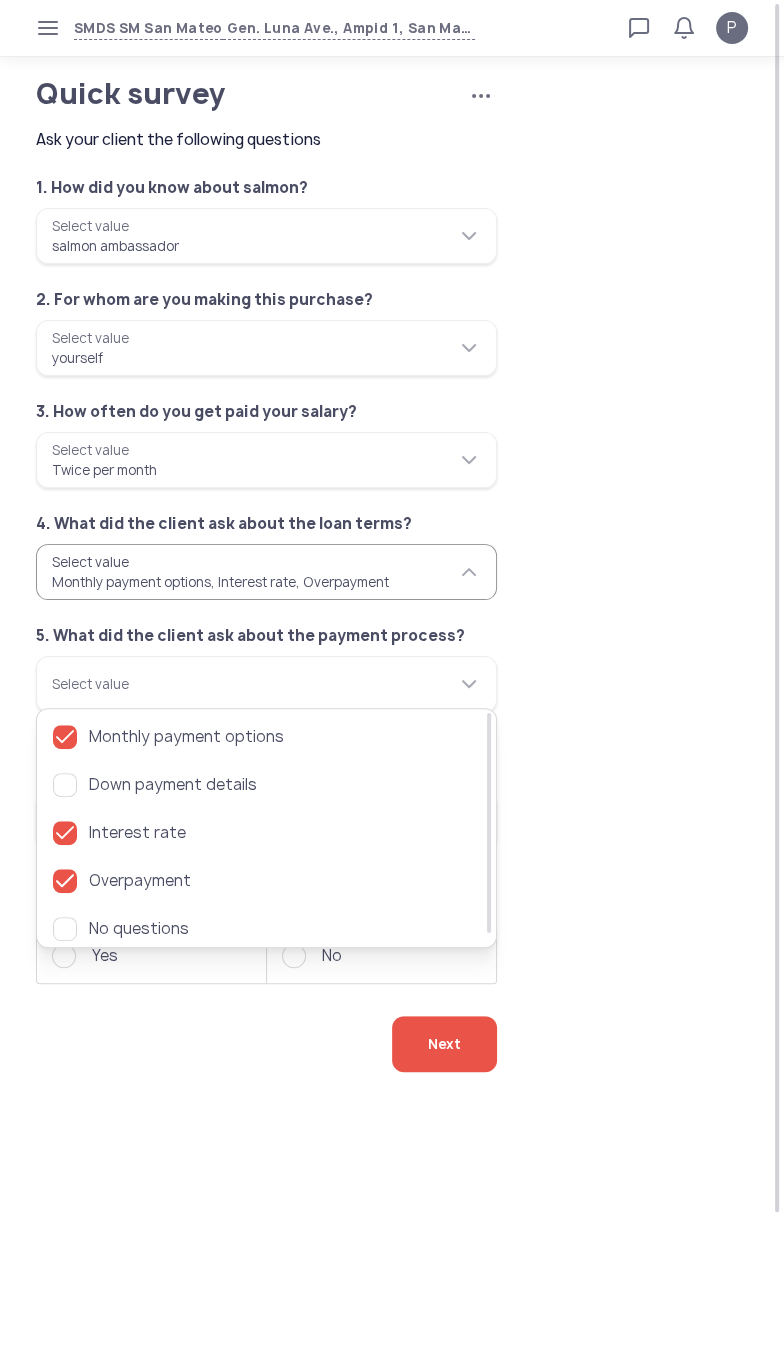 click on "**********" 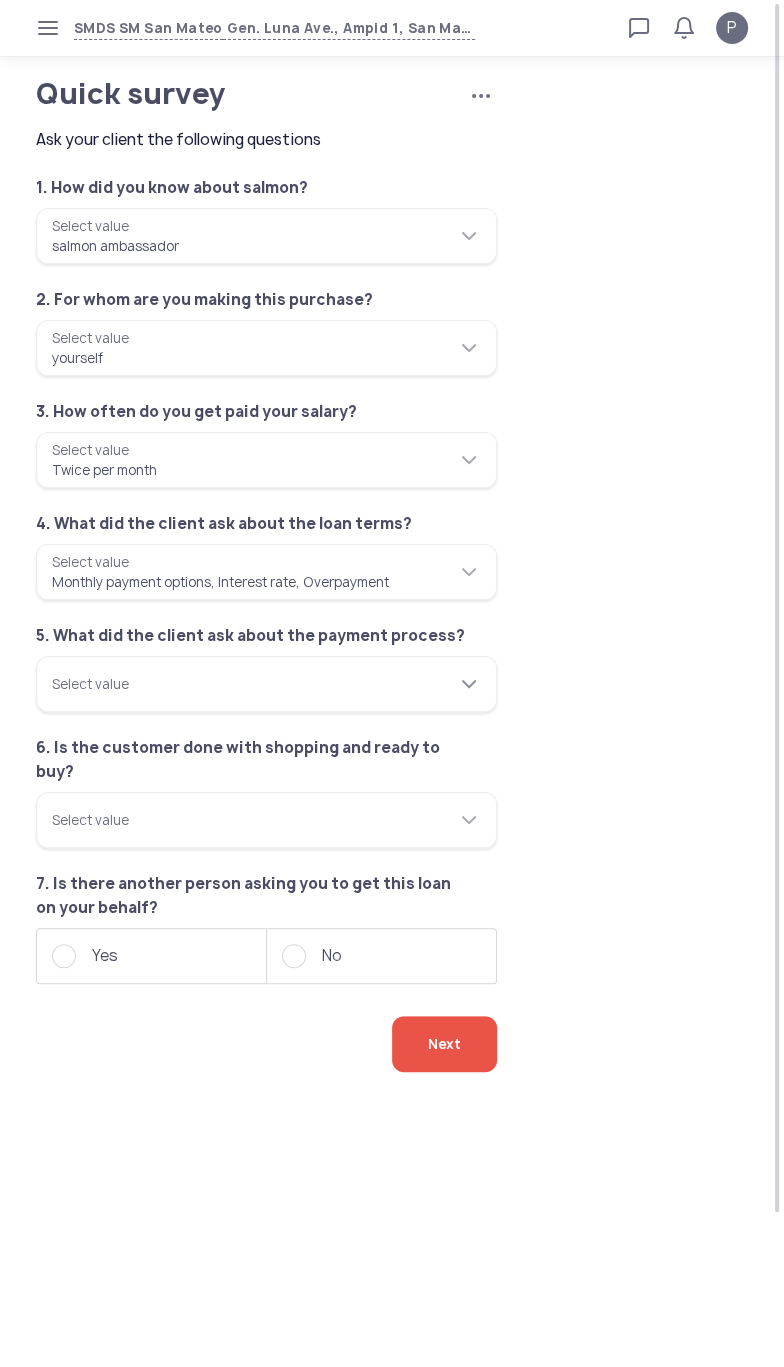 click on "Select value" 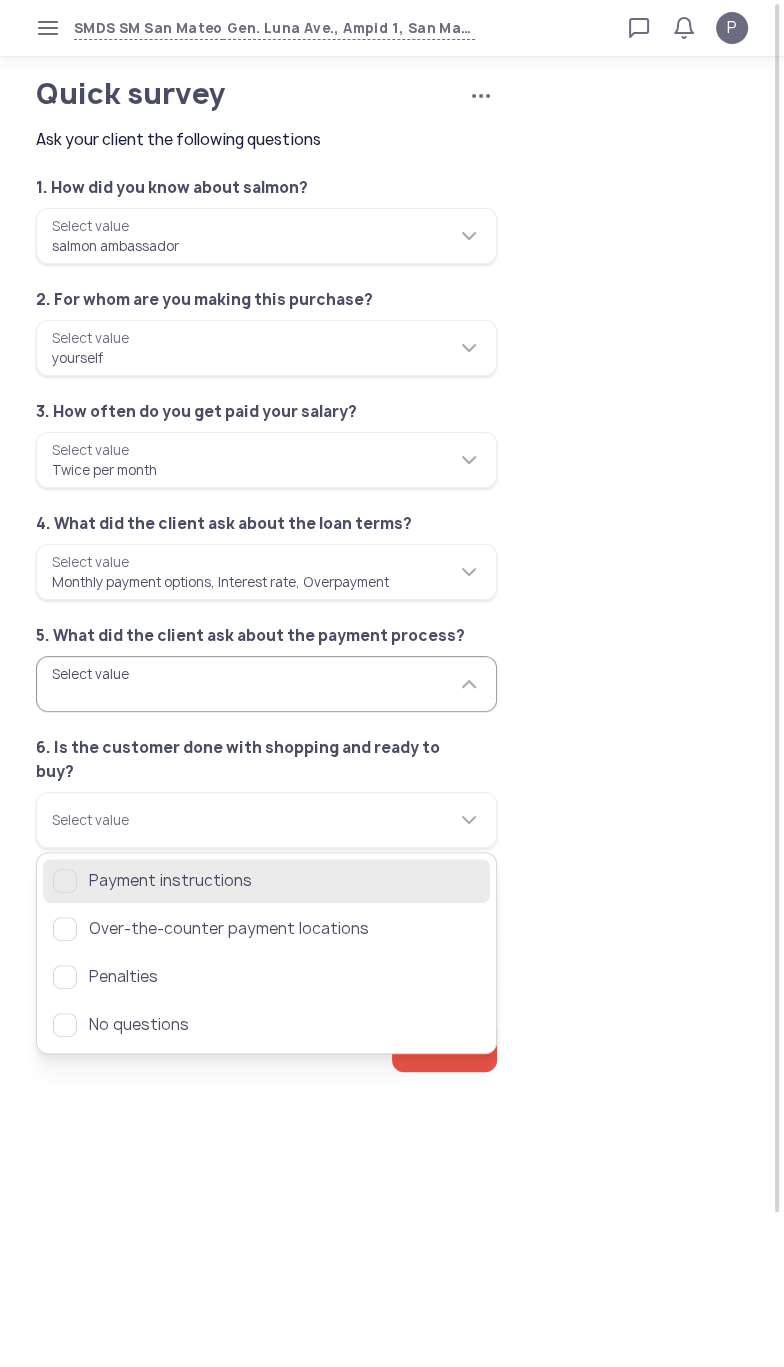 click 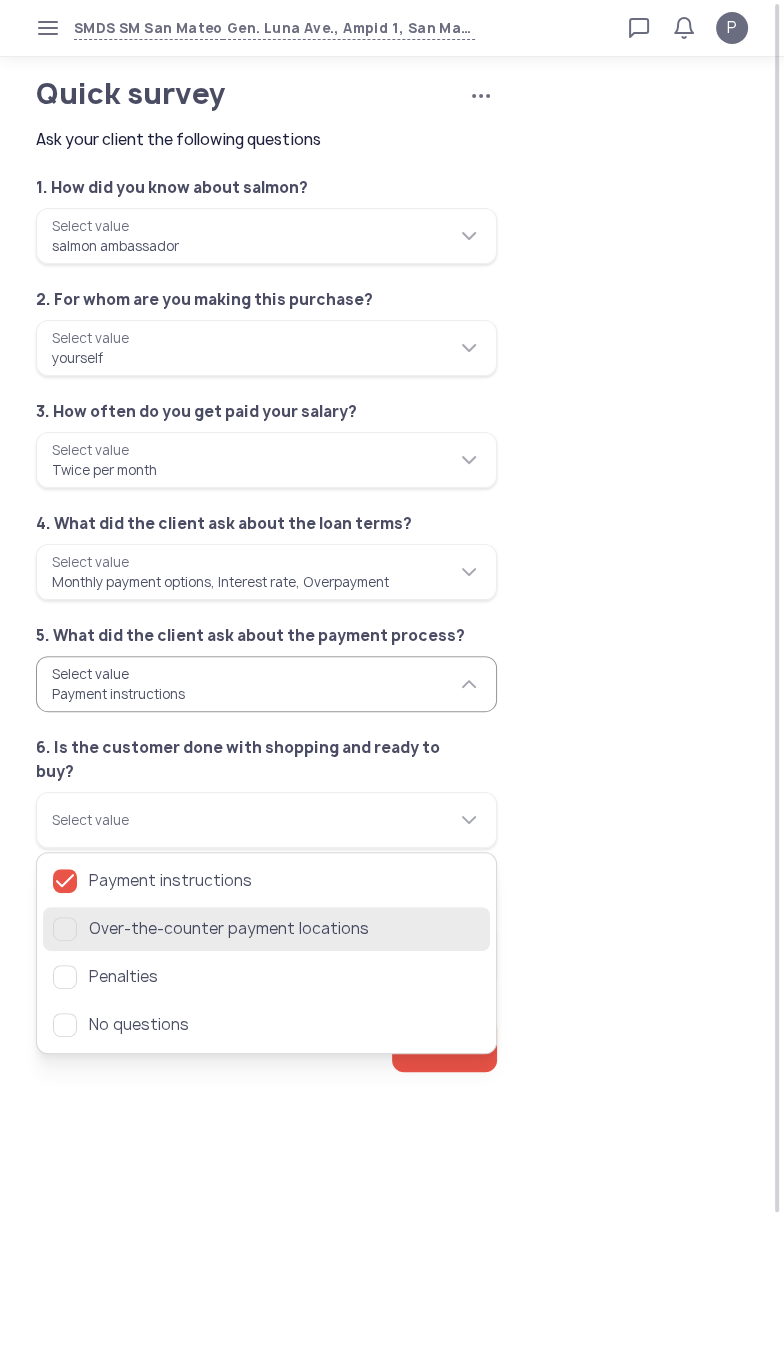 click 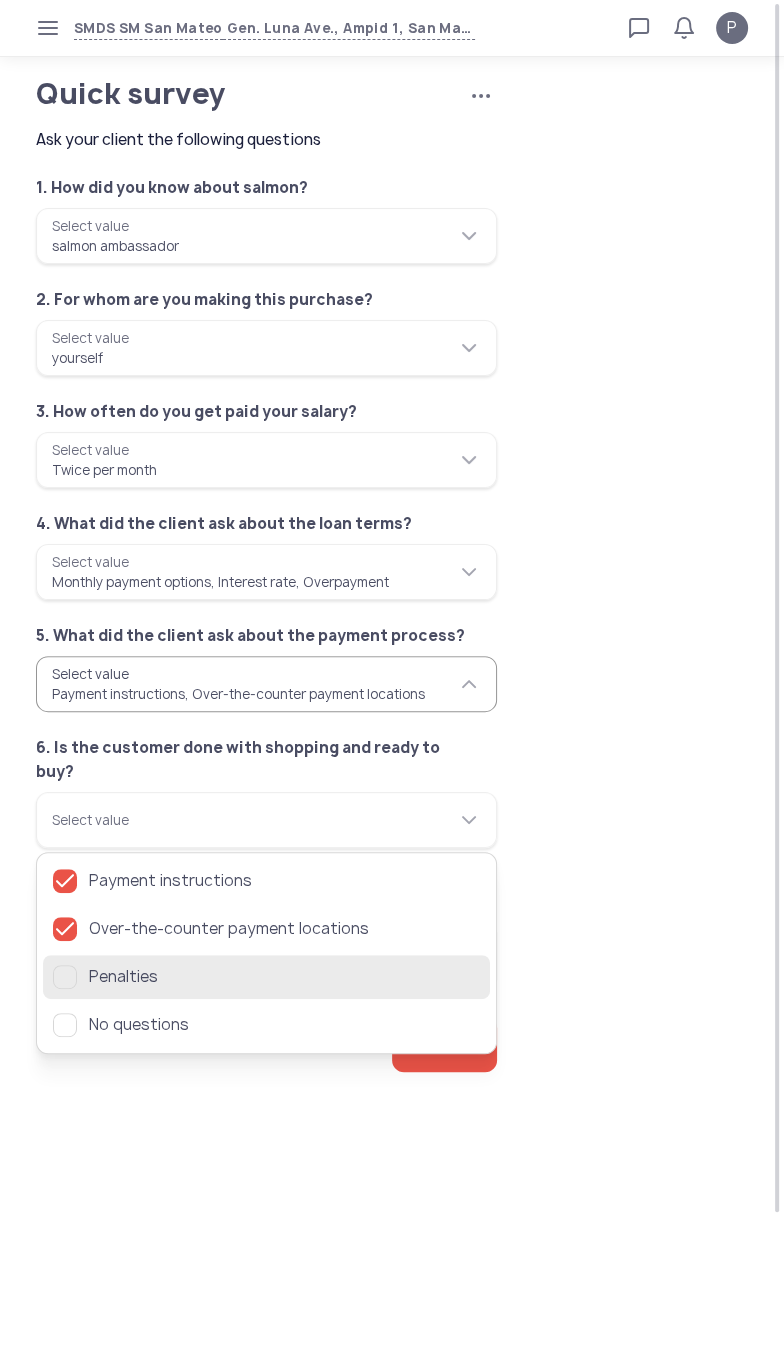 click 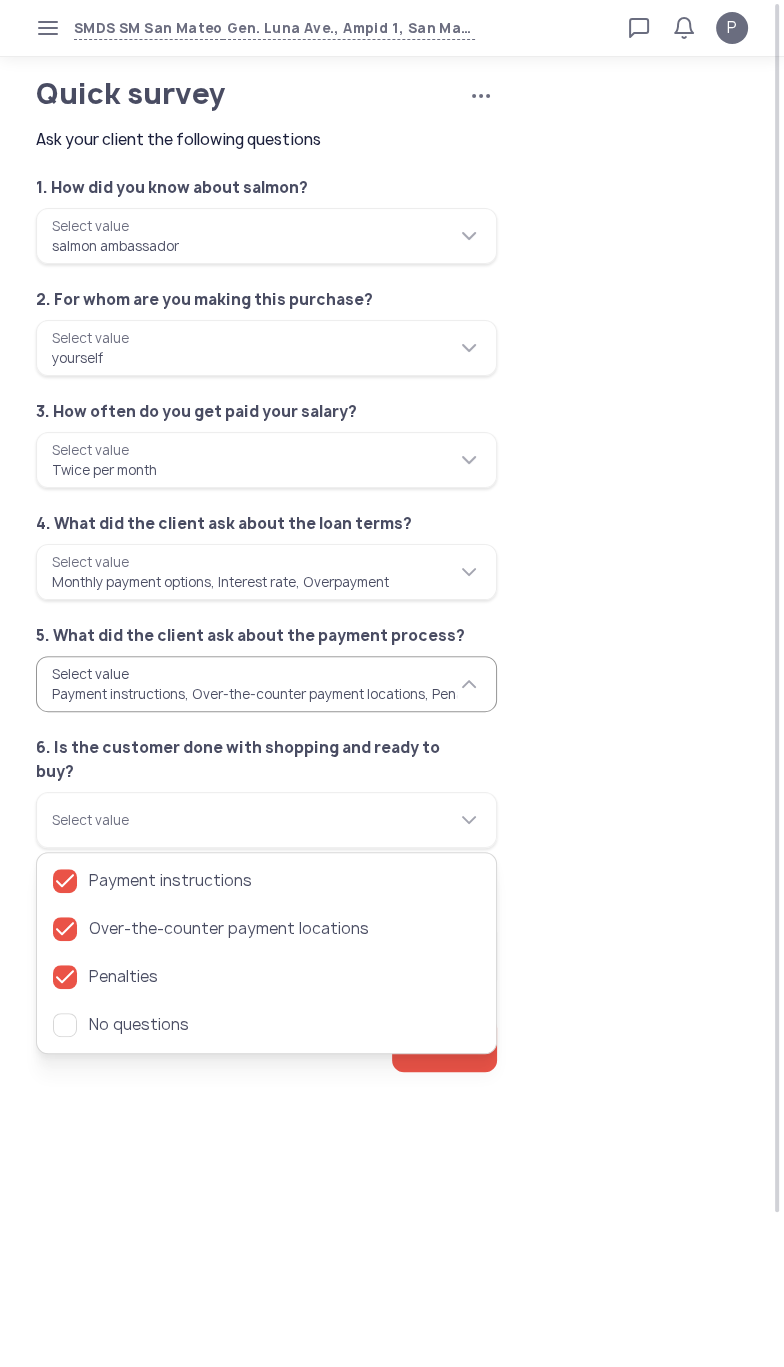 click on "**********" 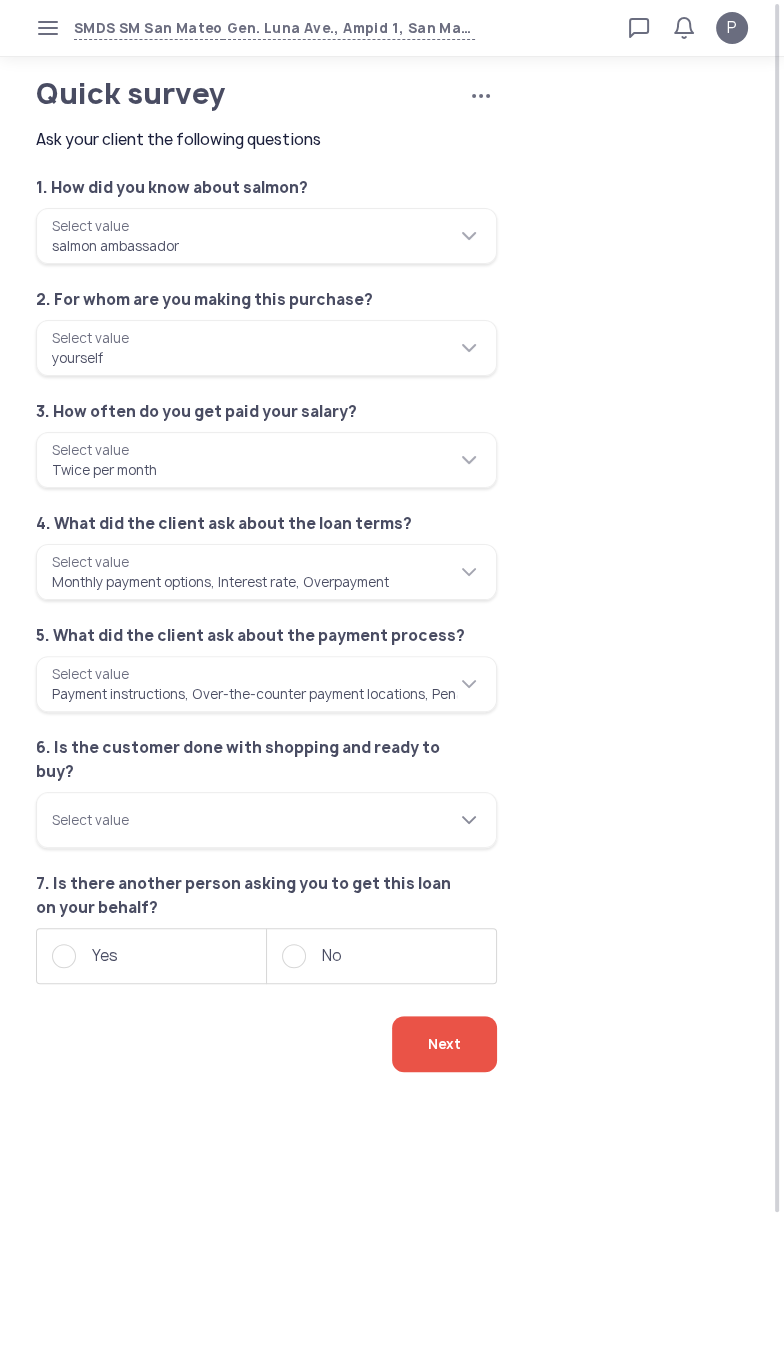 click on "Select value" at bounding box center (266, 820) 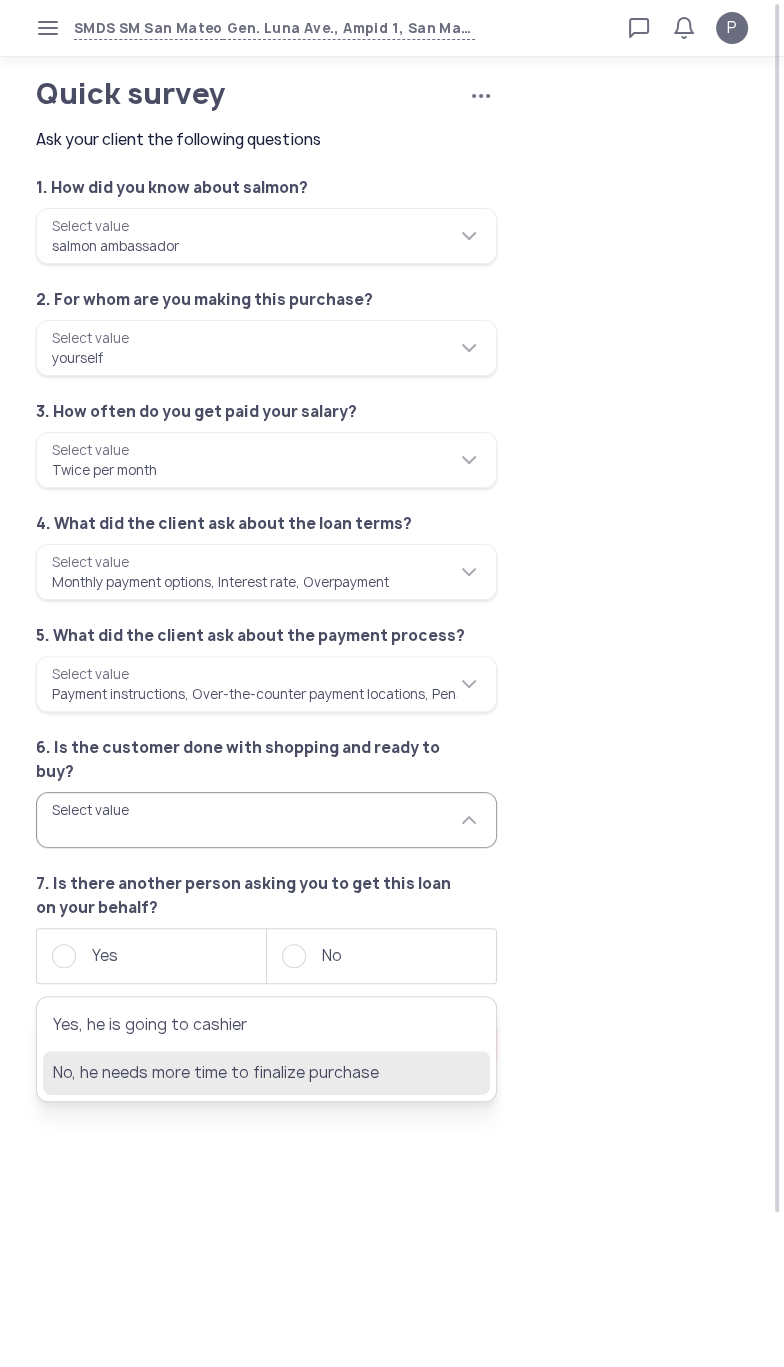 click on "No, he needs more time to finalize purchase" 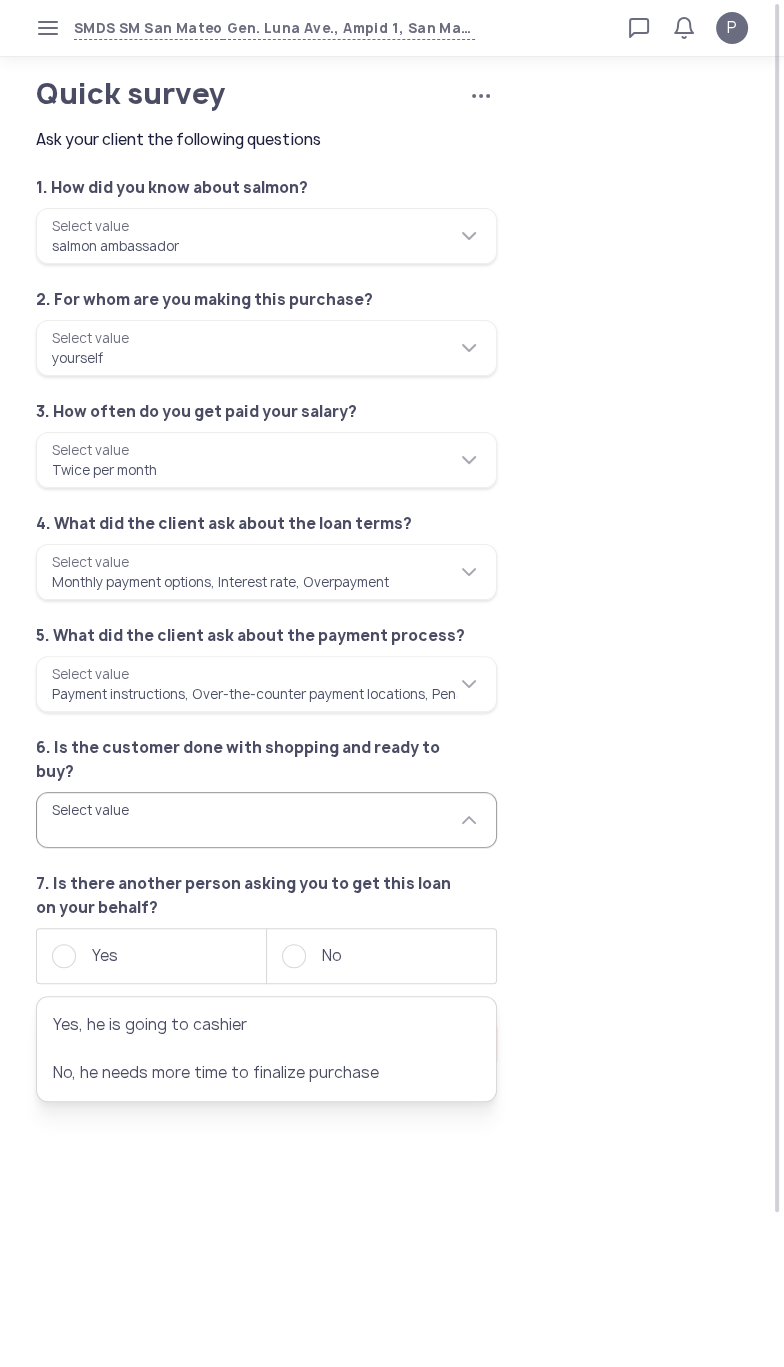 type on "**********" 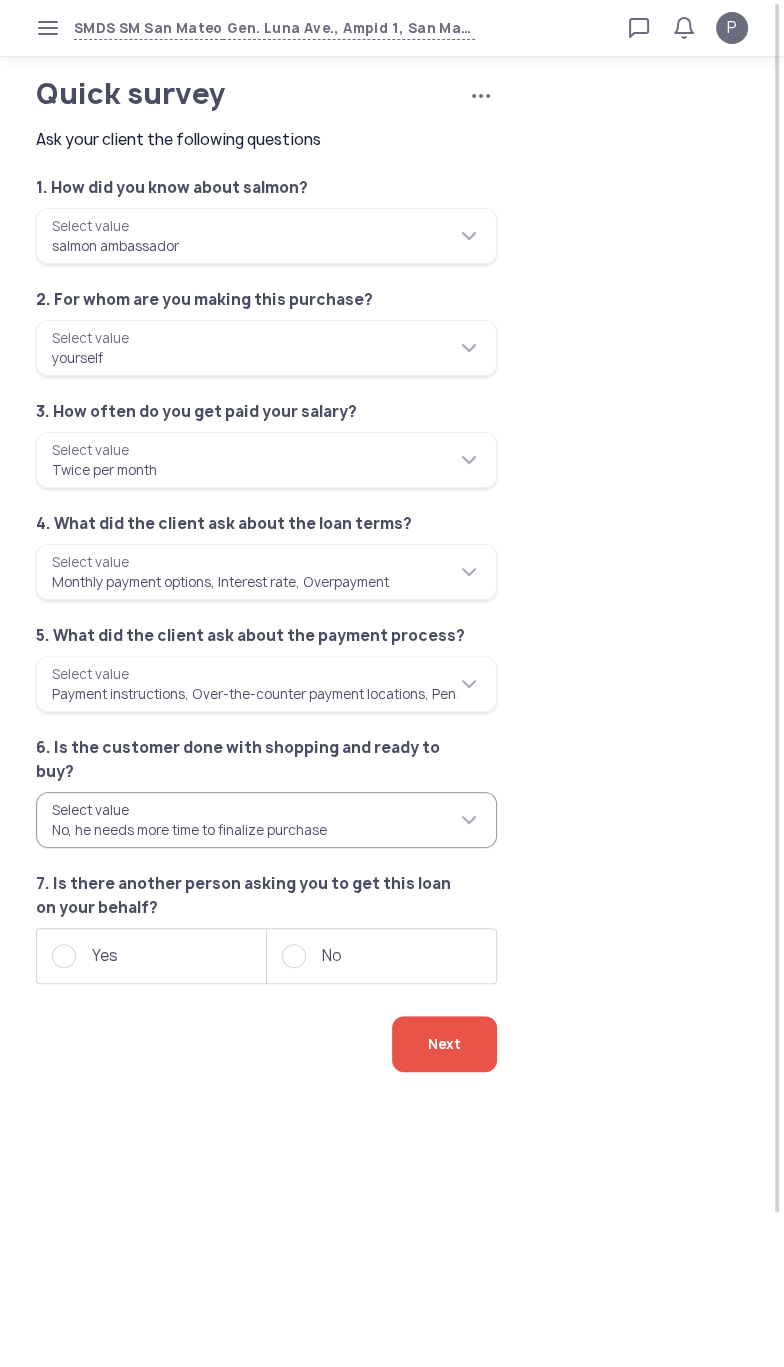 click on "No" 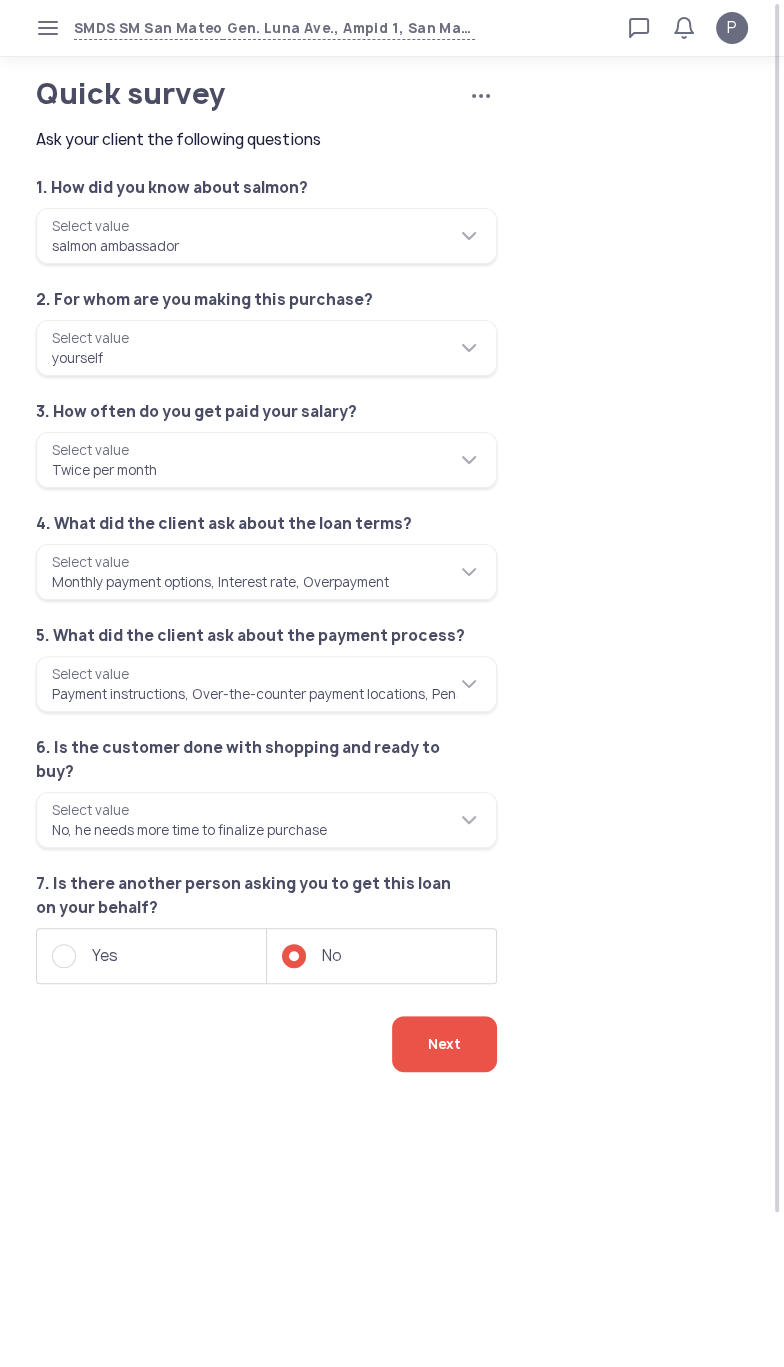 click on "Next" 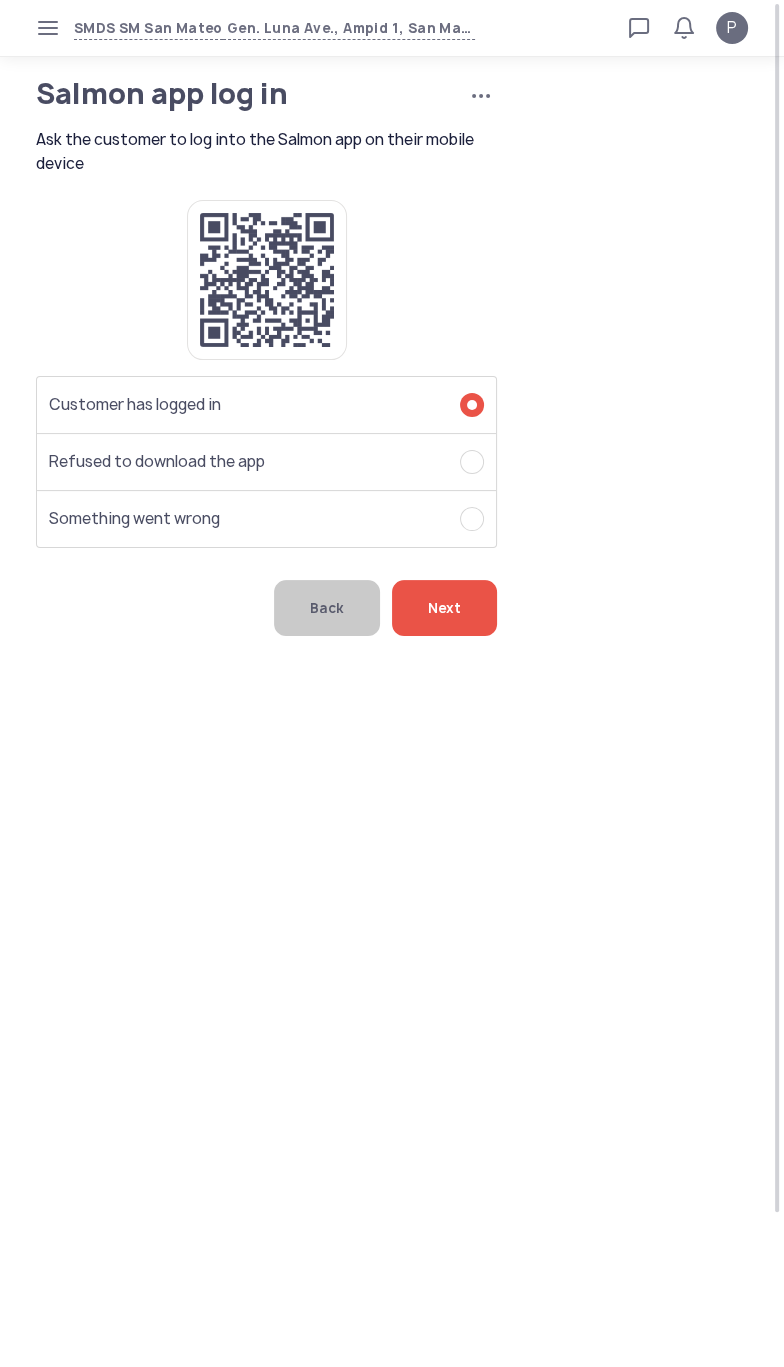 click on "Next" 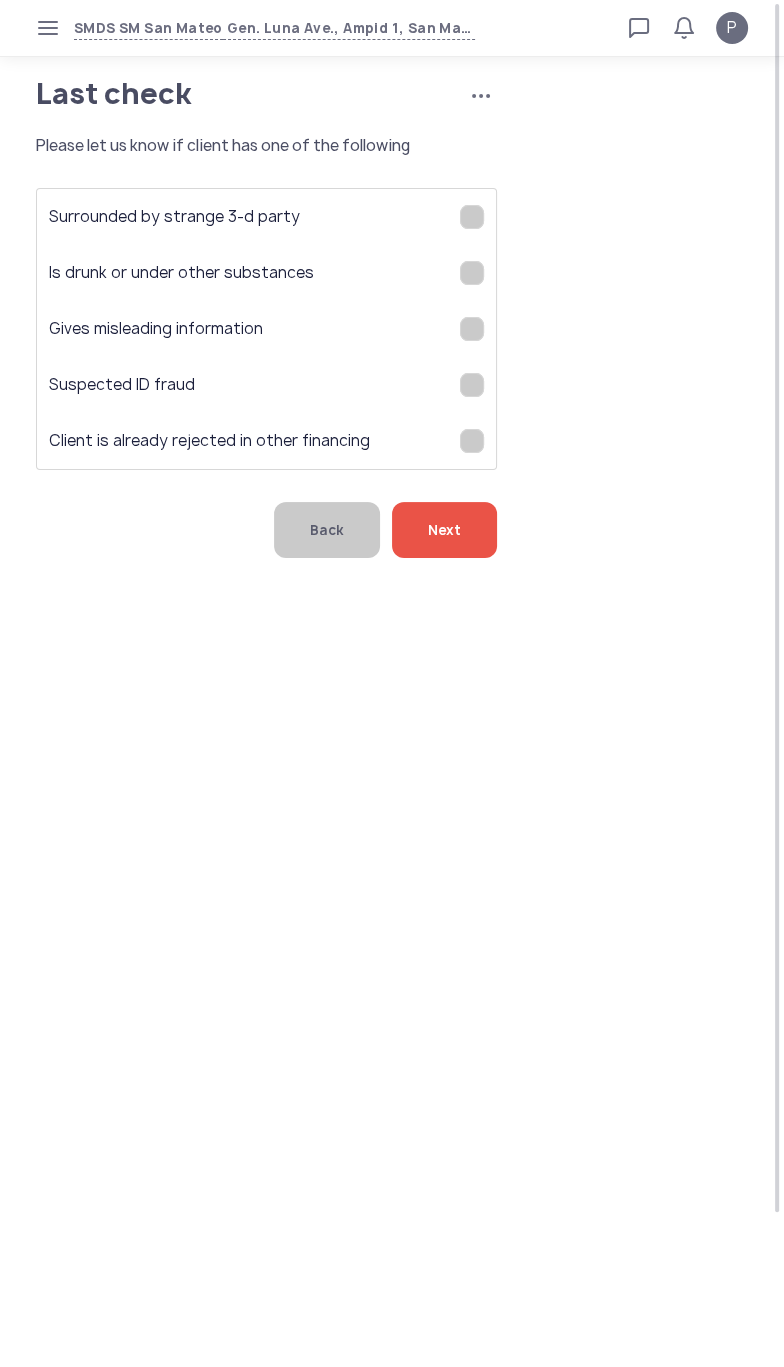 click on "Next" 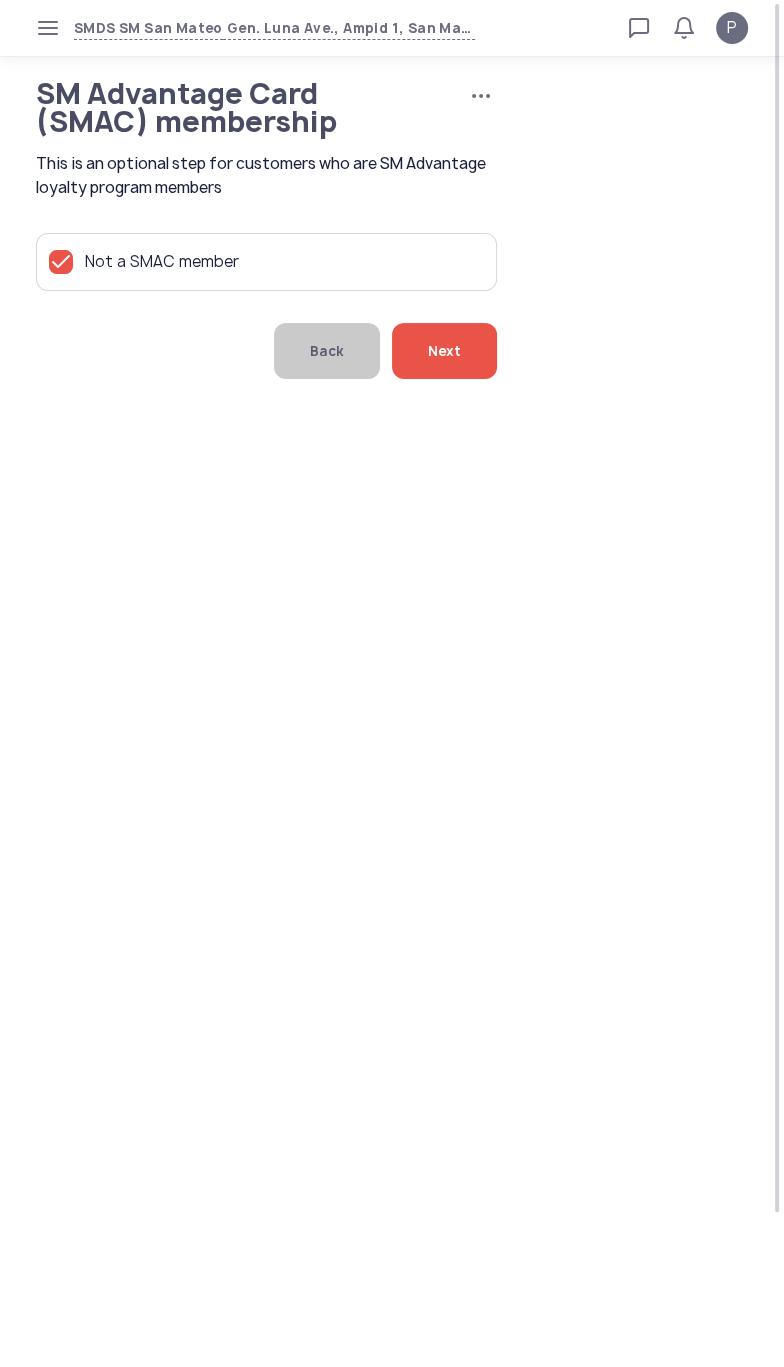 click on "SMDS SM San Mateo Gen. Luna Ave., Ampid 1, San Mateo, Rizal Loan calculator Loan applications FAQs Refund P  SM Advantage Card (SMAC) membership   Cancel application  This is an optional step for customers who are SM Advantage loyalty program members P
Verified agent Full name Ma.Kristina Perez Telephone number +63 994 057 85 99 E-mail m.perez@sa.salmon.ph Log out  SM Advantage Card (SMAC) membership   Cancel application  This is an optional step for customers who are SM Advantage loyalty program members  Not a SMAC member   Back   Next" at bounding box center (392, 683) 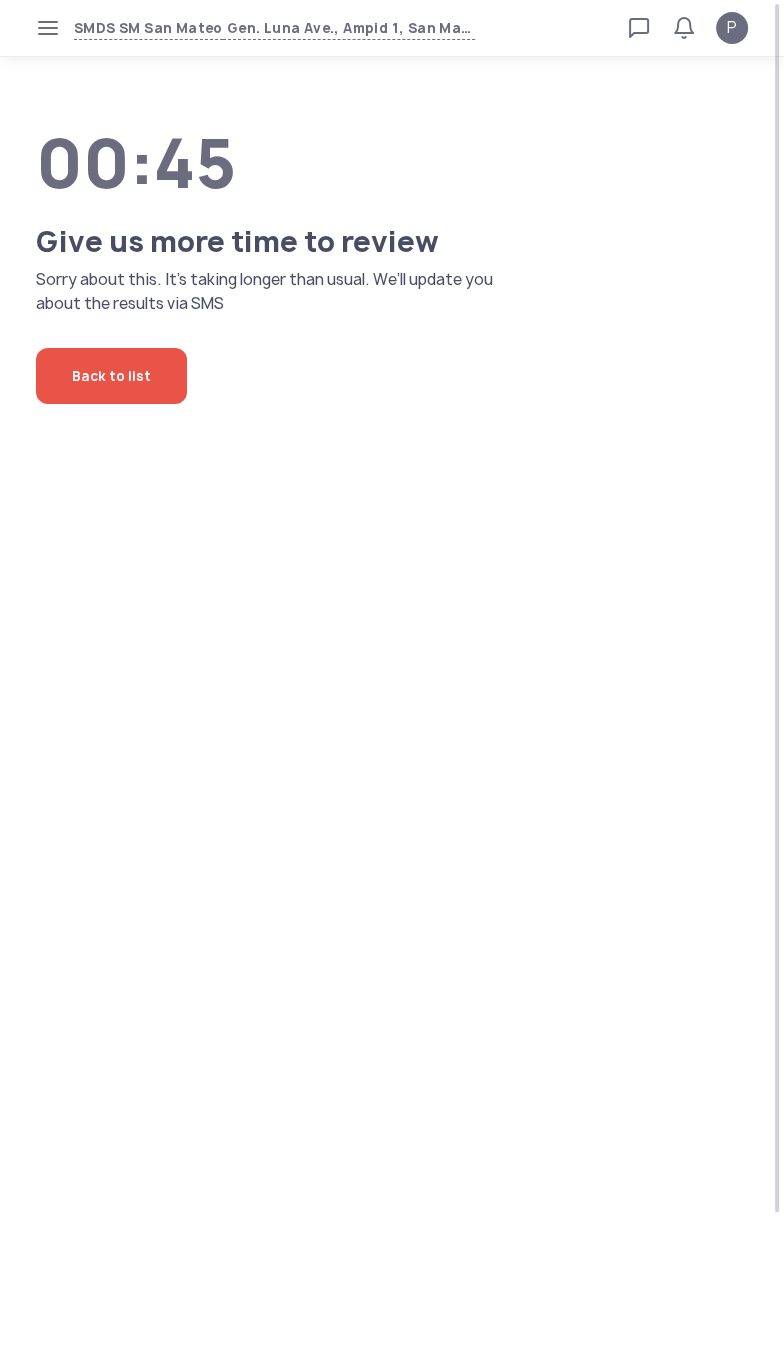 click on "SMDS SM San Mateo Gen. Luna Ave., Ampid 1, San Mateo, Rizal Loan calculator Loan applications FAQs Refund P P
Verified agent Full name Ma.Kristina Perez Telephone number +63 994 057 85 99 E-mail m.perez@sa.salmon.ph Log out  00:45  Give us more time to review Sorry about this. It’s taking longer than usual. We’ll update you about the results via SMS  Back to list" at bounding box center [392, 683] 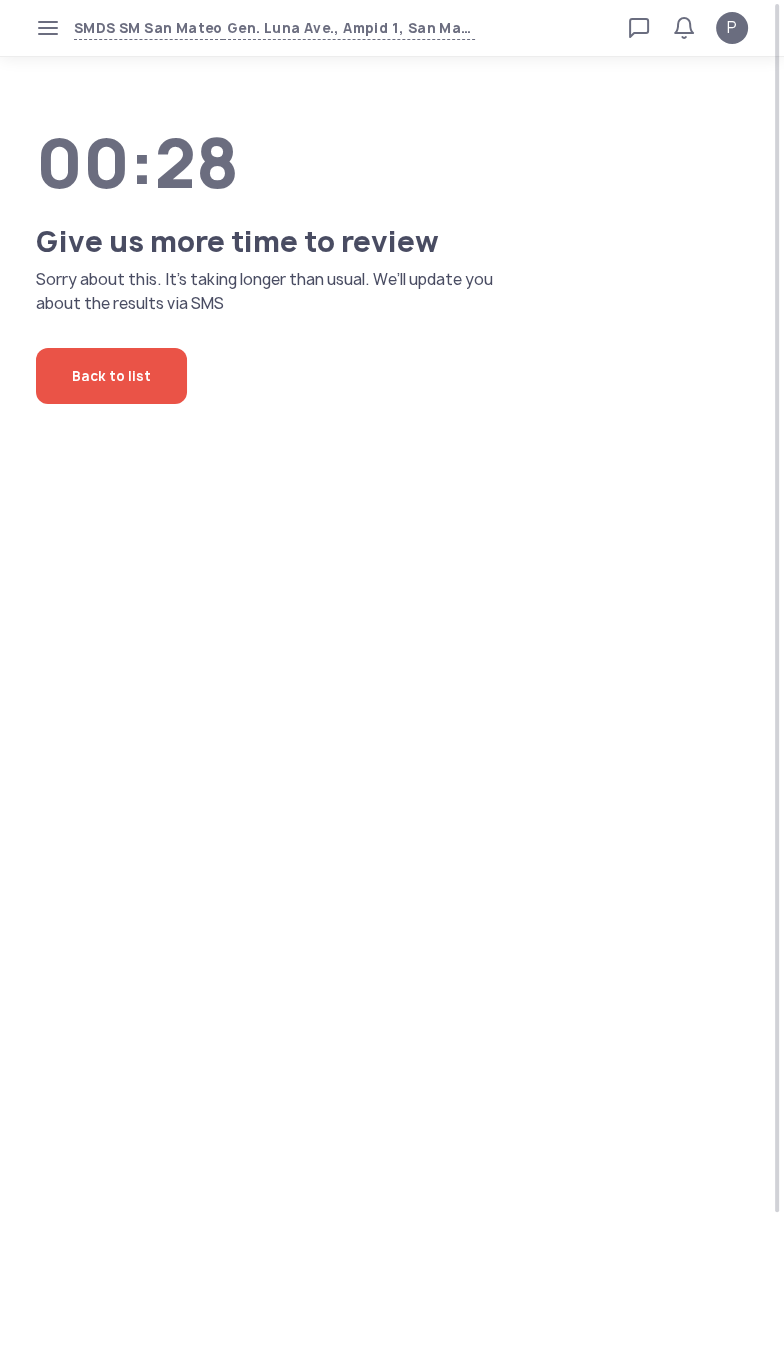 click on "SMDS SM San Mateo Gen. Luna Ave., Ampid 1, San Mateo, Rizal Loan calculator Loan applications FAQs Refund P P
Verified agent Full name Ma.Kristina Perez Telephone number +63 994 057 85 99 E-mail m.perez@sa.salmon.ph Log out  00:28  Give us more time to review Sorry about this. It’s taking longer than usual. We’ll update you about the results via SMS  Back to list" at bounding box center [392, 683] 